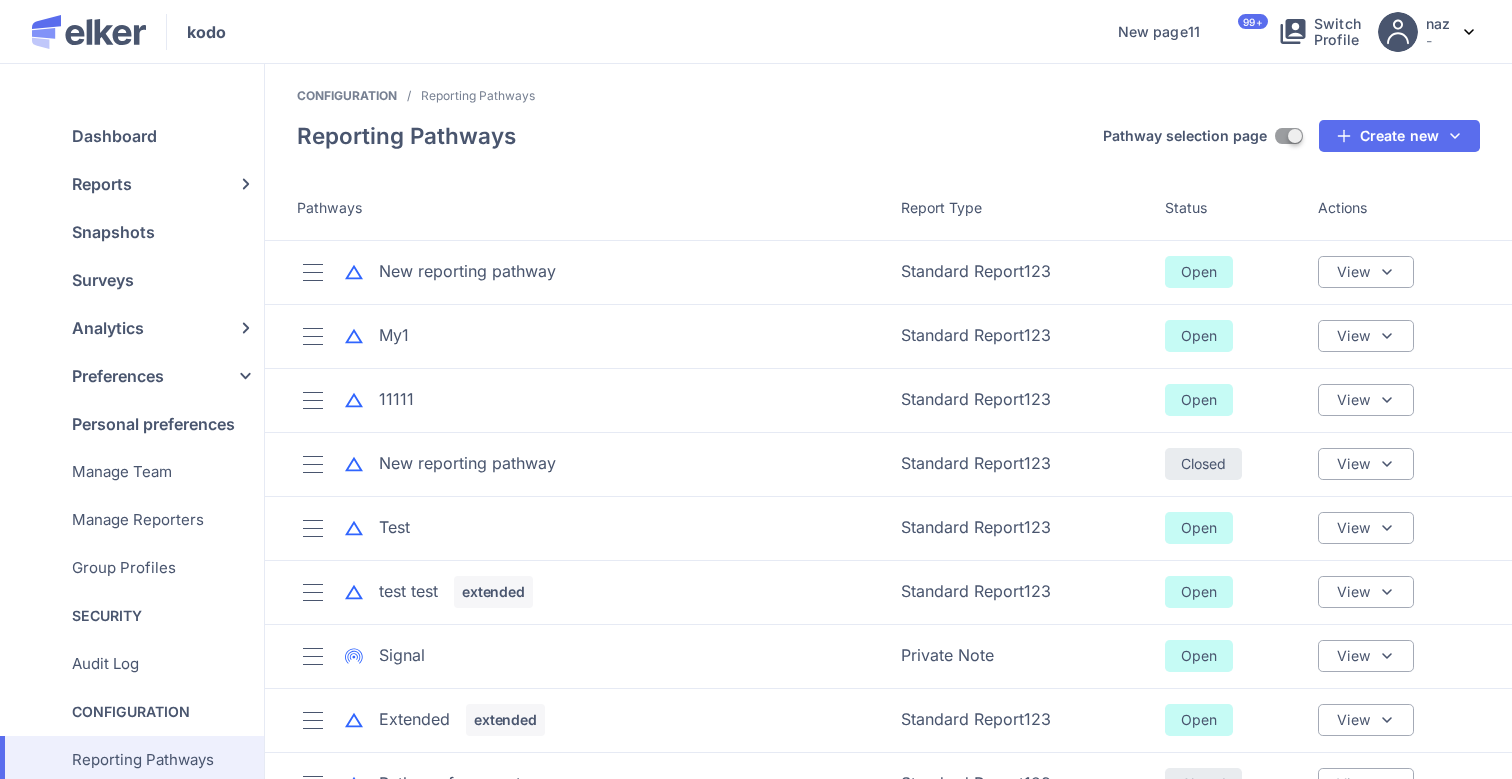 scroll, scrollTop: 0, scrollLeft: 0, axis: both 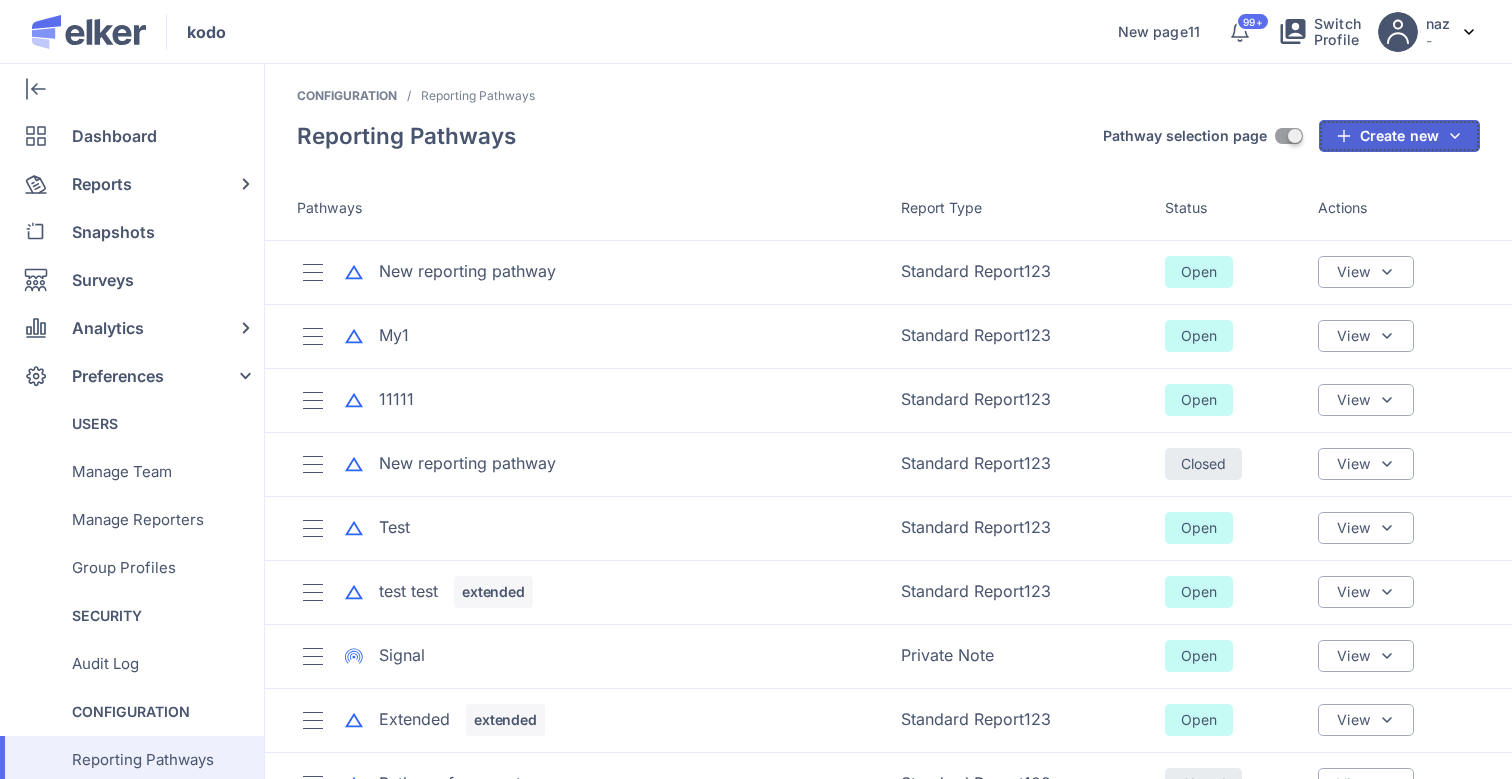 click on "Create new" 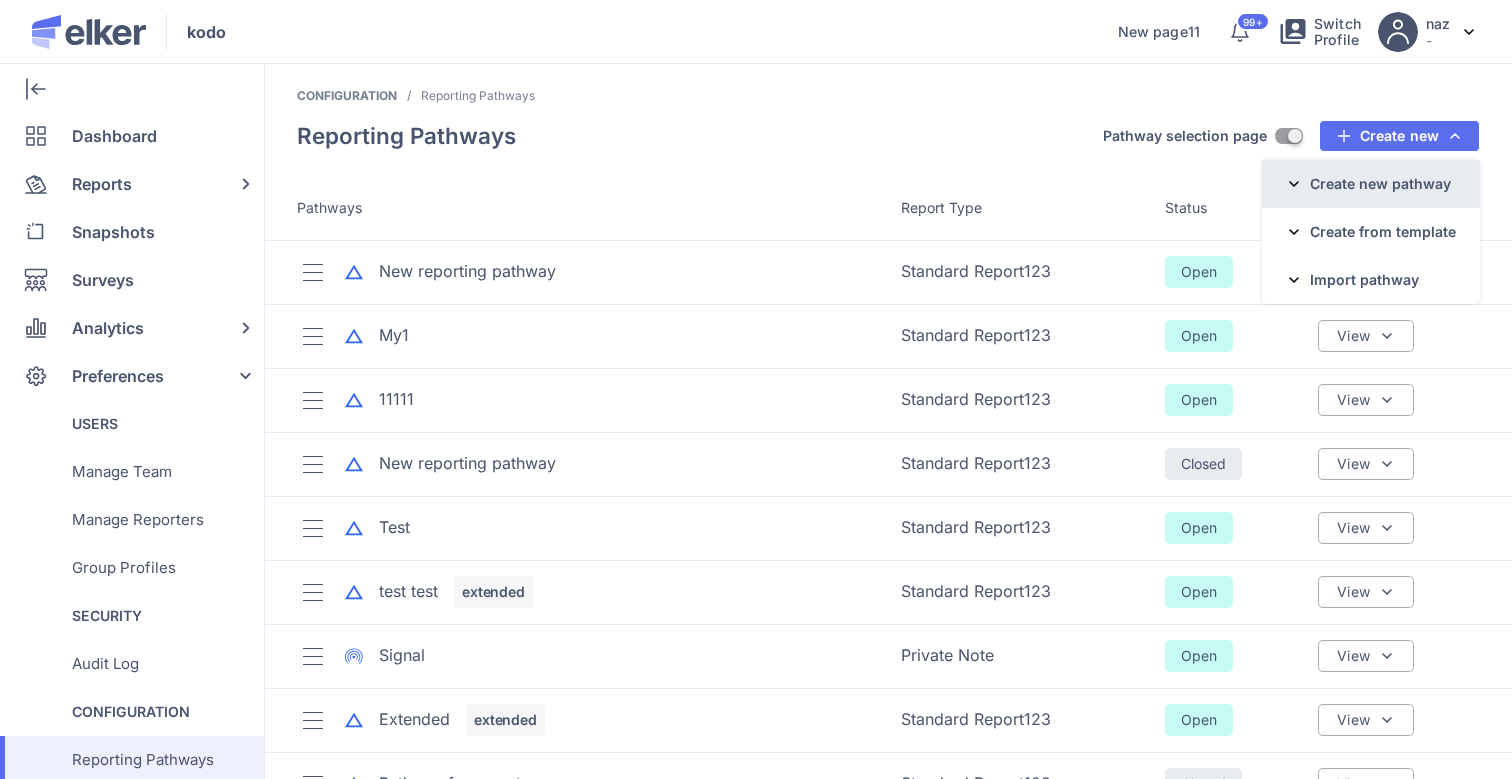 click on "Create new pathway" 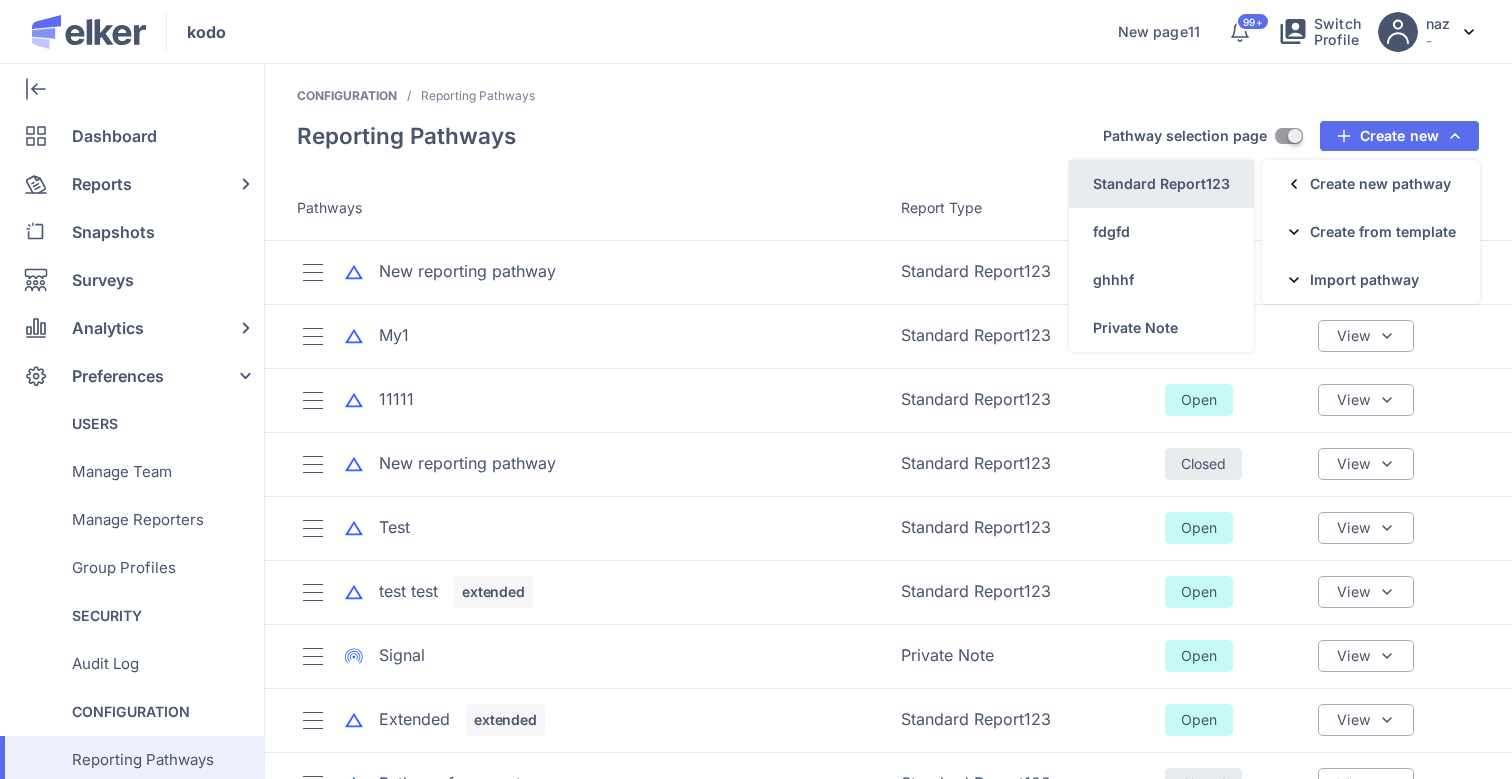 click on "Standard Report123" 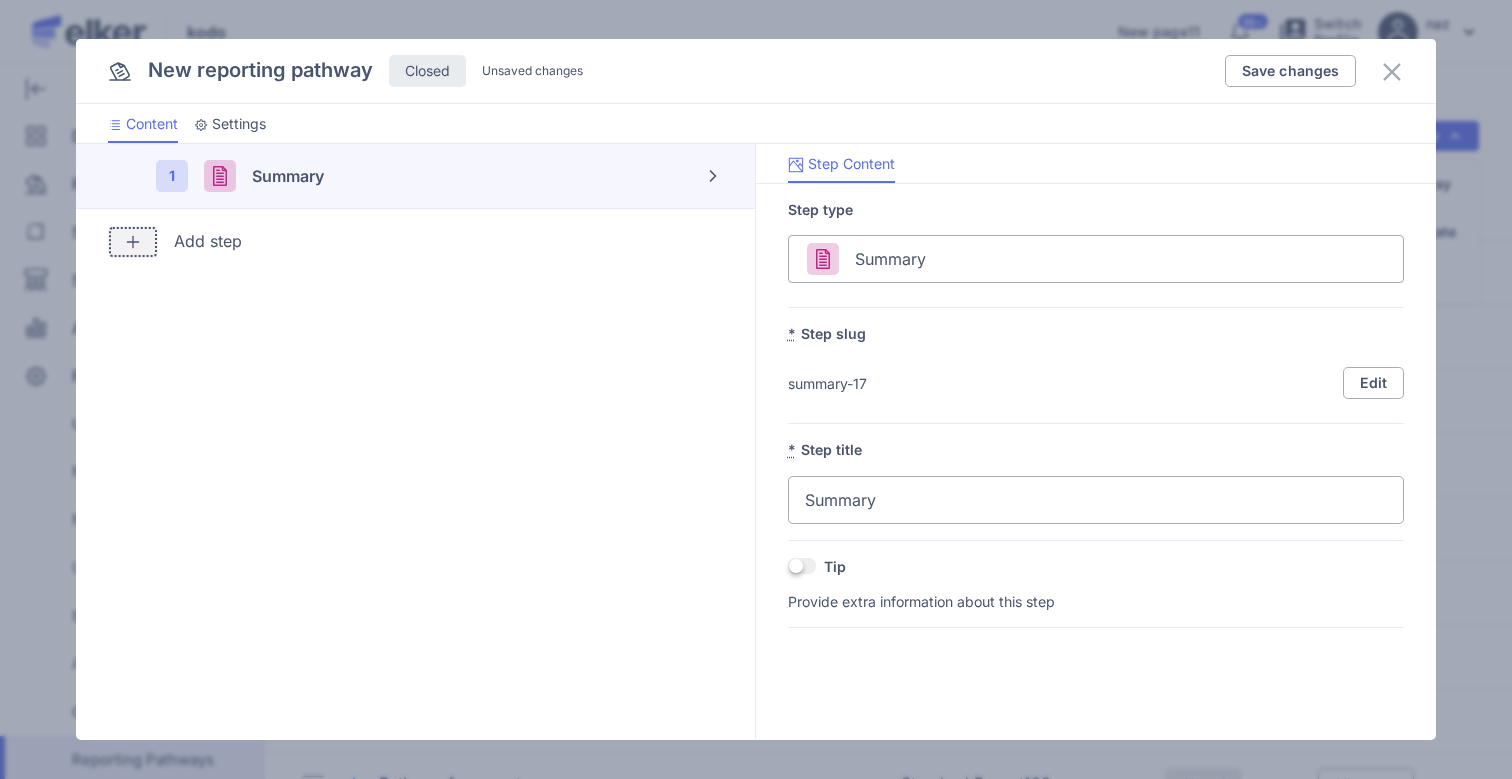 click at bounding box center [133, 242] 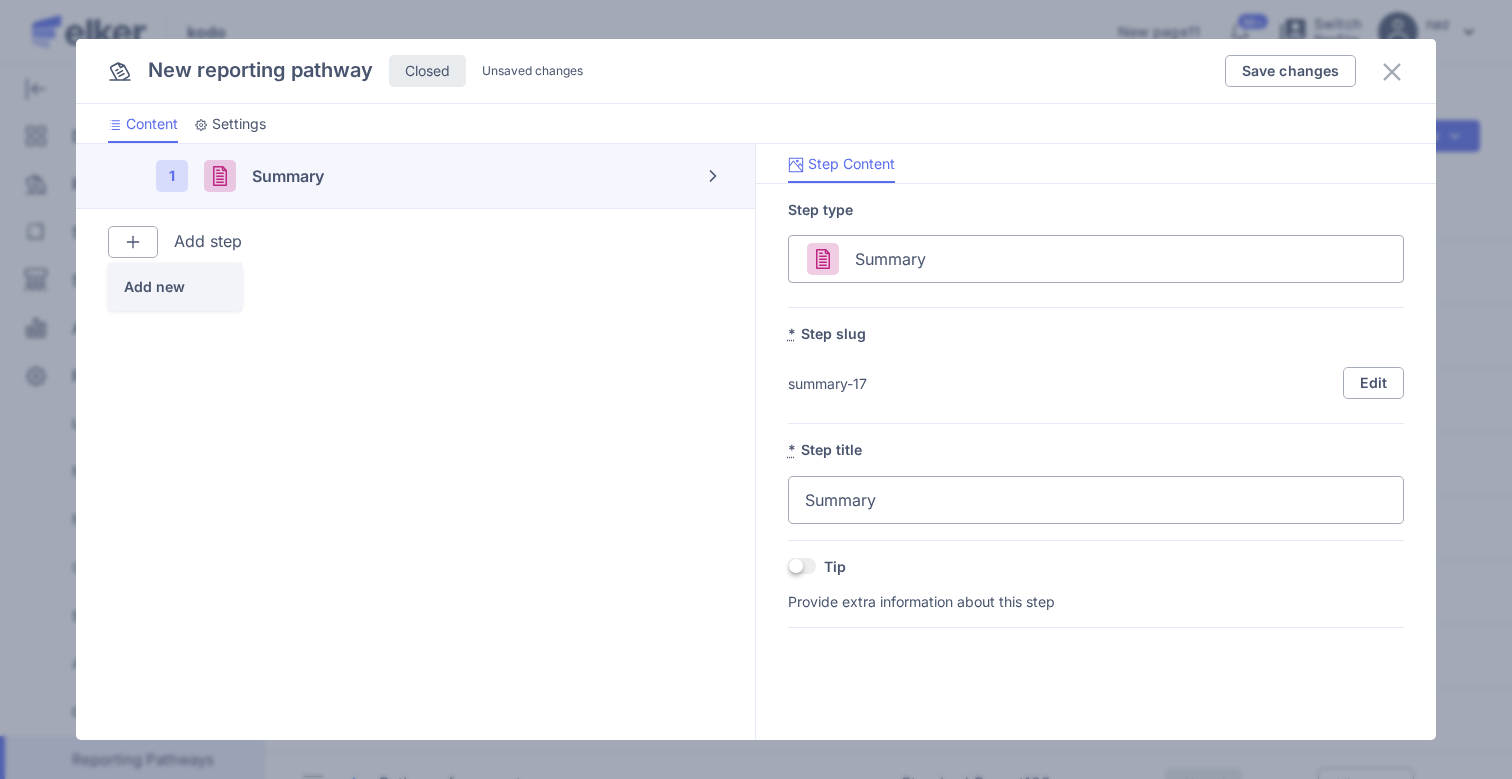 click on "Add new" at bounding box center [167, 287] 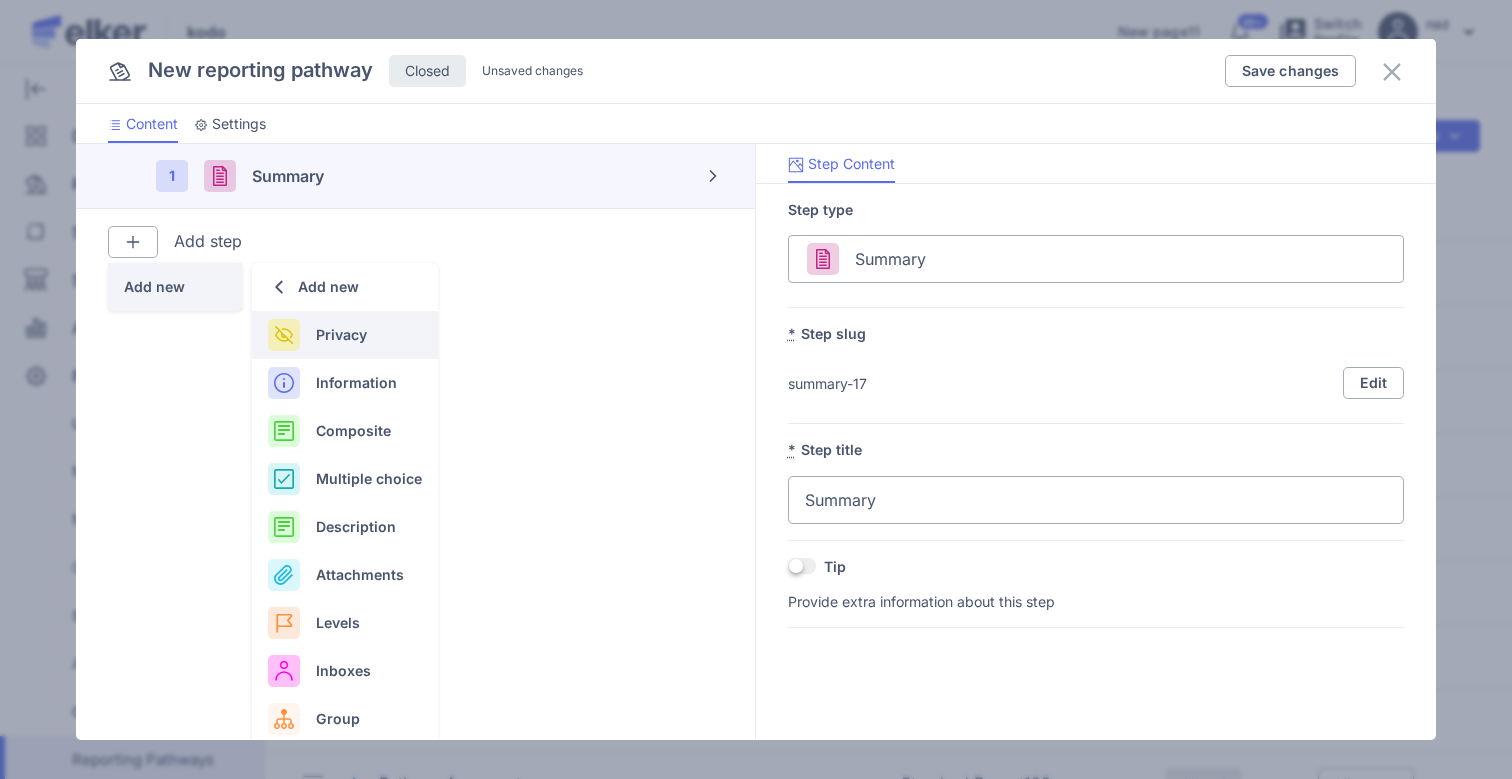 click on "Privacy" 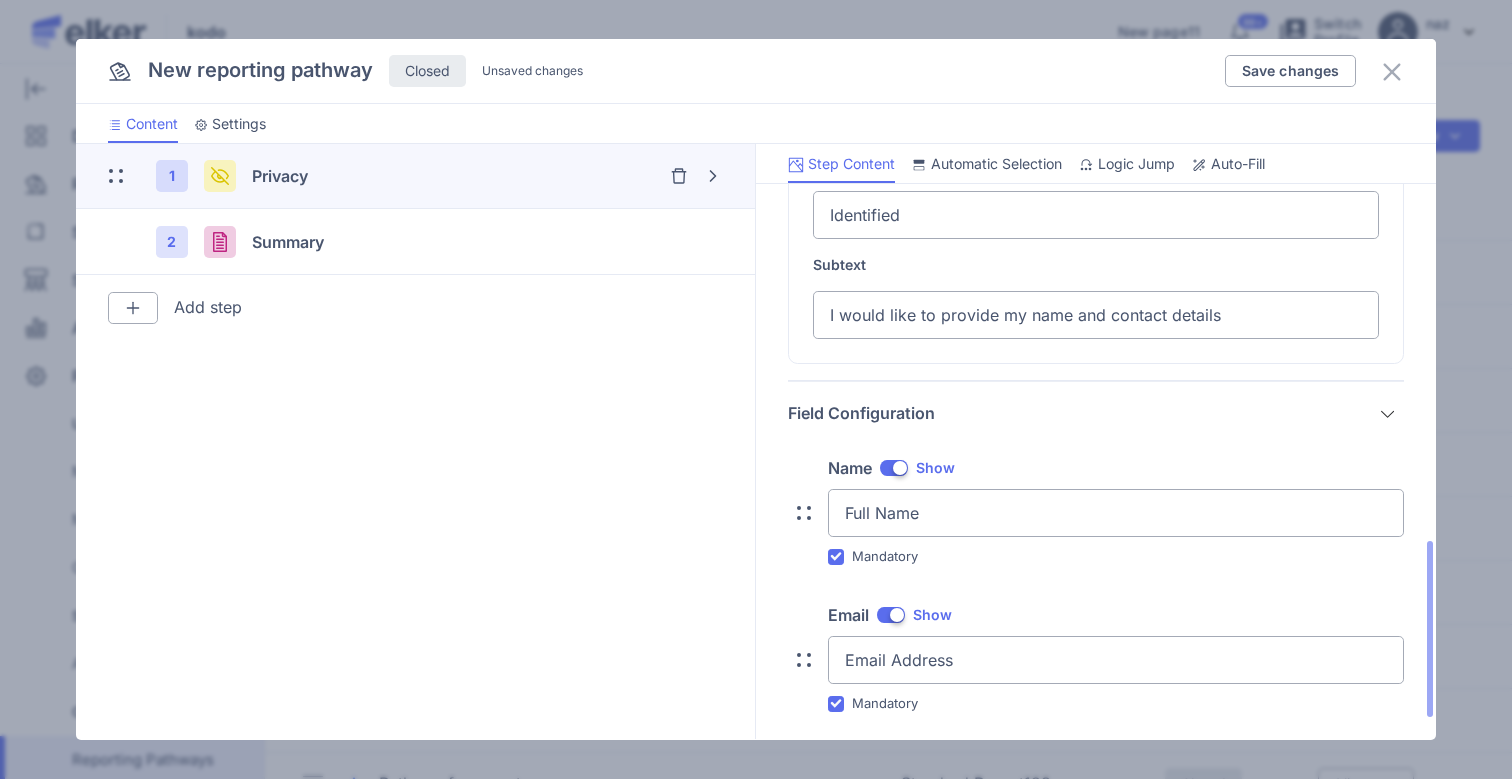 scroll, scrollTop: 1193, scrollLeft: 0, axis: vertical 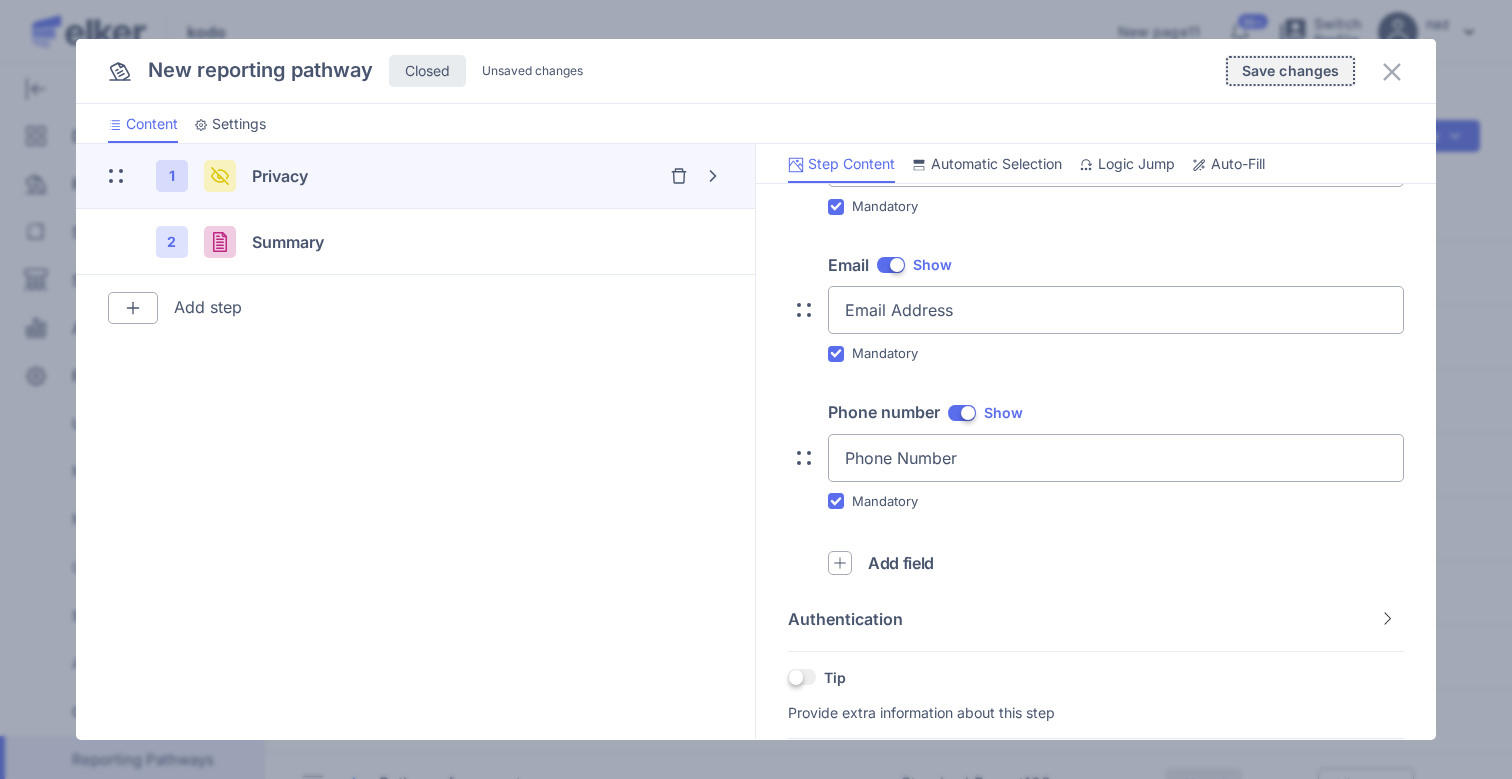 click on "Save changes" 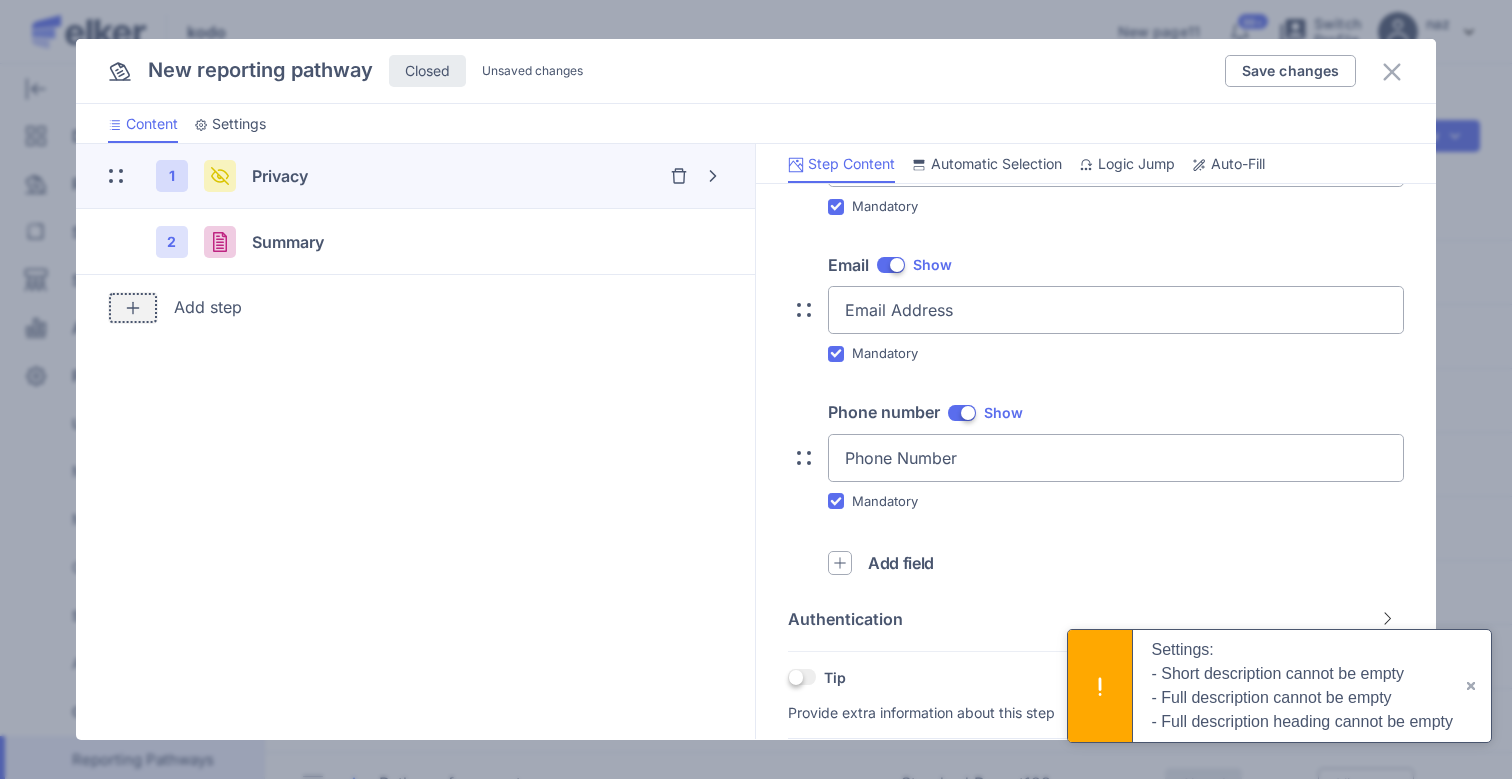 click at bounding box center (133, 308) 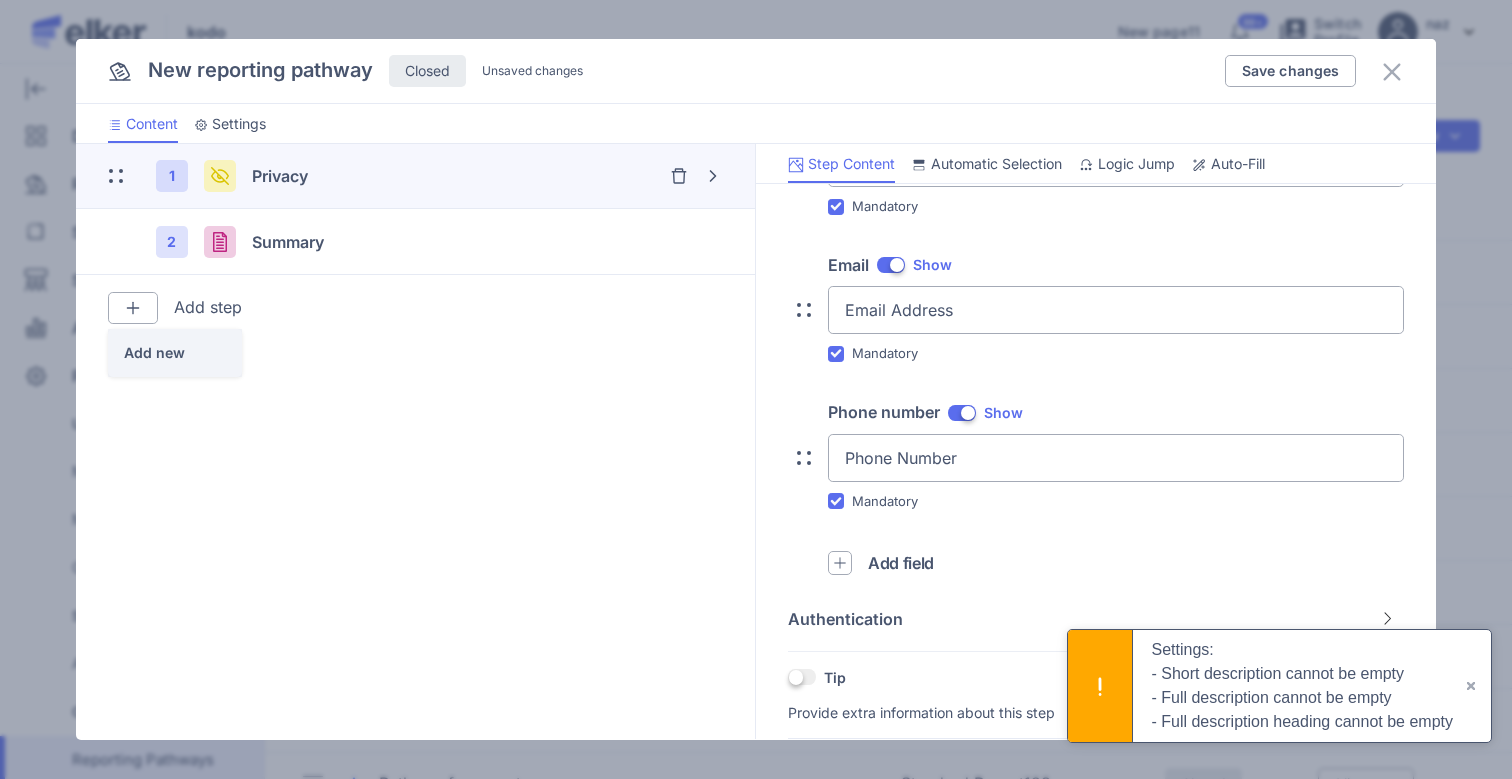 click on "Add new" at bounding box center (167, 353) 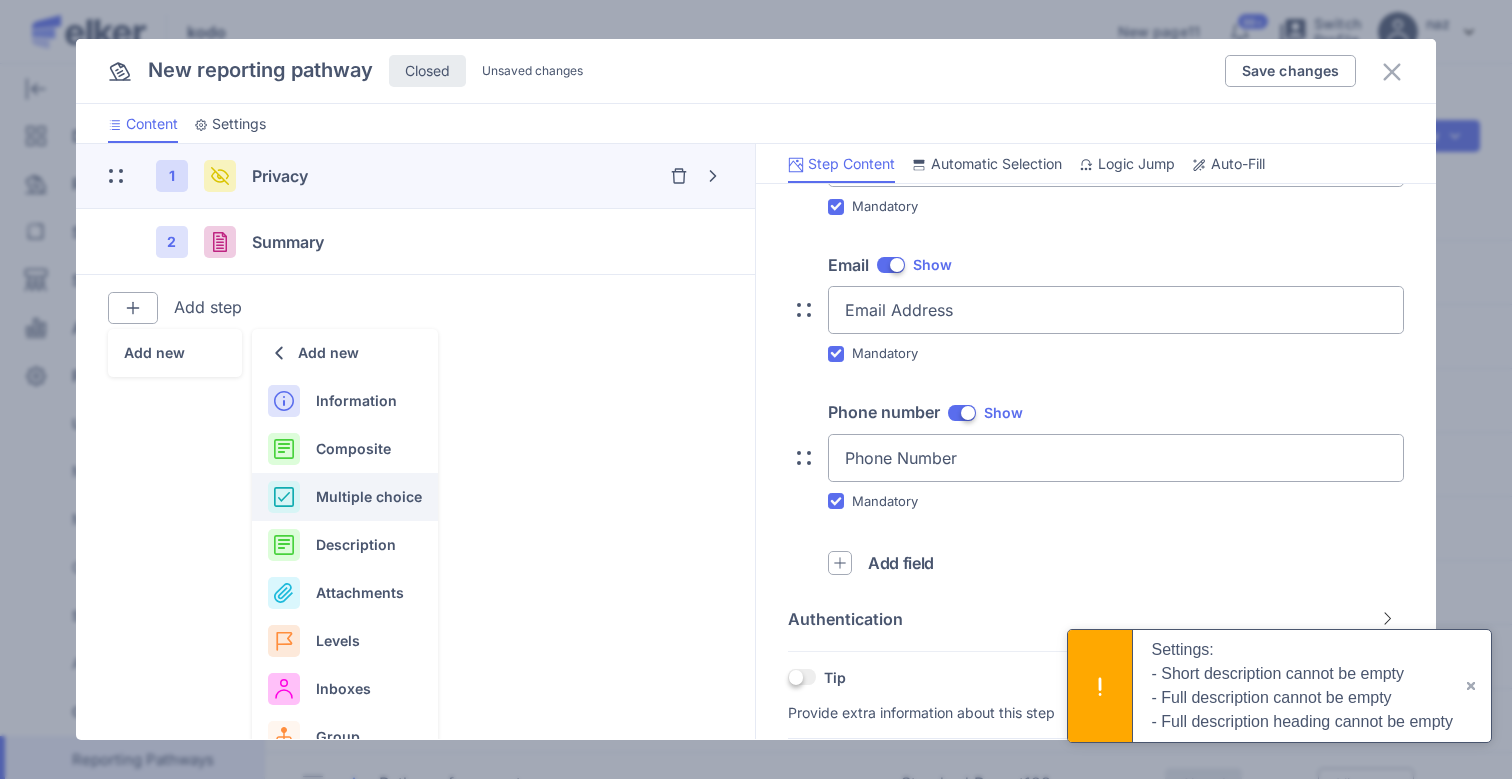 click on "Multiple choice" at bounding box center (369, 496) 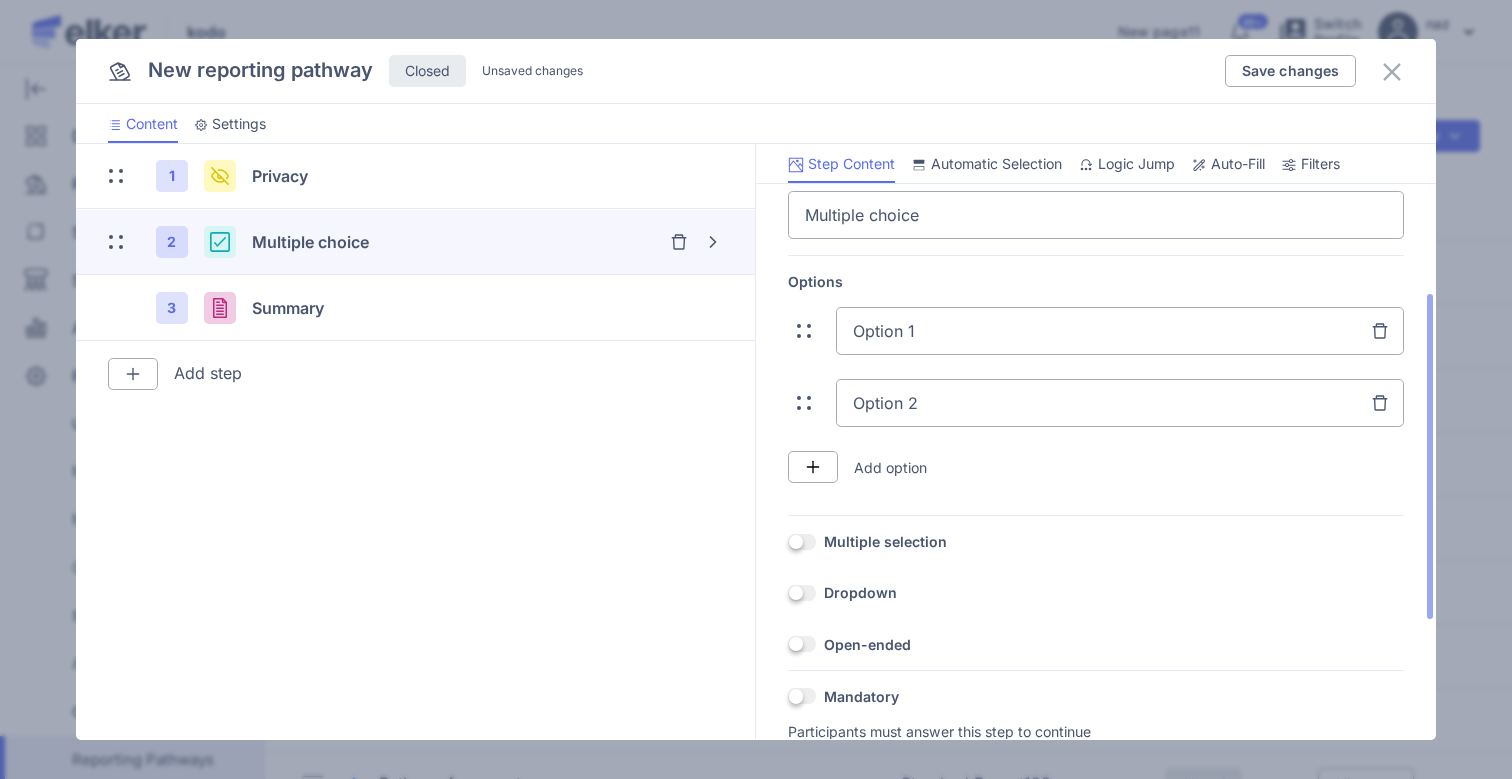 scroll, scrollTop: 286, scrollLeft: 0, axis: vertical 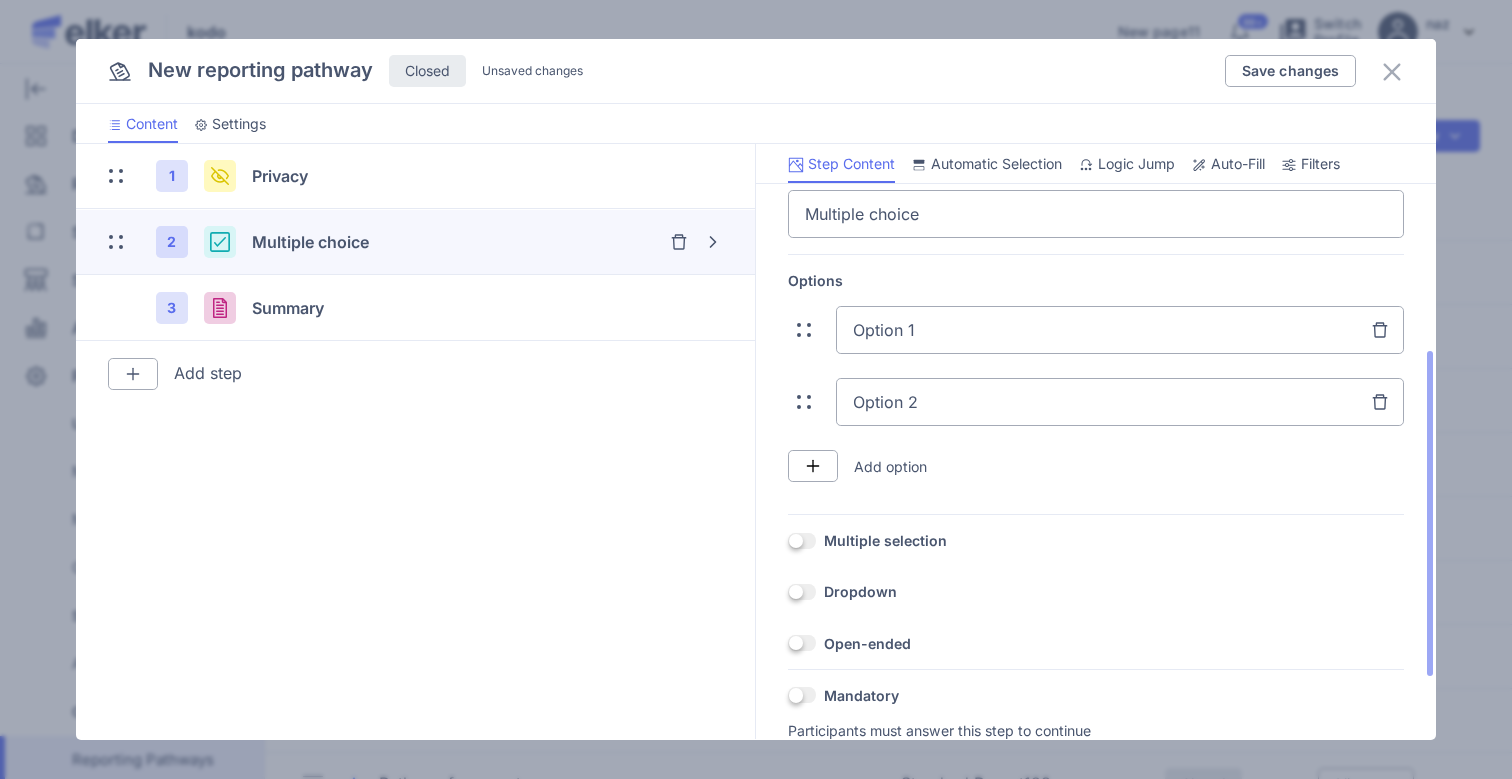 click on "Option 1" 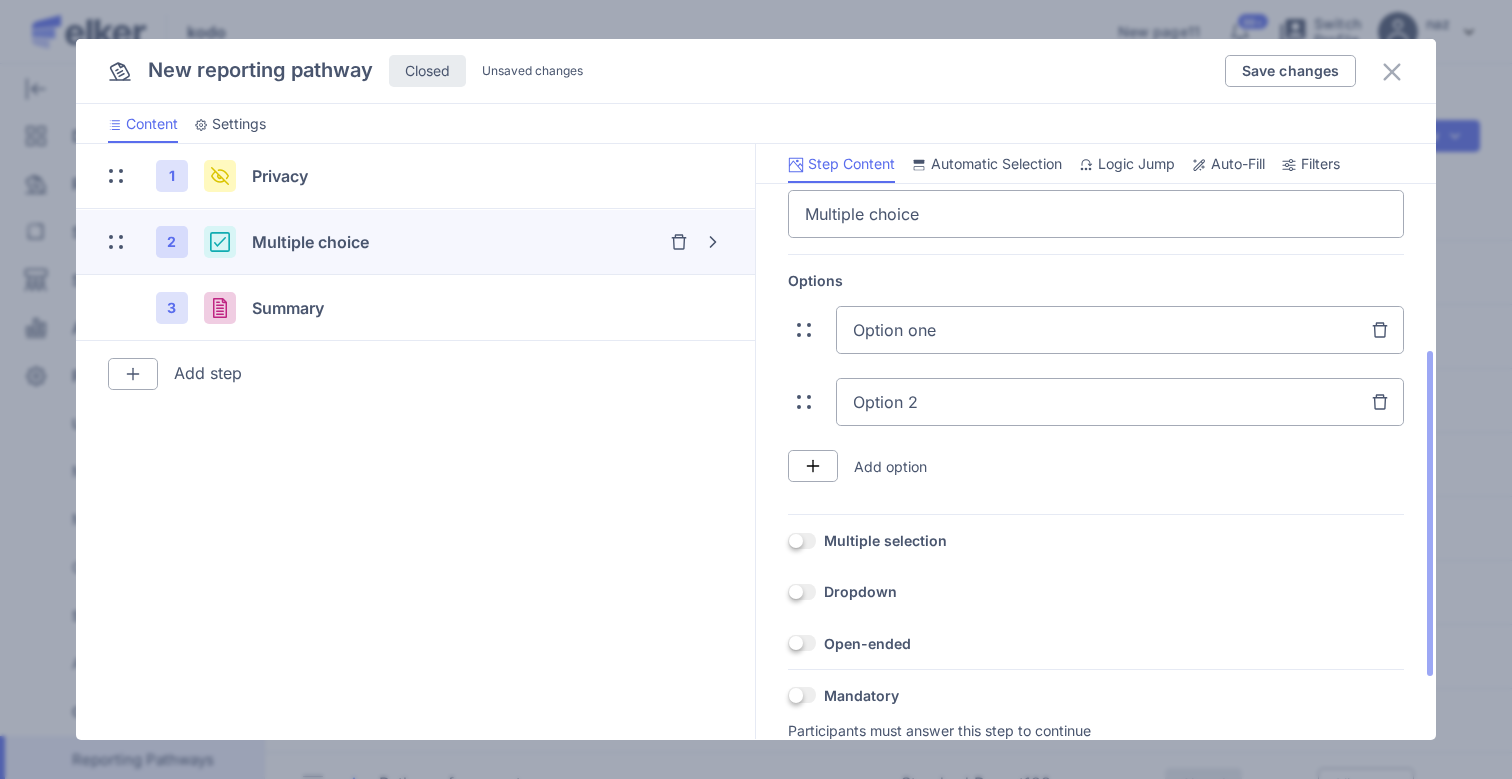 type on "Option one" 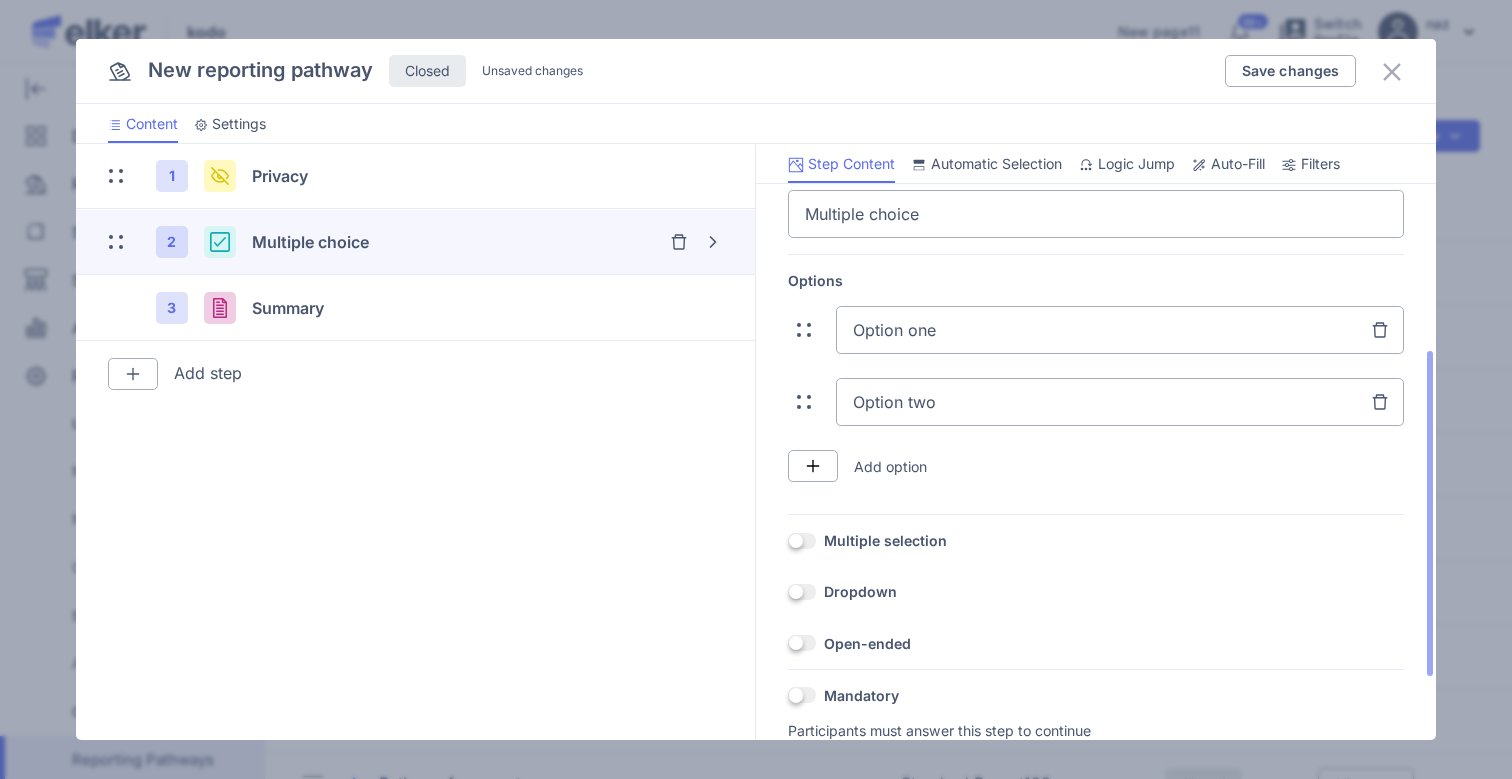 type on "Option two" 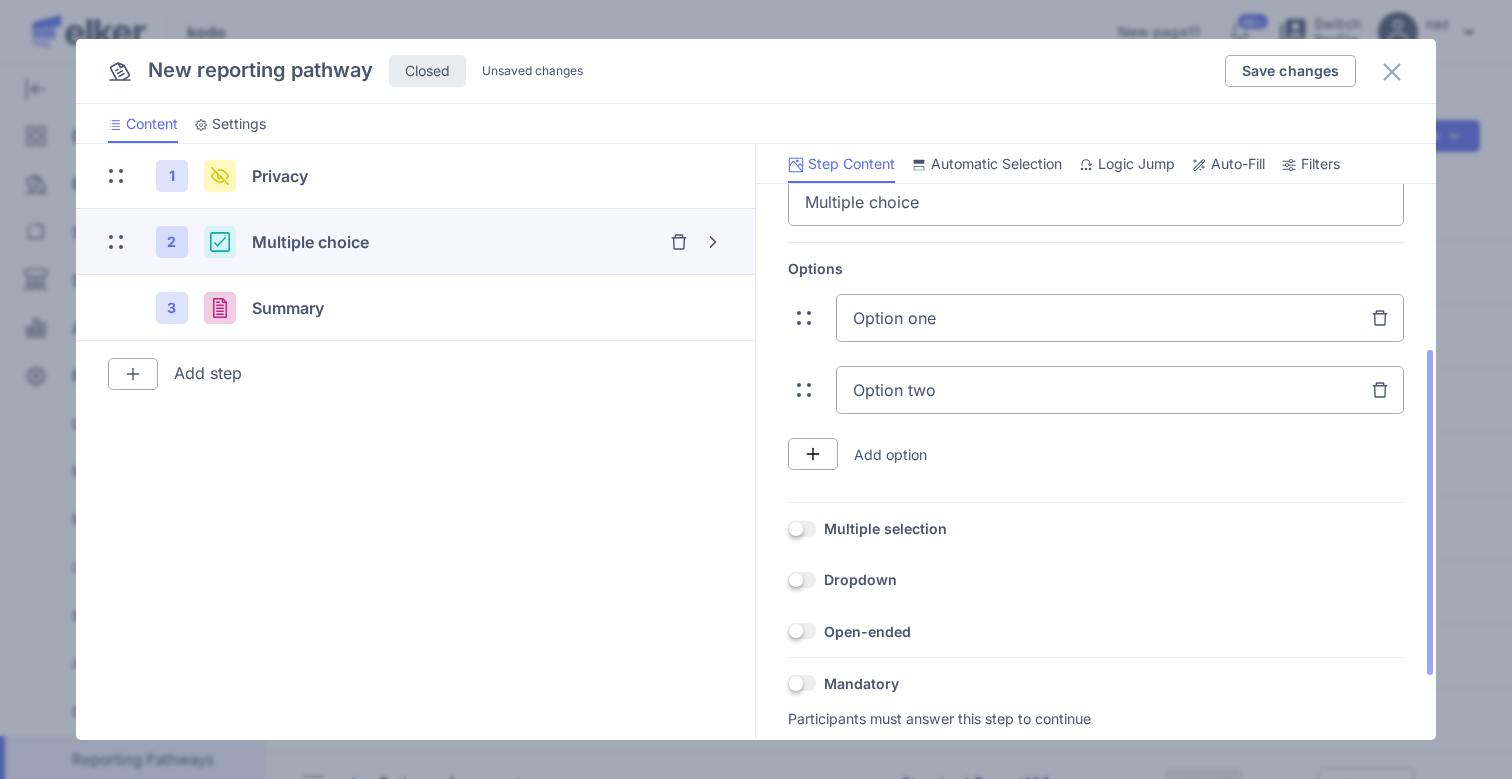 scroll, scrollTop: 391, scrollLeft: 0, axis: vertical 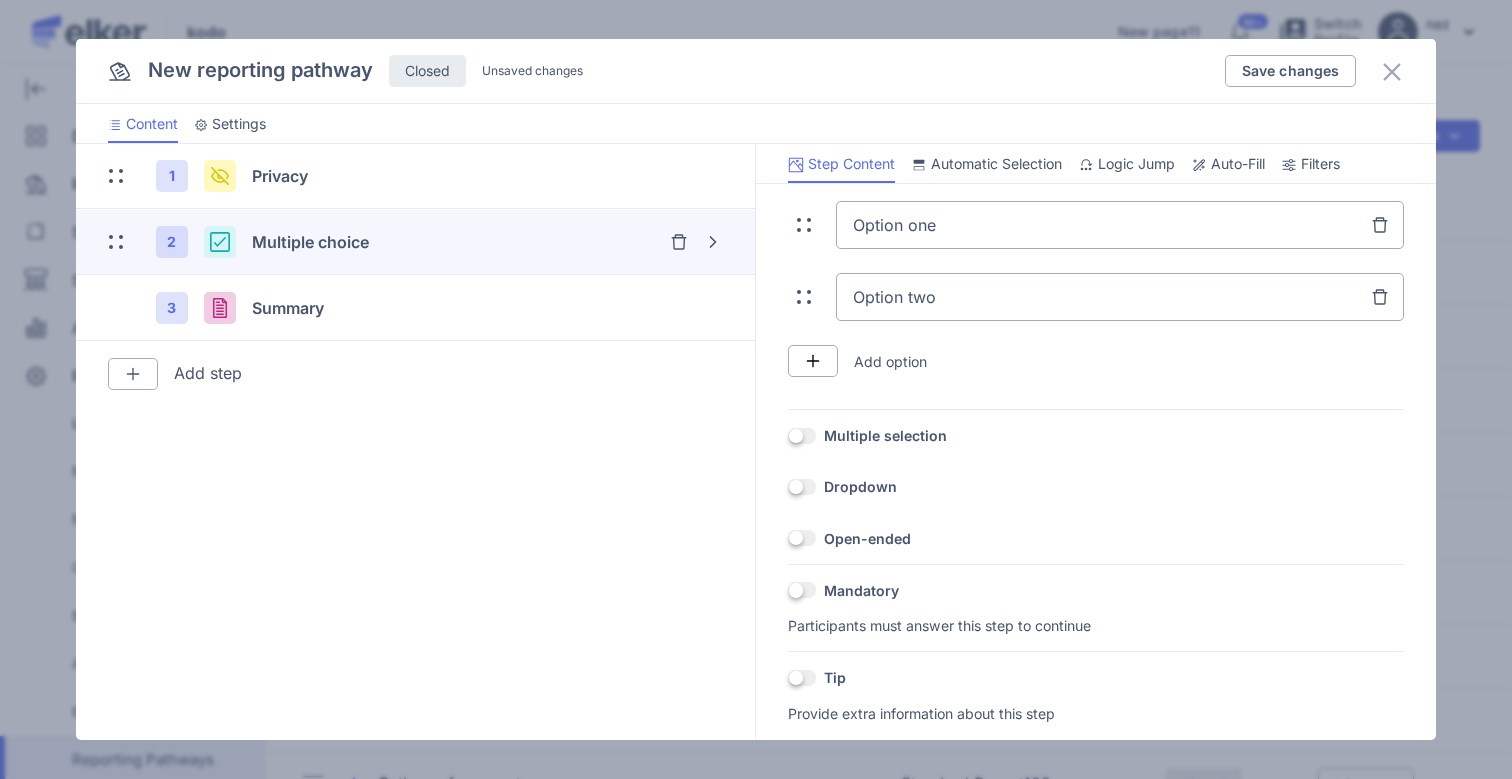 click on "Filters" at bounding box center (1320, 164) 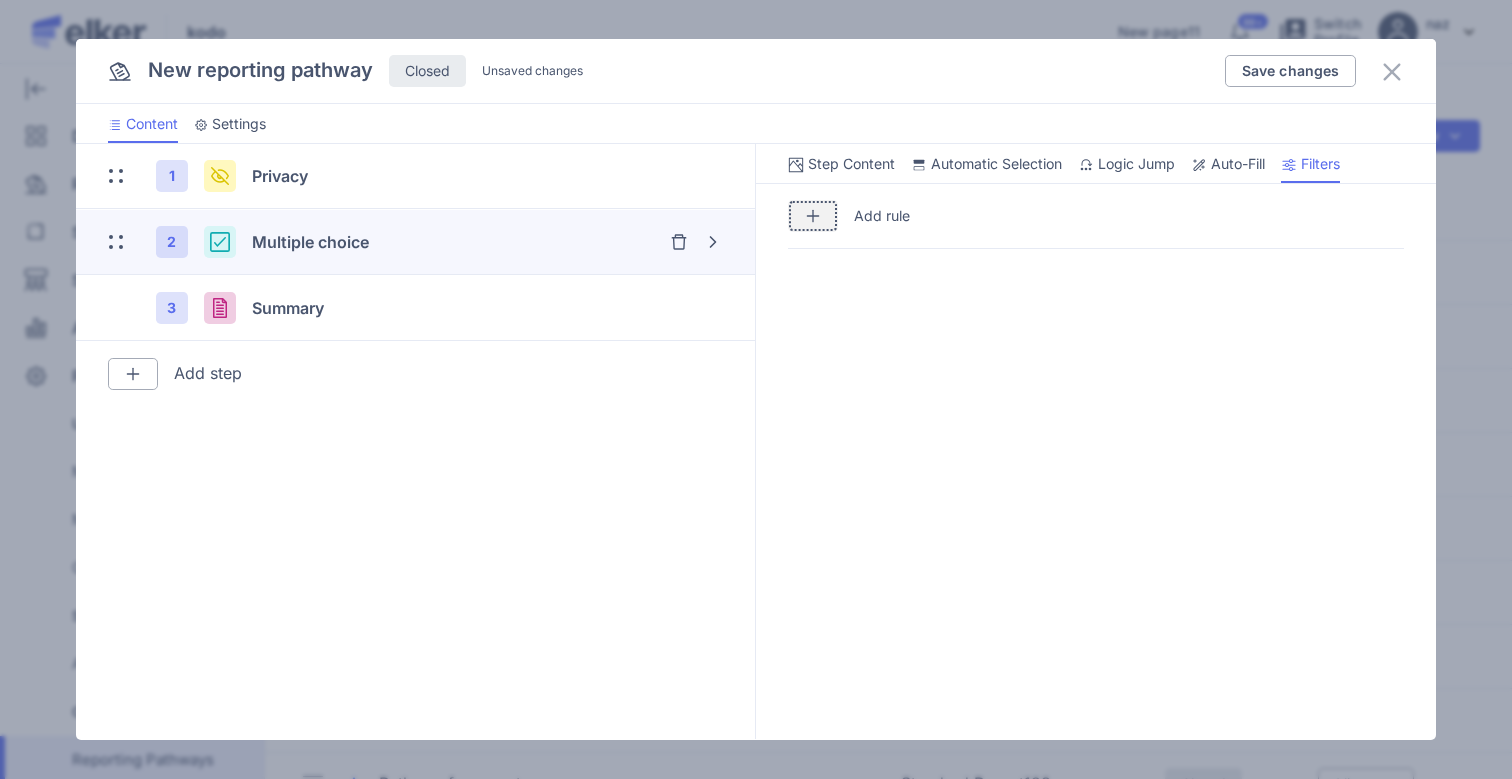click at bounding box center [813, 216] 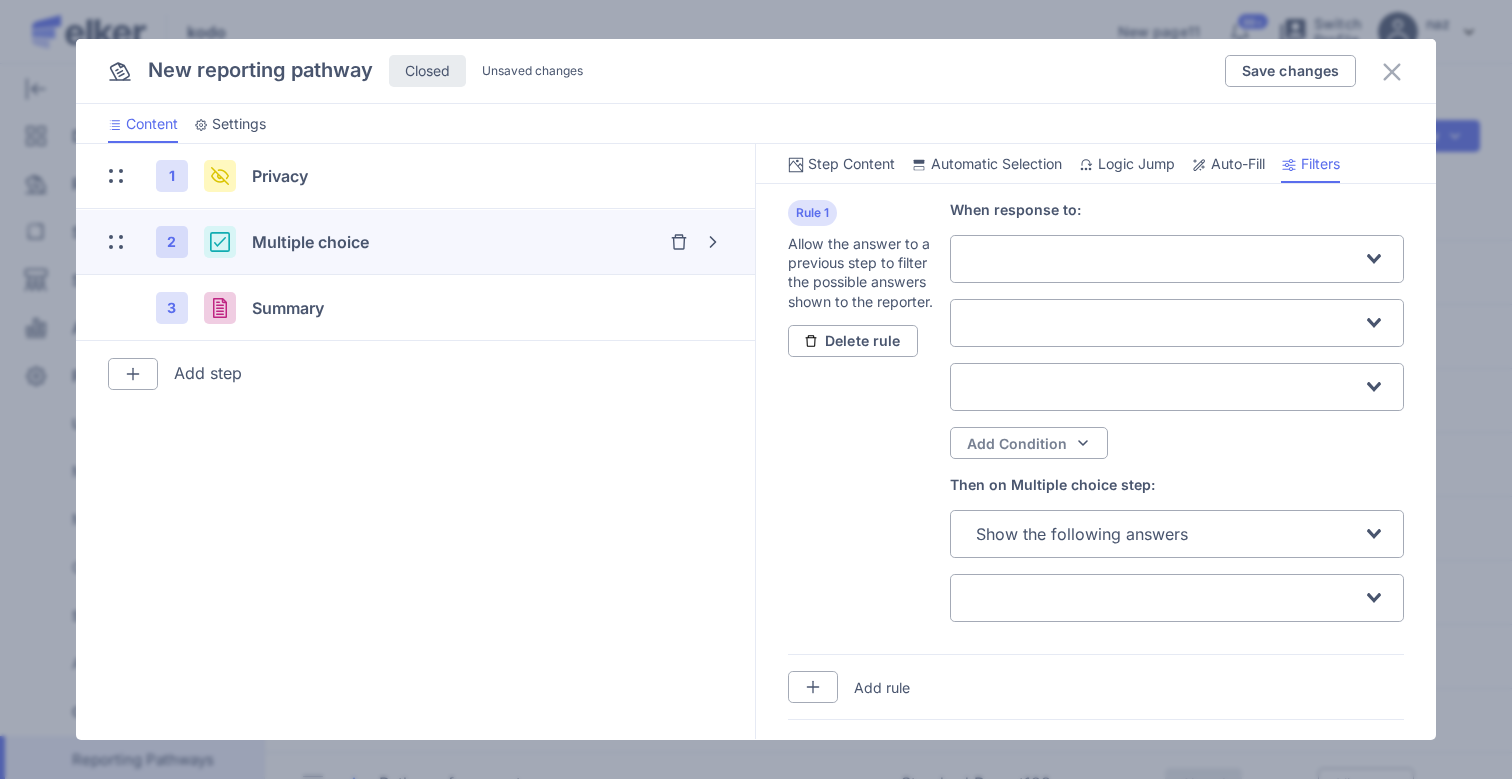 click 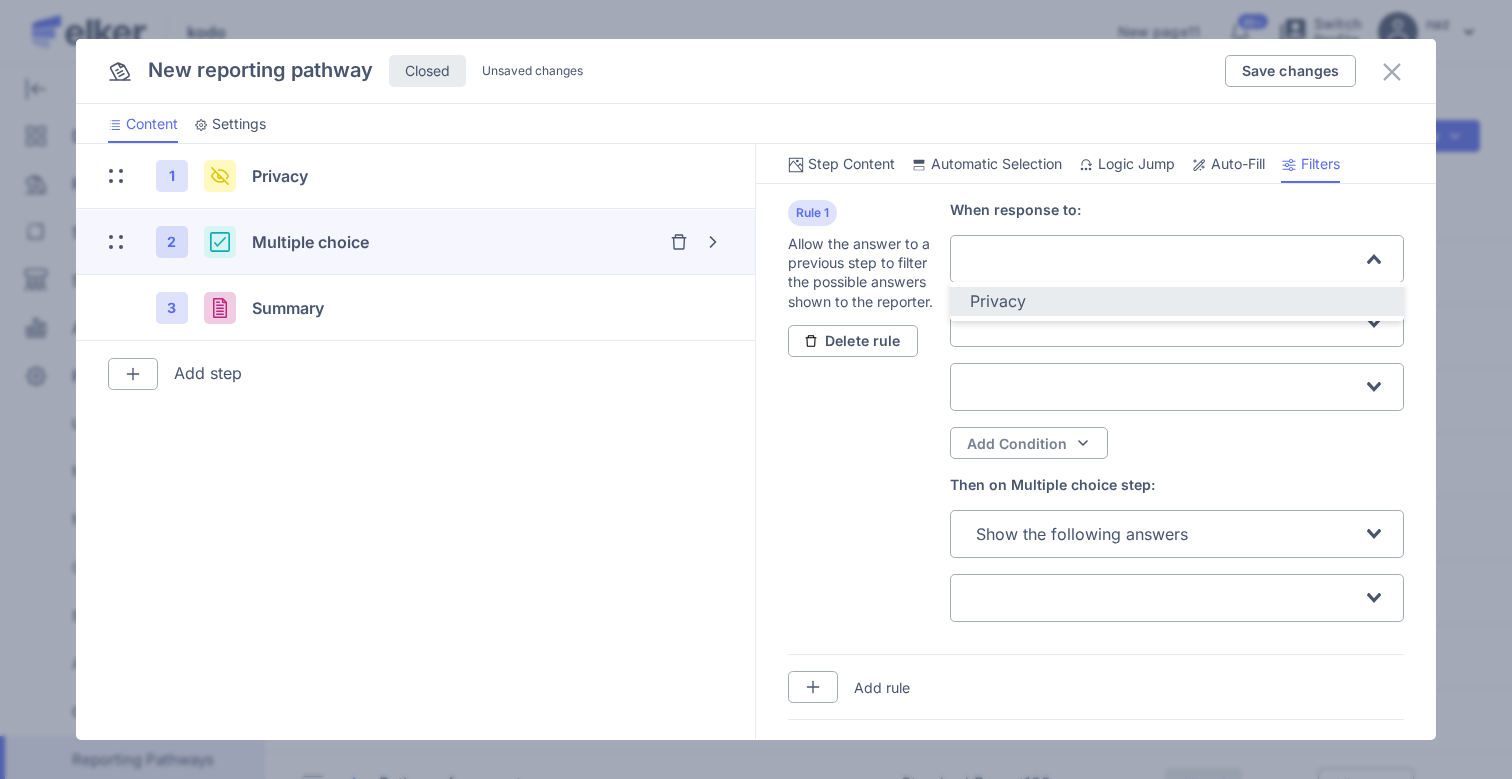 click on "Privacy" 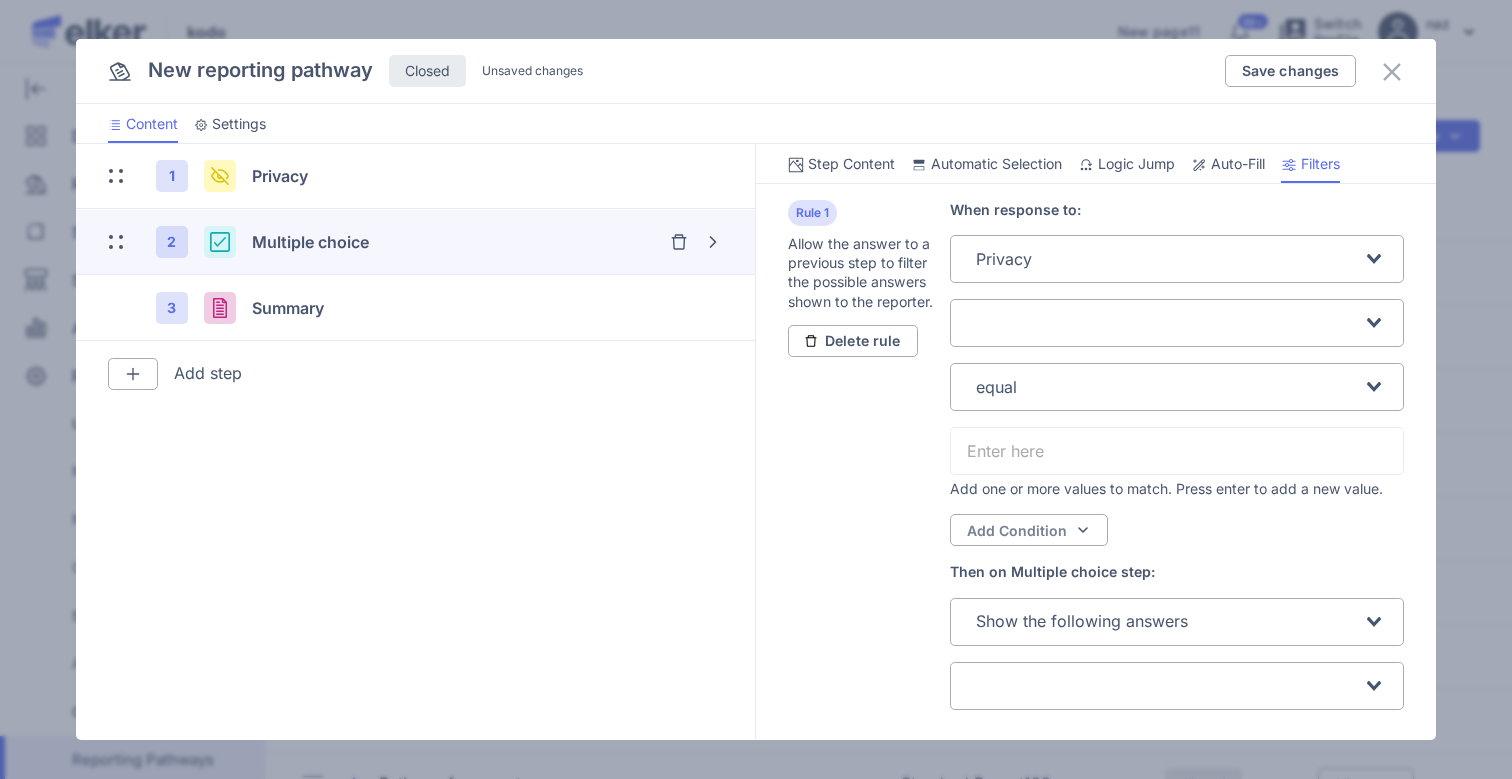 click 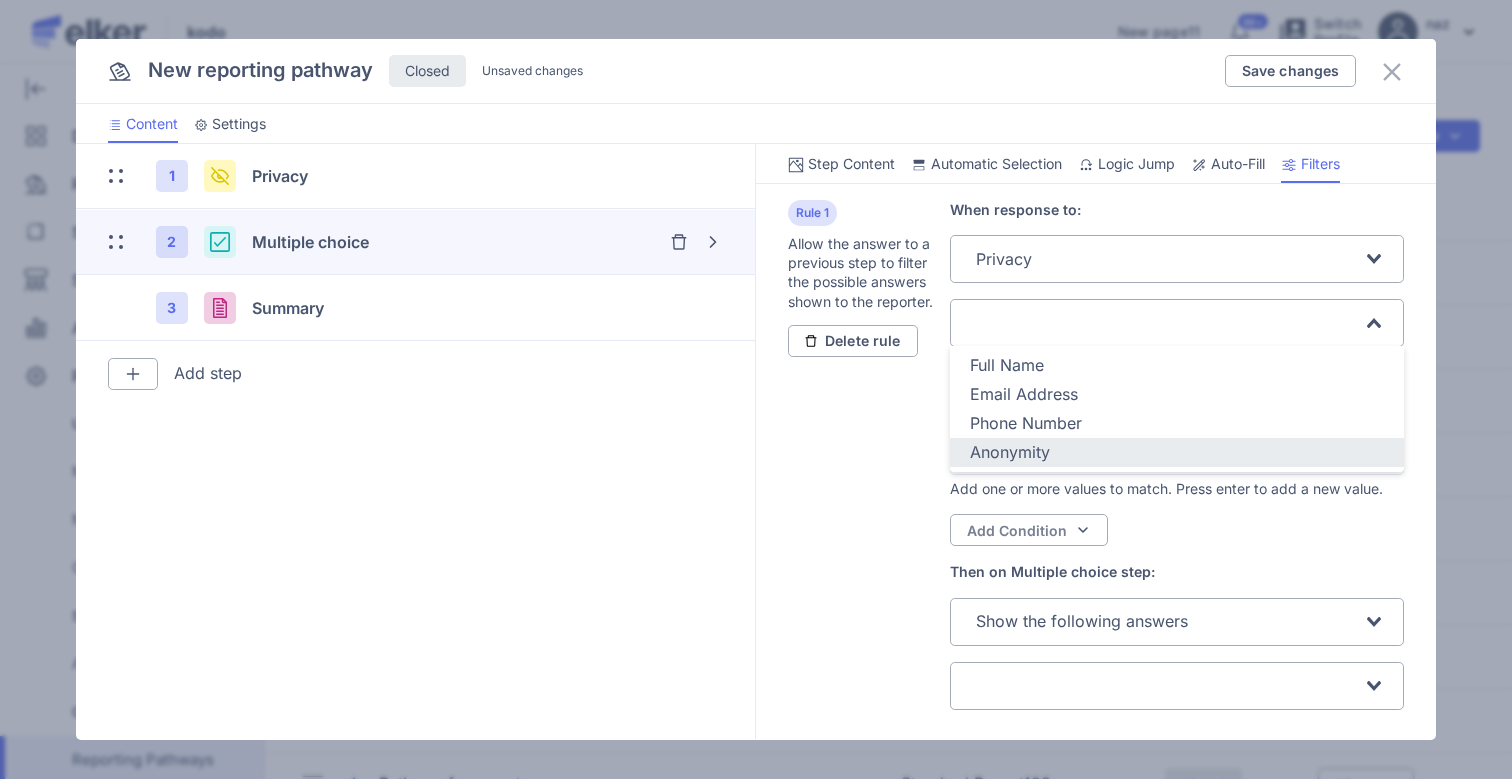 click on "Anonymity" at bounding box center [1010, 452] 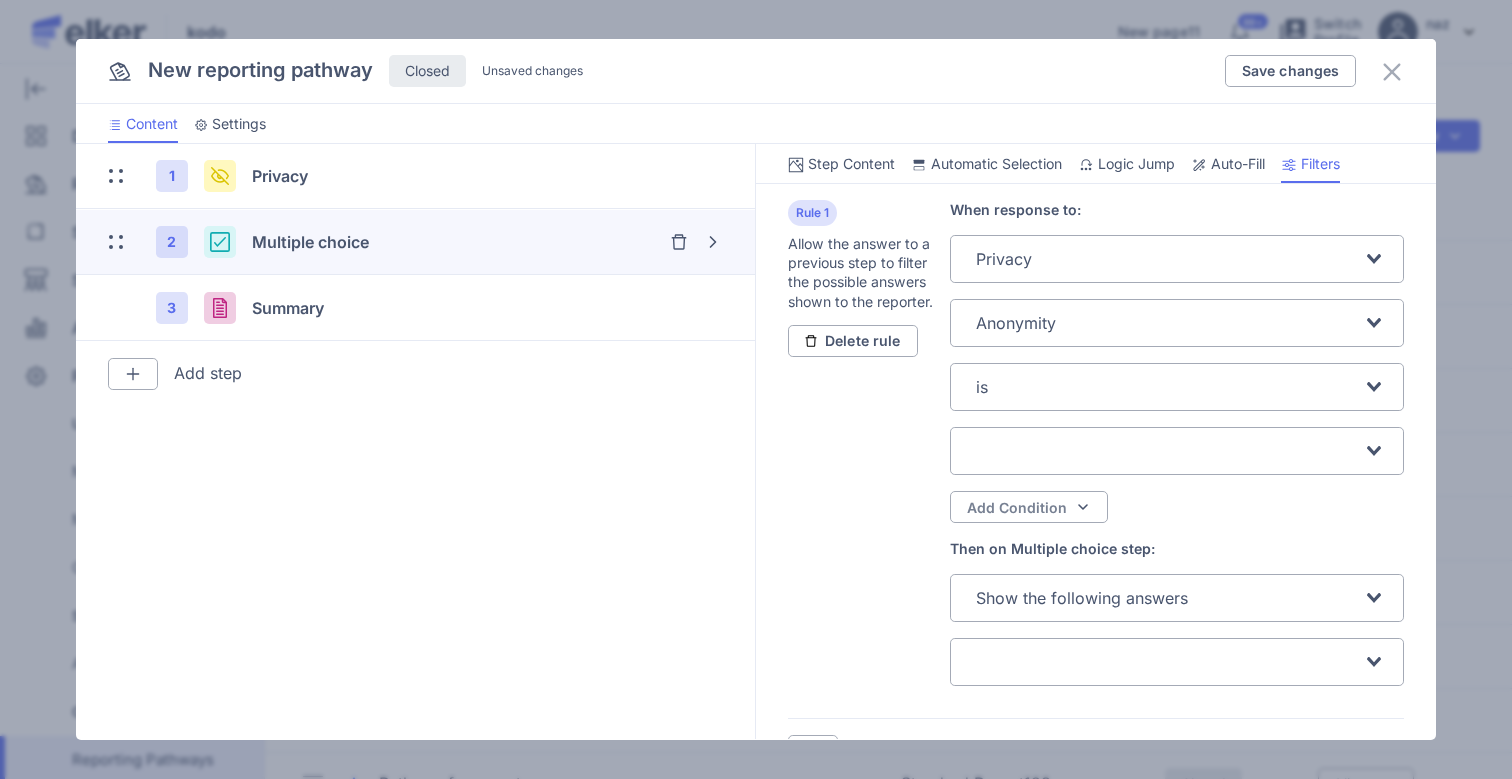 click 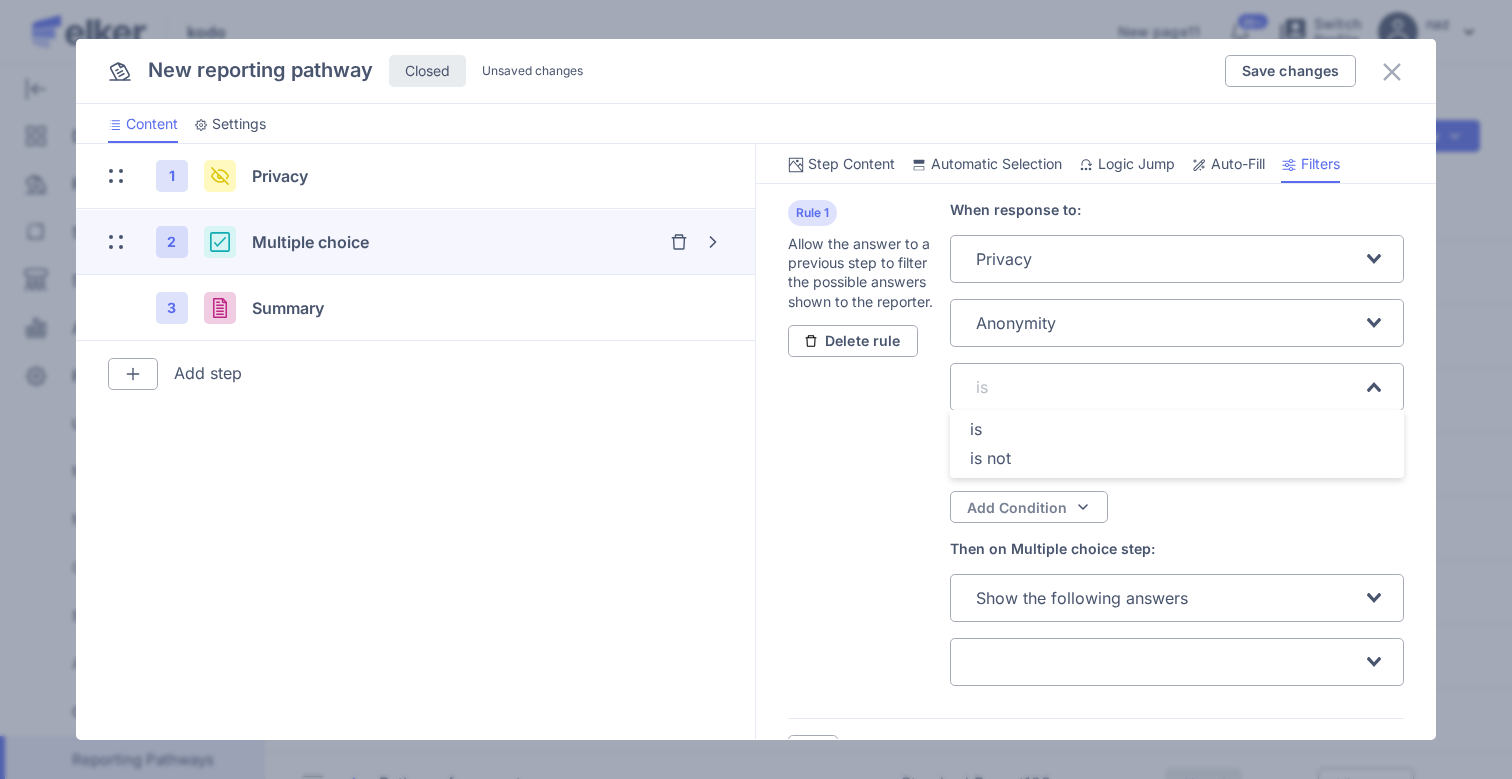 click 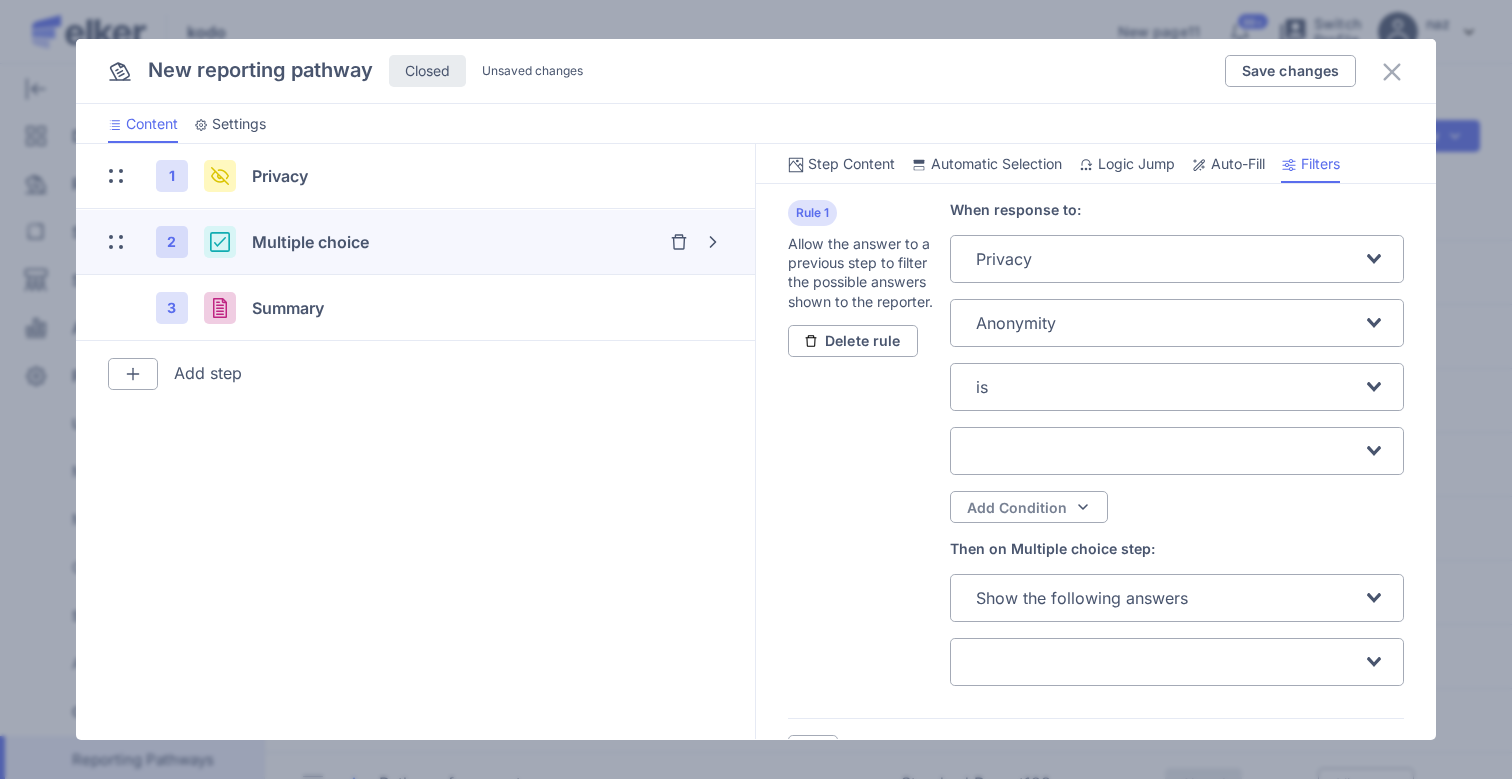 click 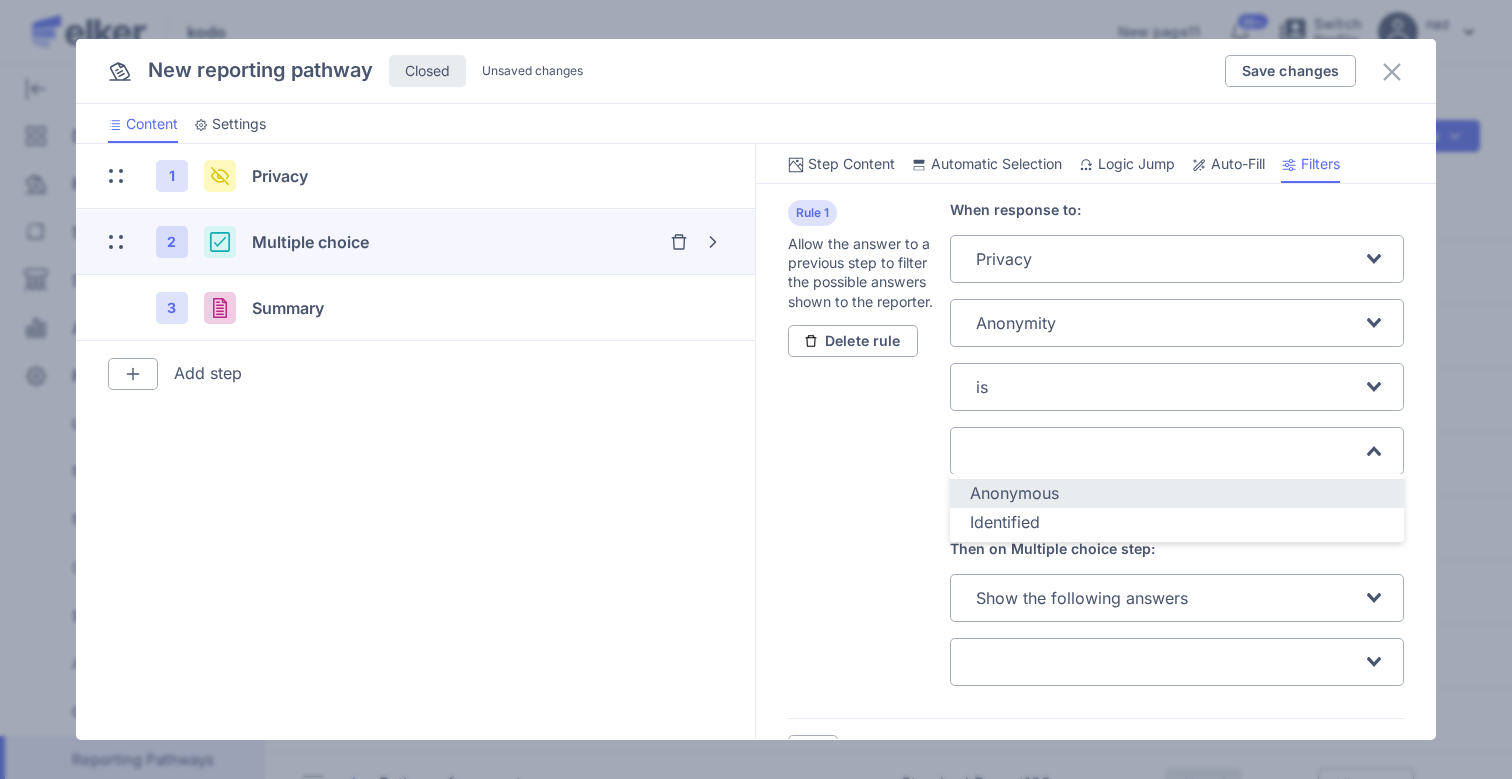 click on "Anonymous" at bounding box center (1014, 493) 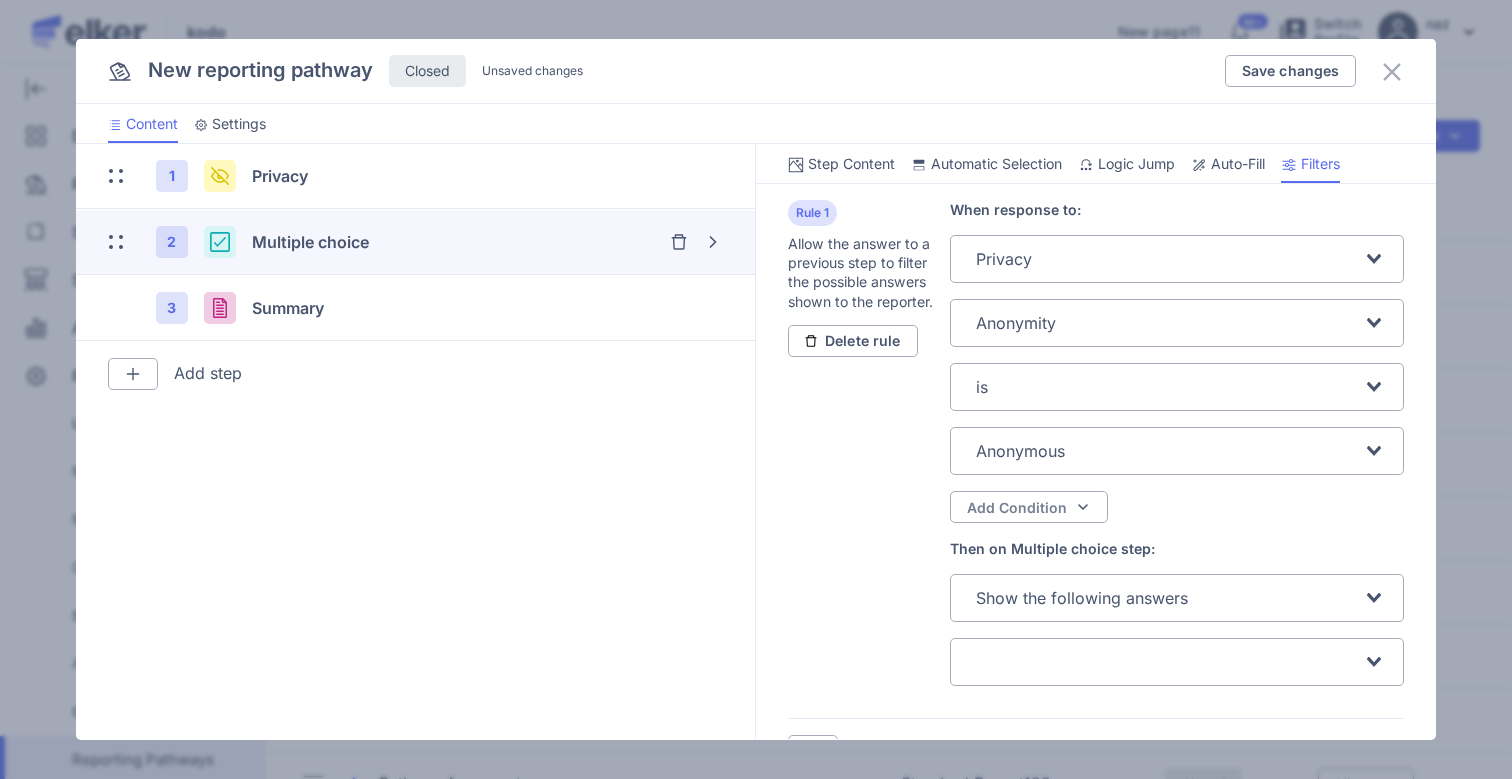 click on "Show the following answers" at bounding box center [1082, 598] 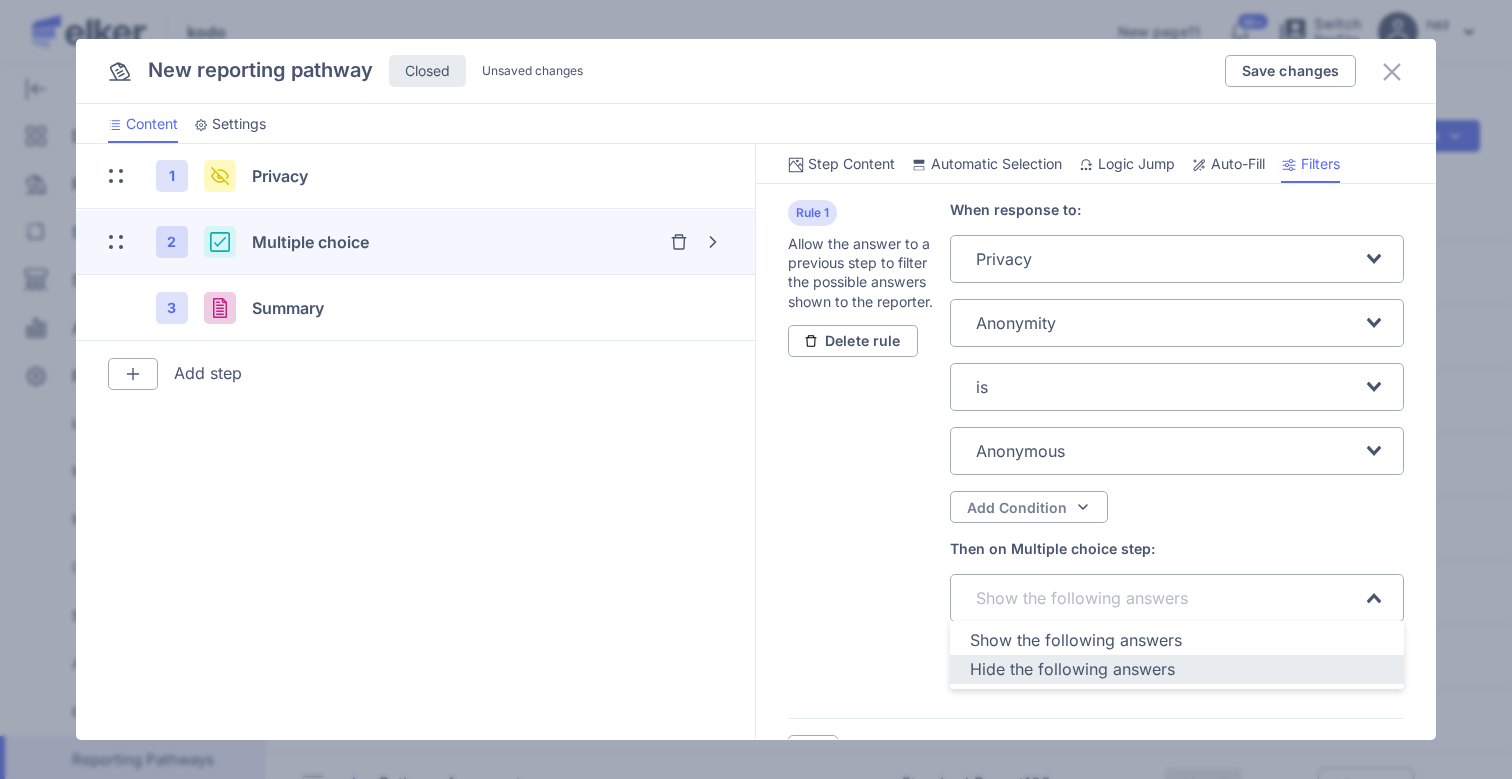 click on "Hide the following answers" at bounding box center [1072, 669] 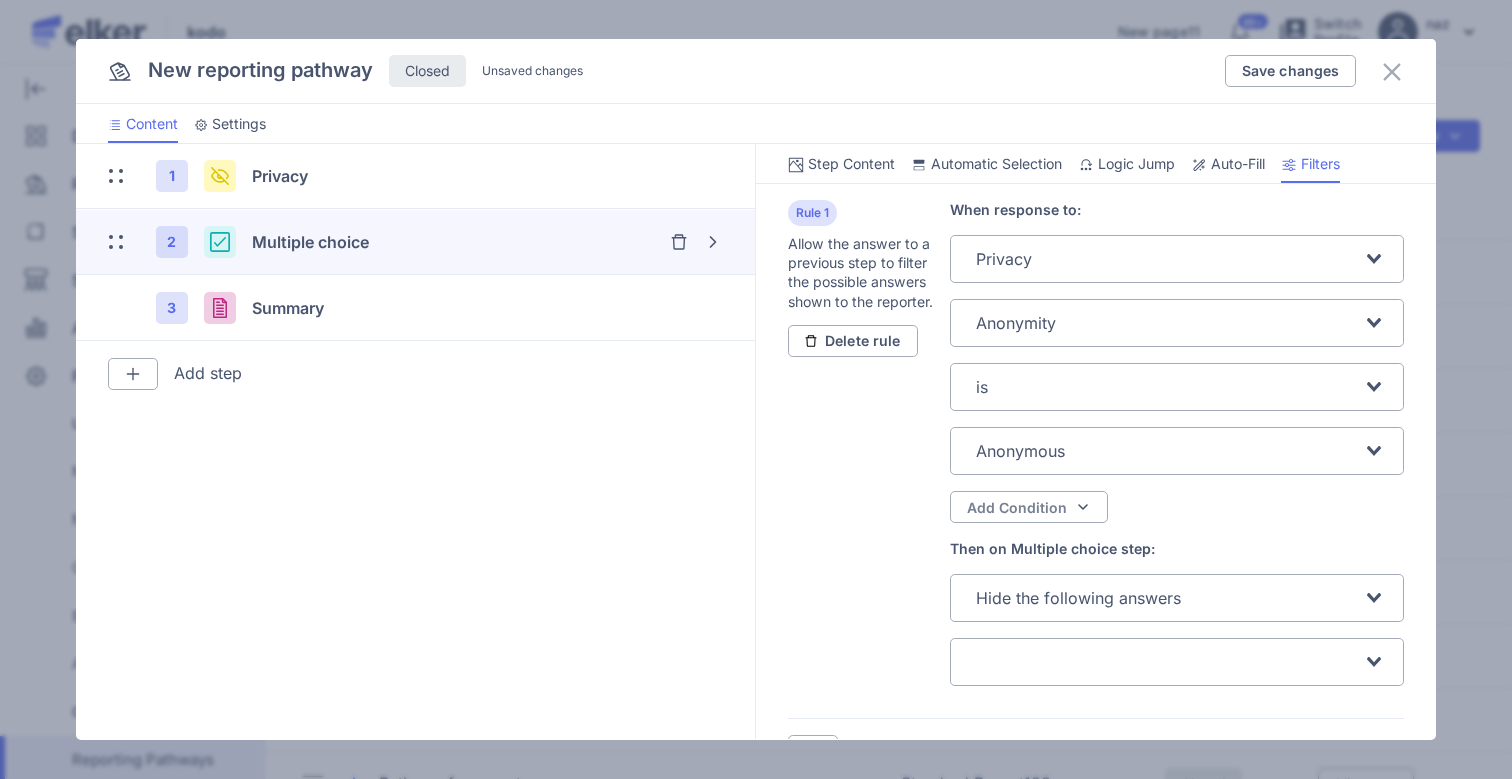 click 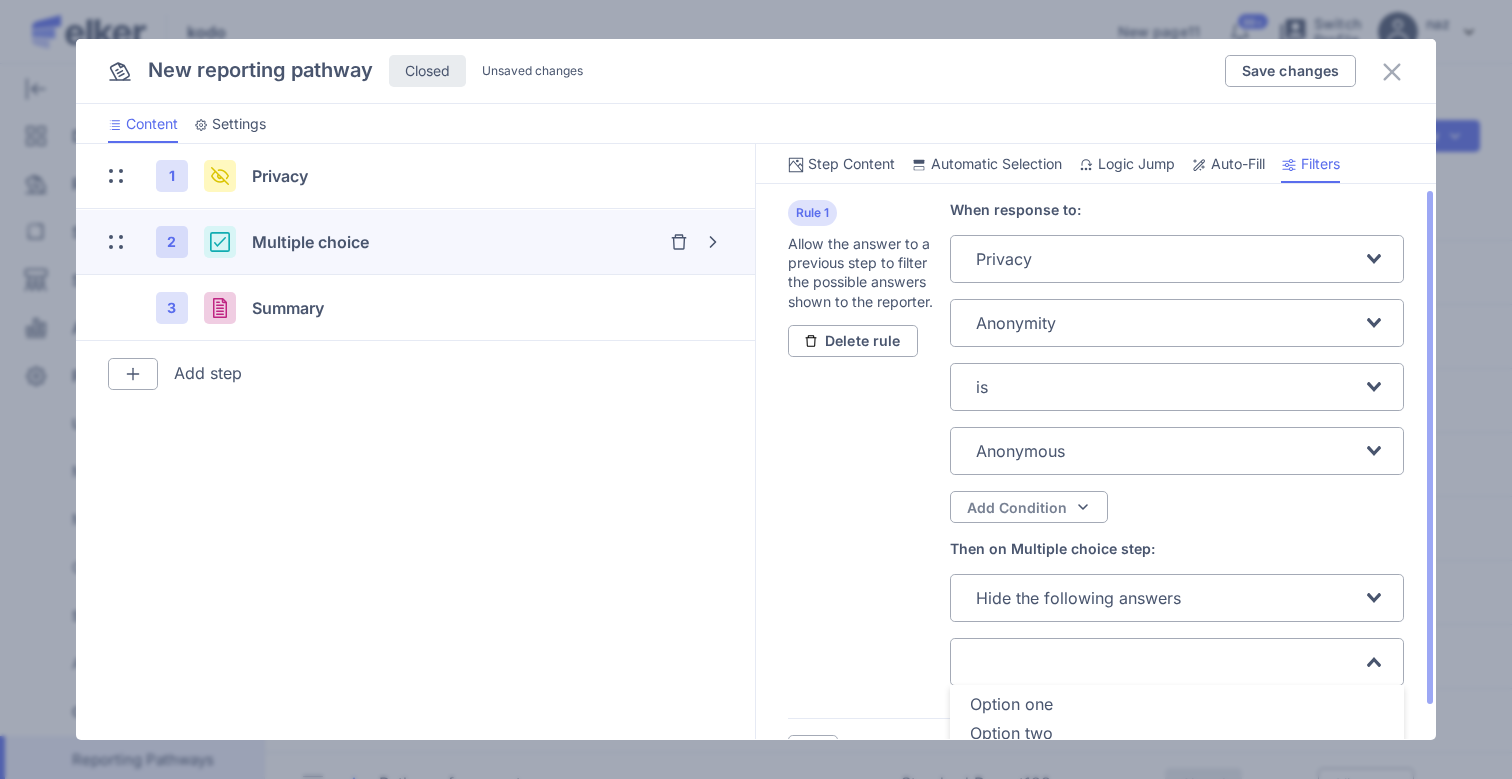 scroll, scrollTop: 45, scrollLeft: 0, axis: vertical 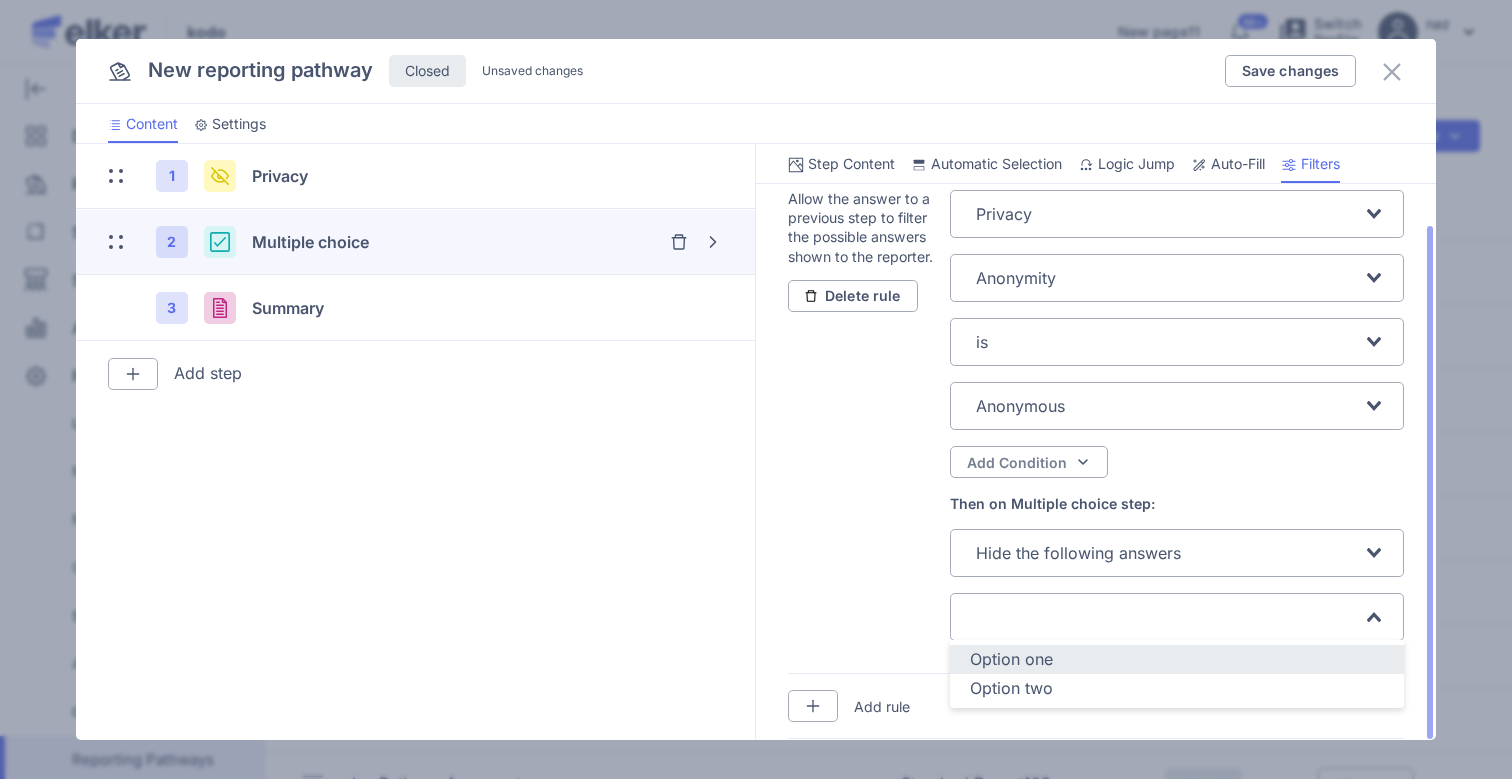 click 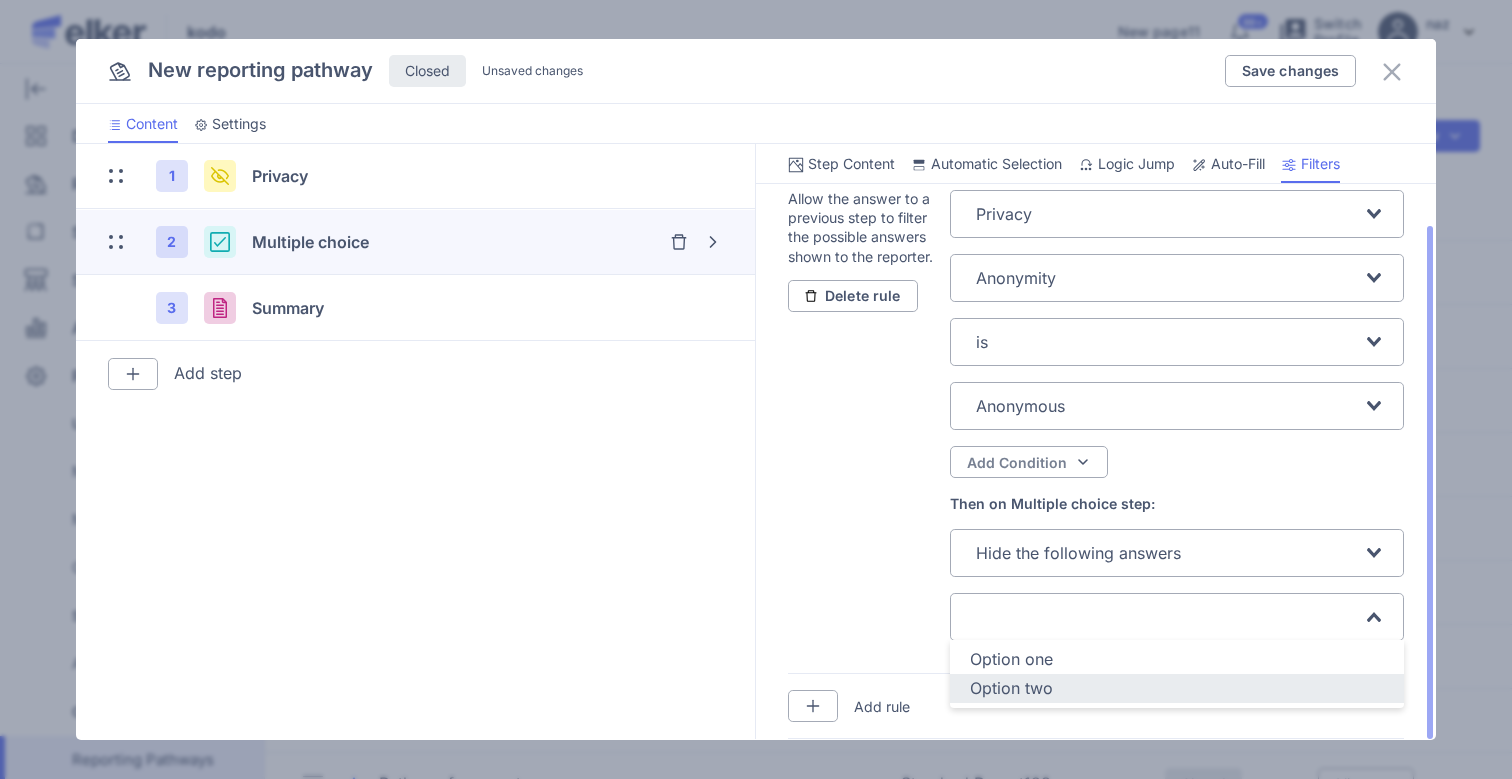 click on "Option two" at bounding box center (1011, 688) 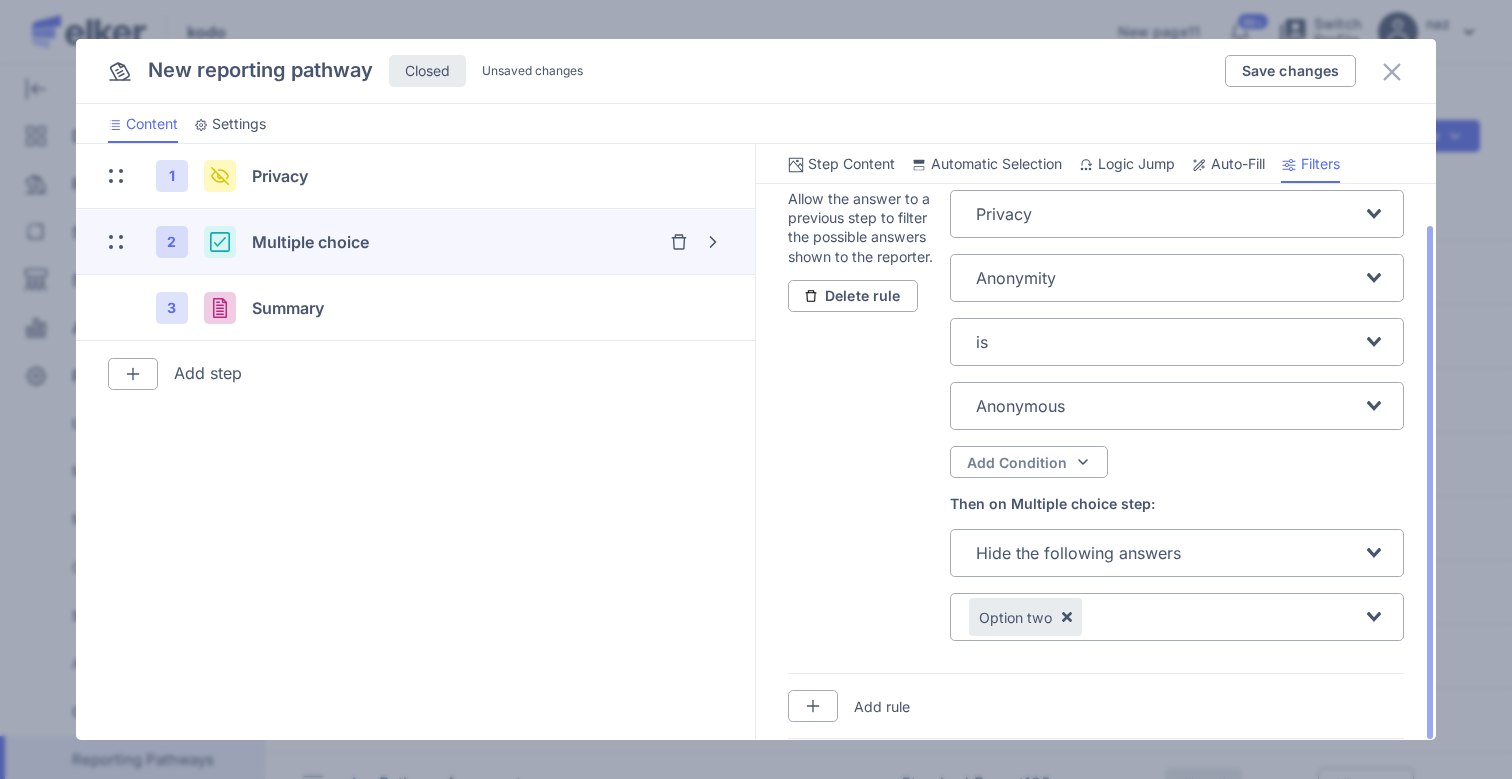 click 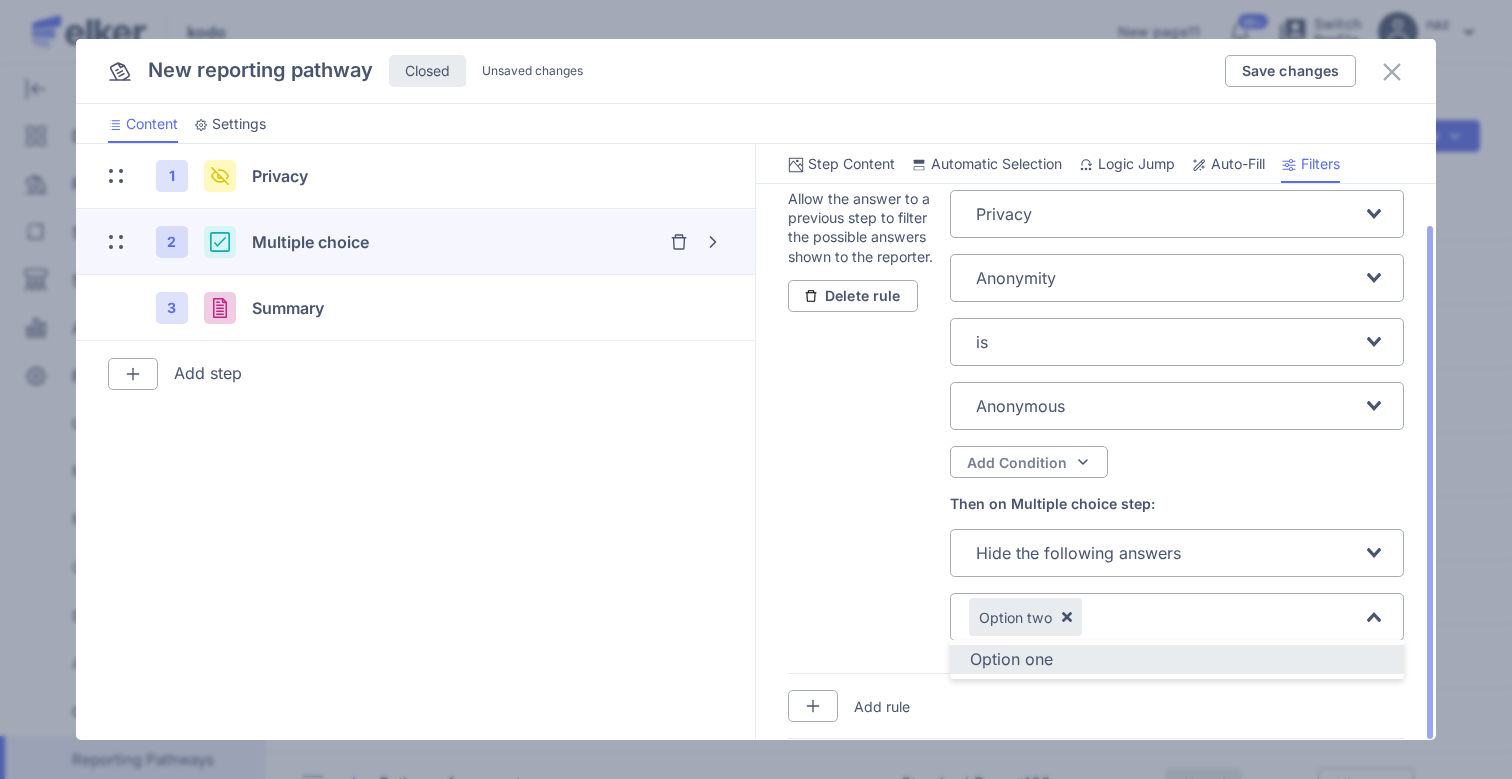 click on "Option one" 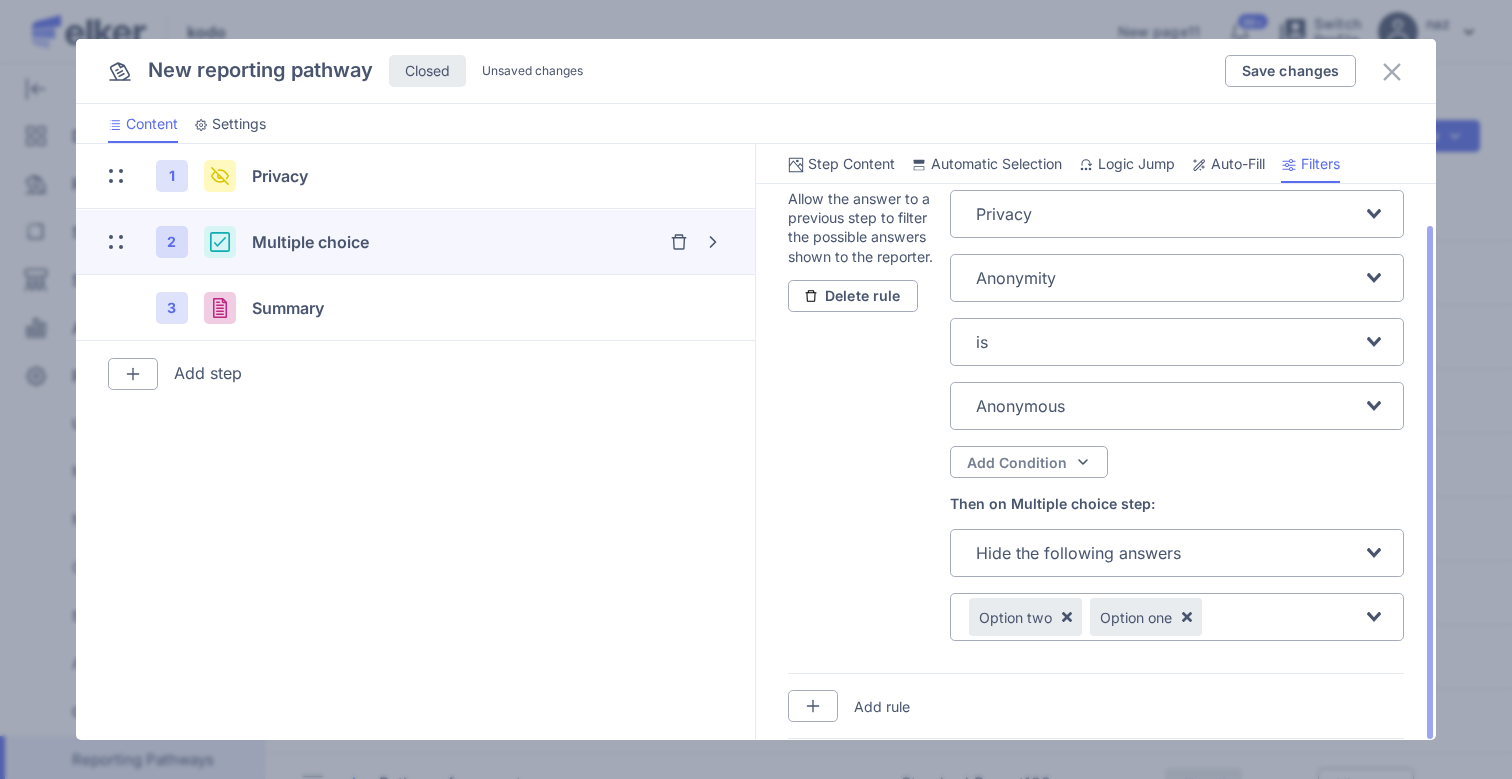 click on "Option two" 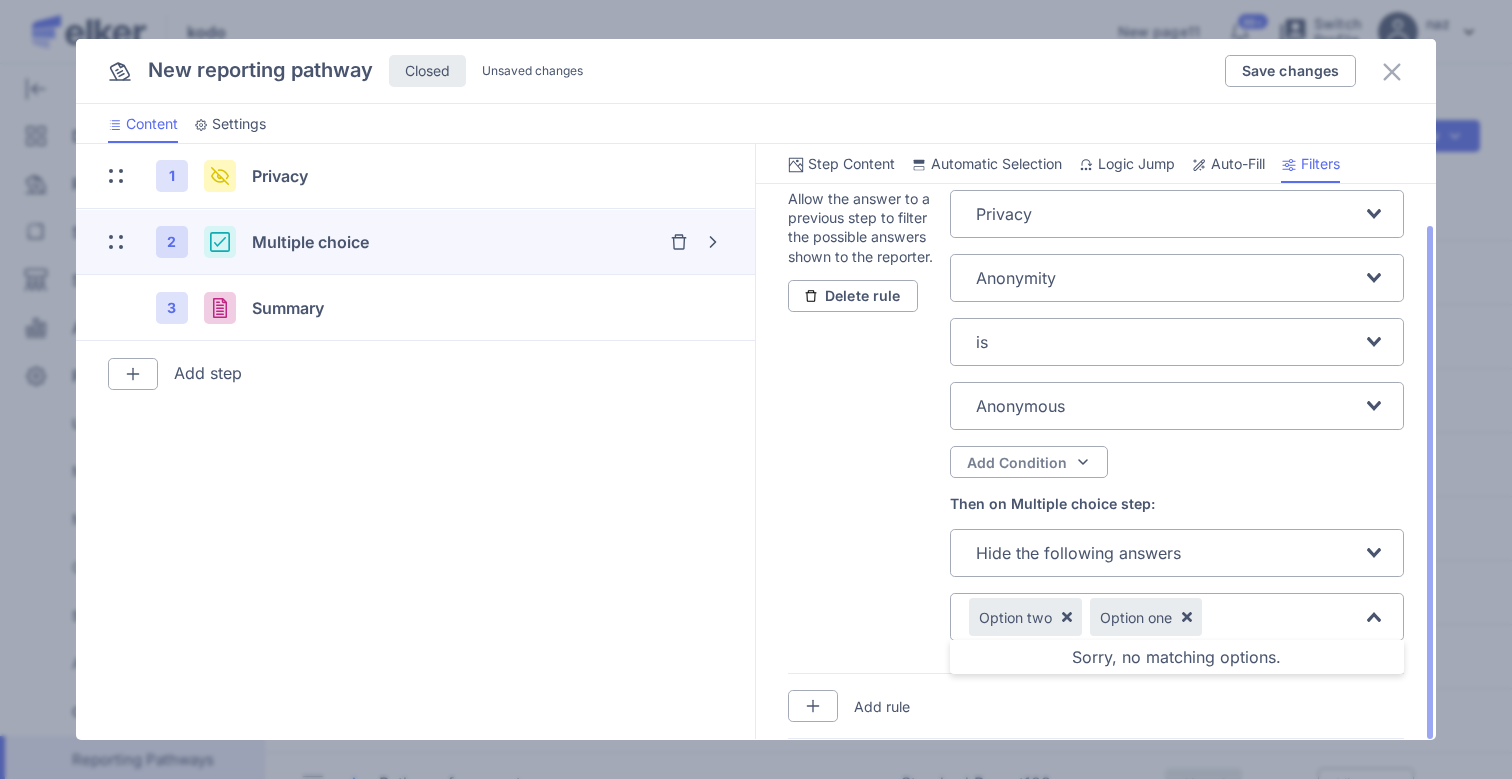 click 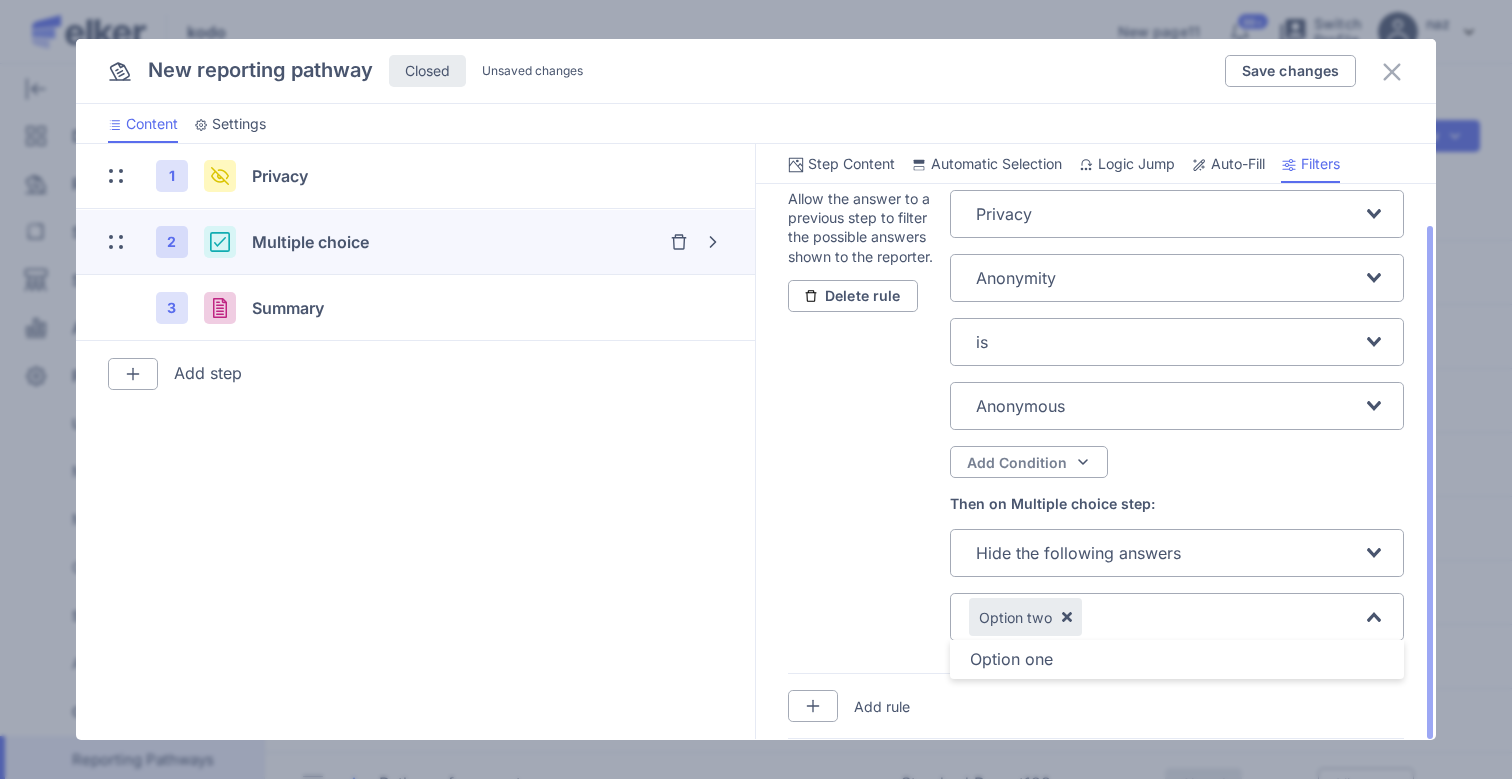 click on "Add Condition" at bounding box center [1177, 462] 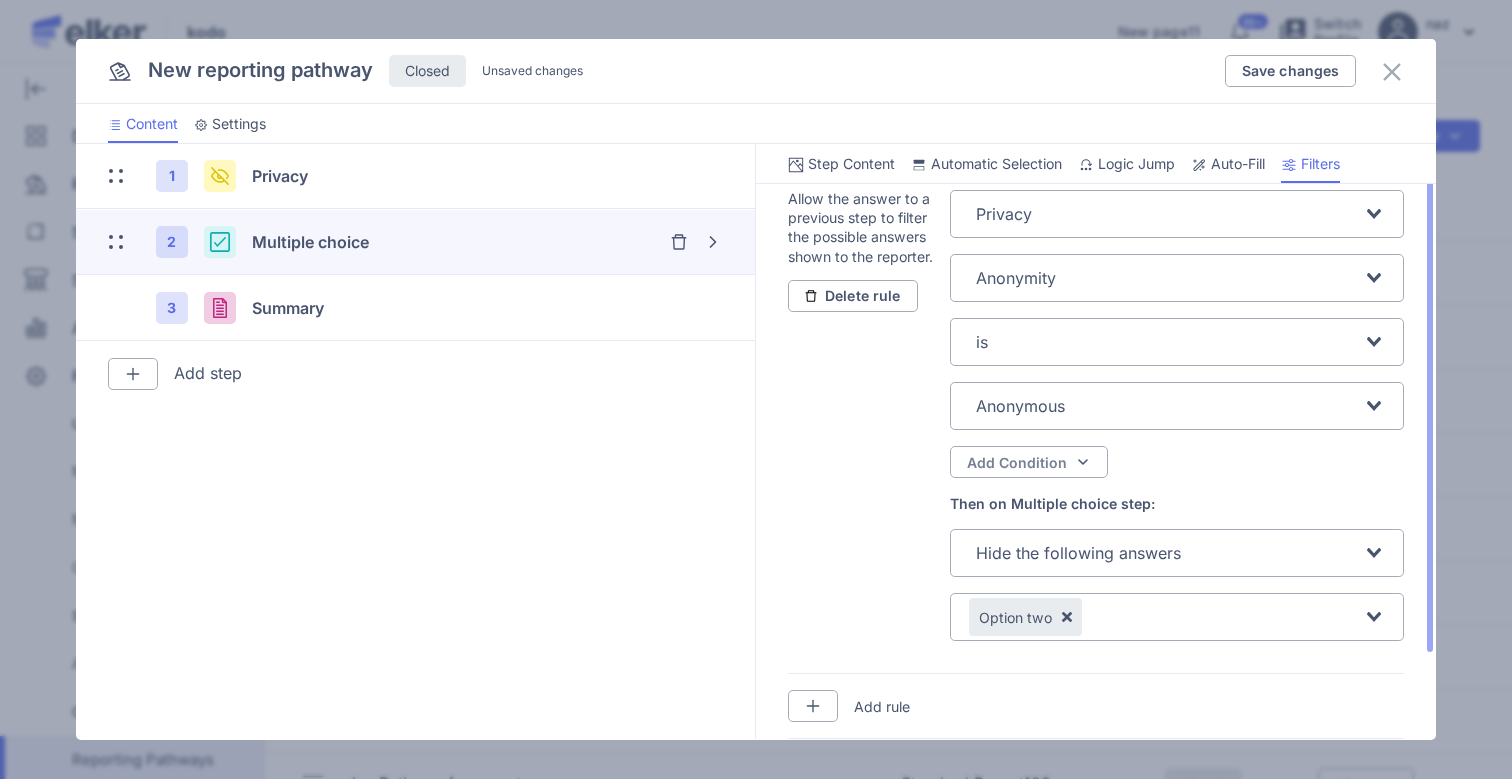 scroll, scrollTop: 0, scrollLeft: 0, axis: both 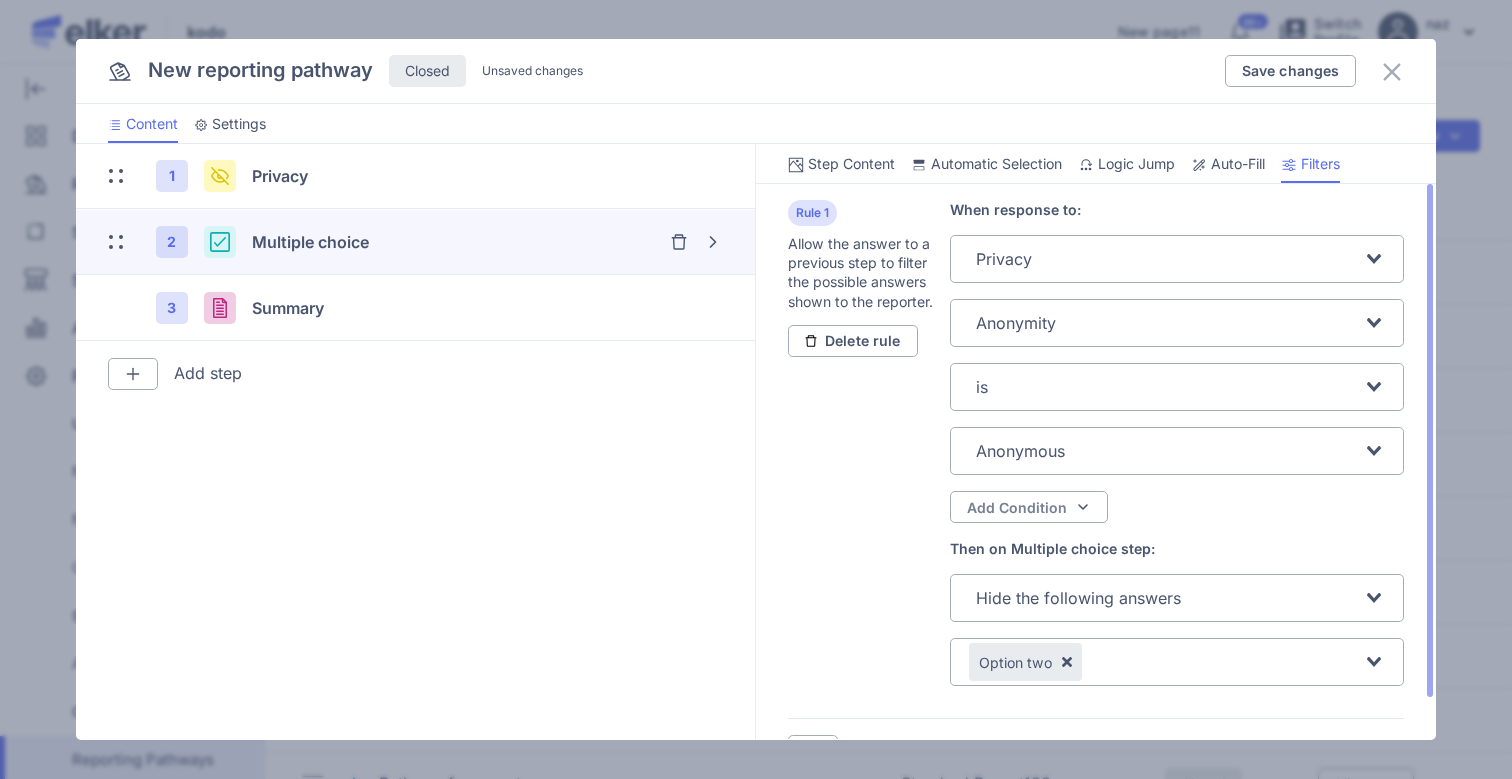 click on "Step Content" at bounding box center [851, 164] 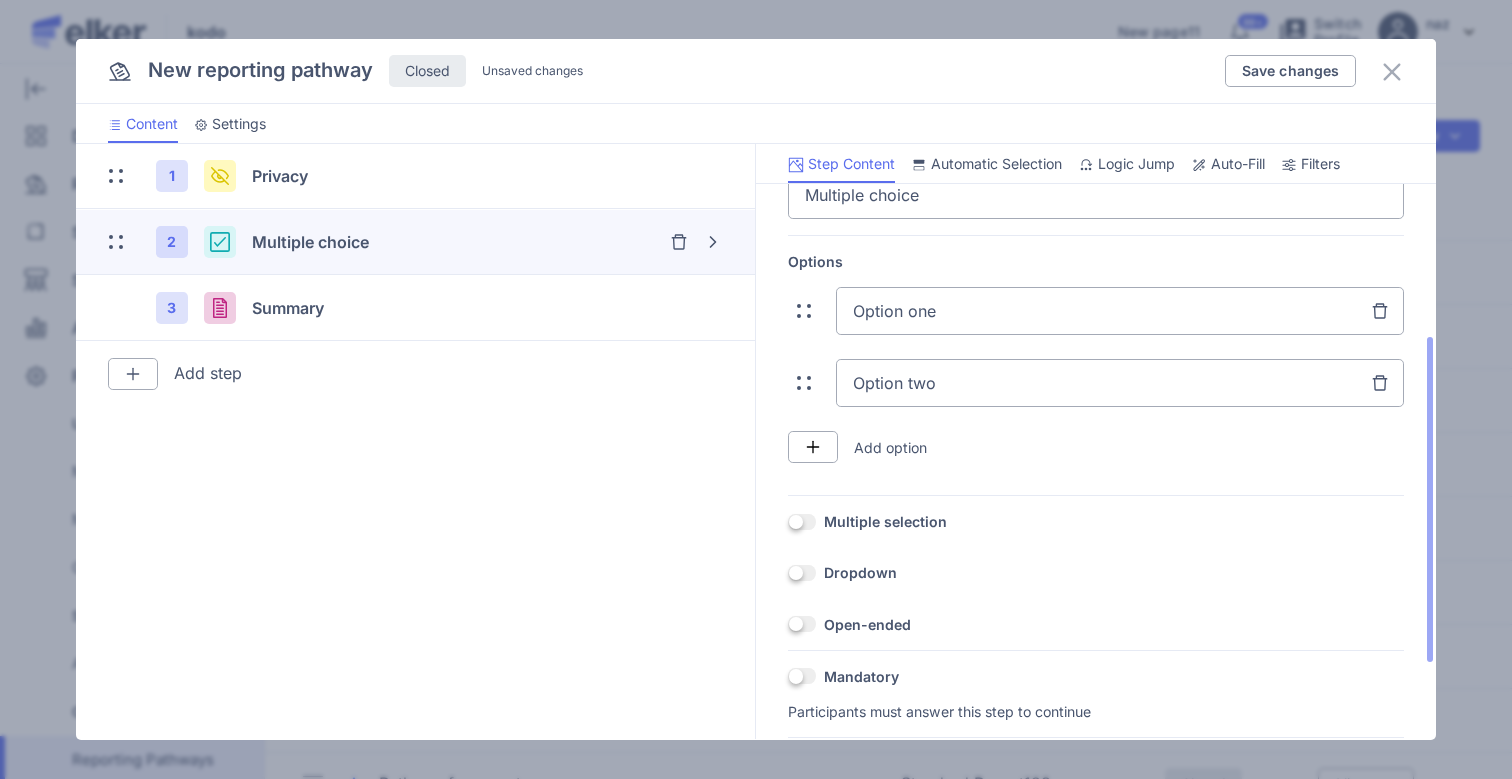scroll, scrollTop: 322, scrollLeft: 0, axis: vertical 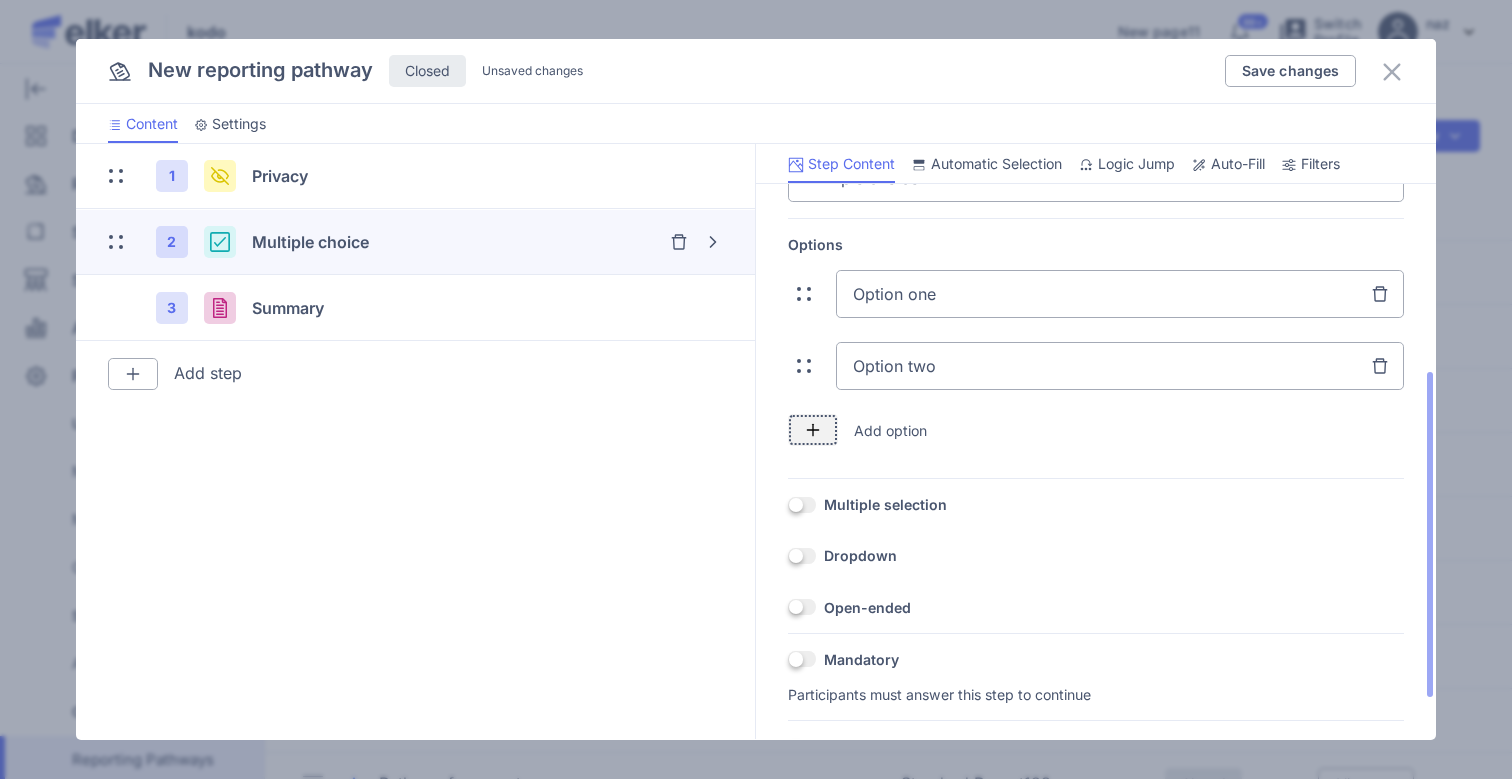 click at bounding box center [813, 430] 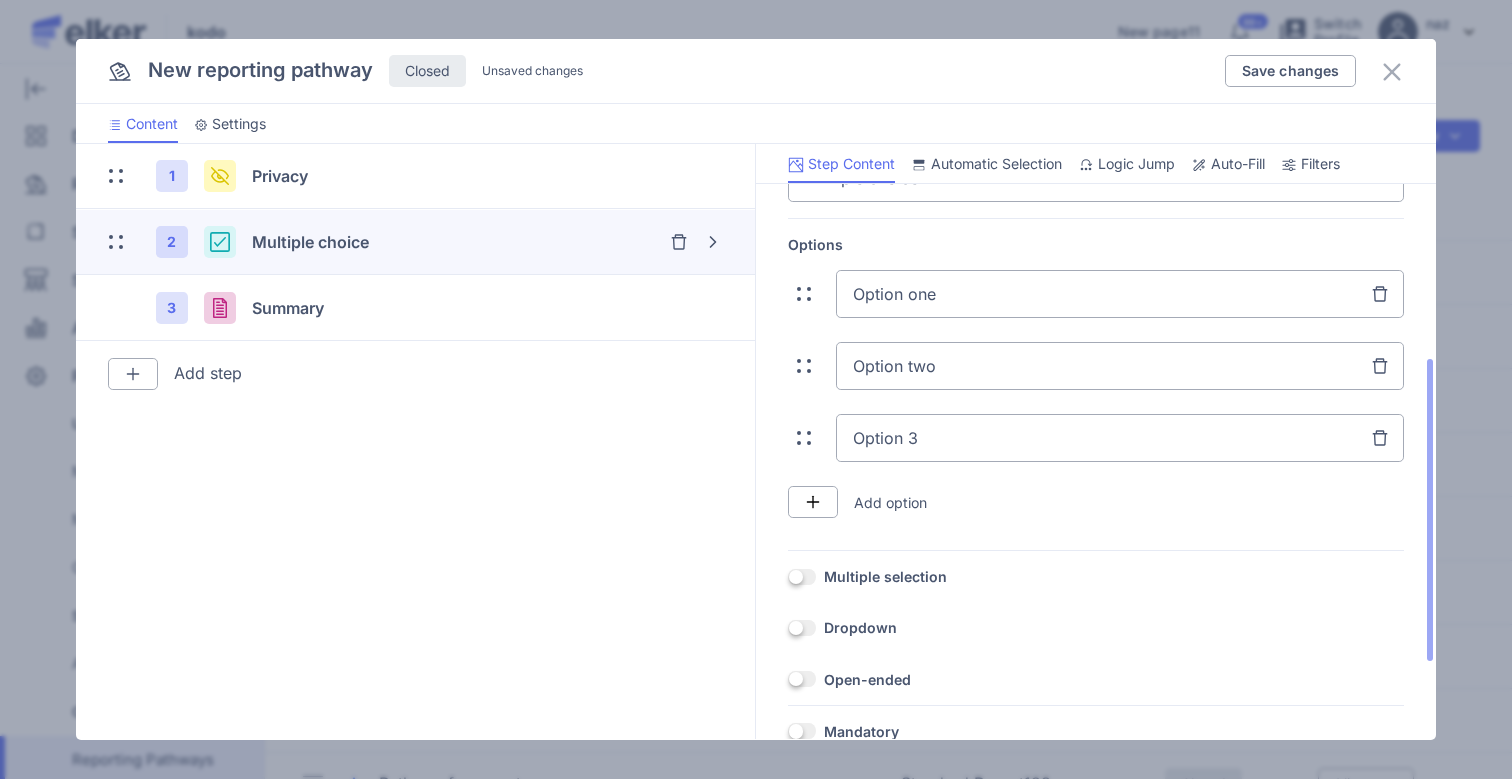 click on "Option 3" 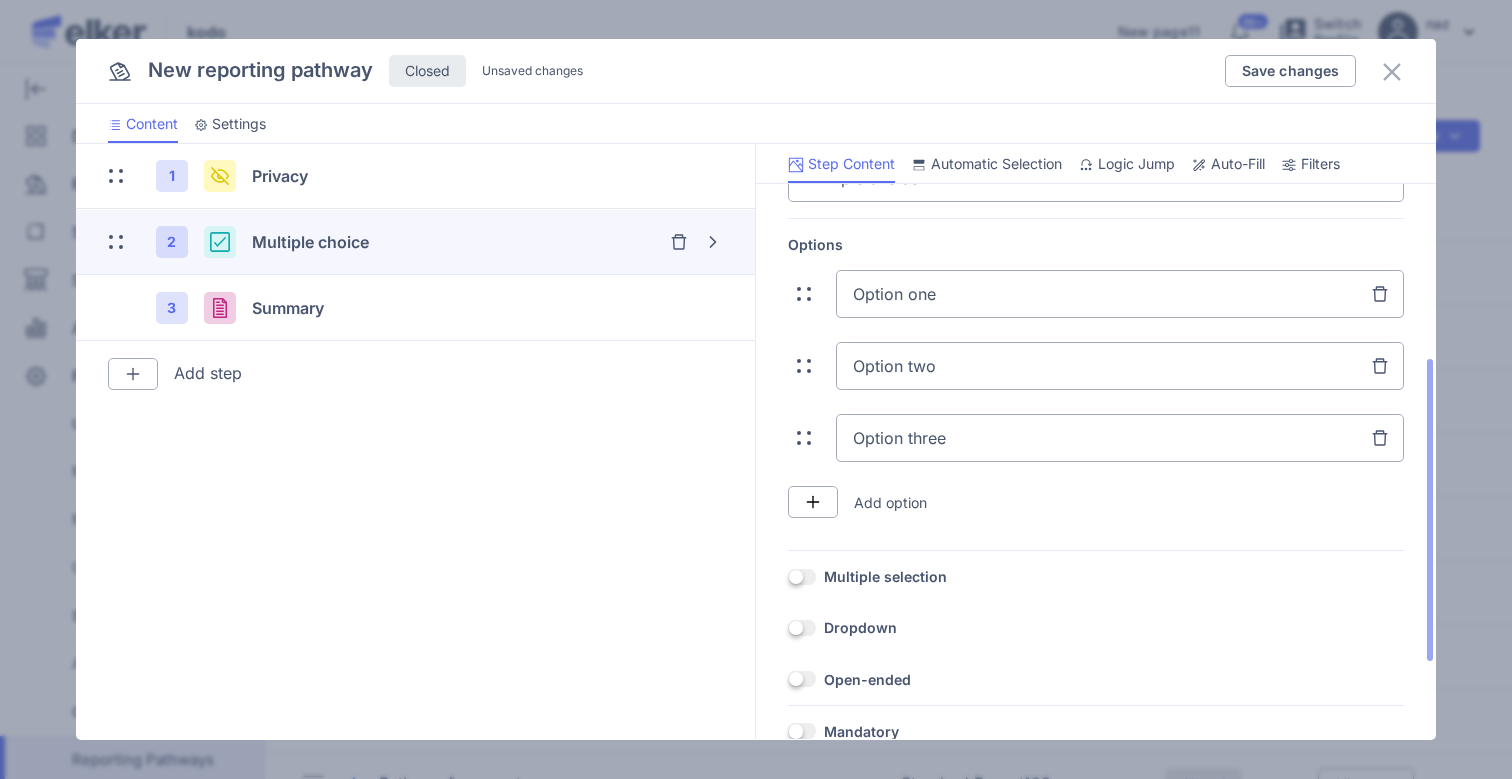type on "Option three" 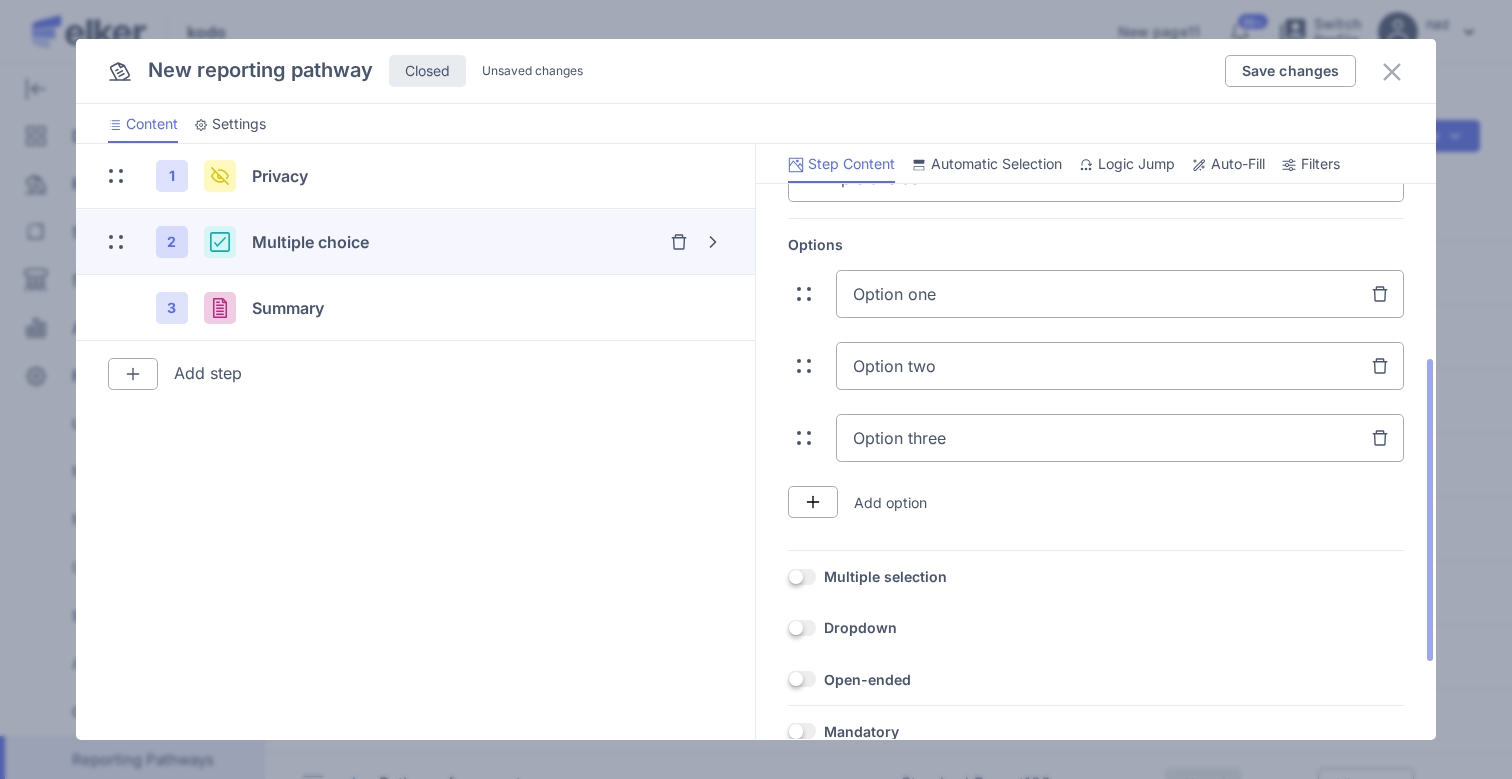 click on "Options Option one Option two Option three Add option" at bounding box center [1096, 385] 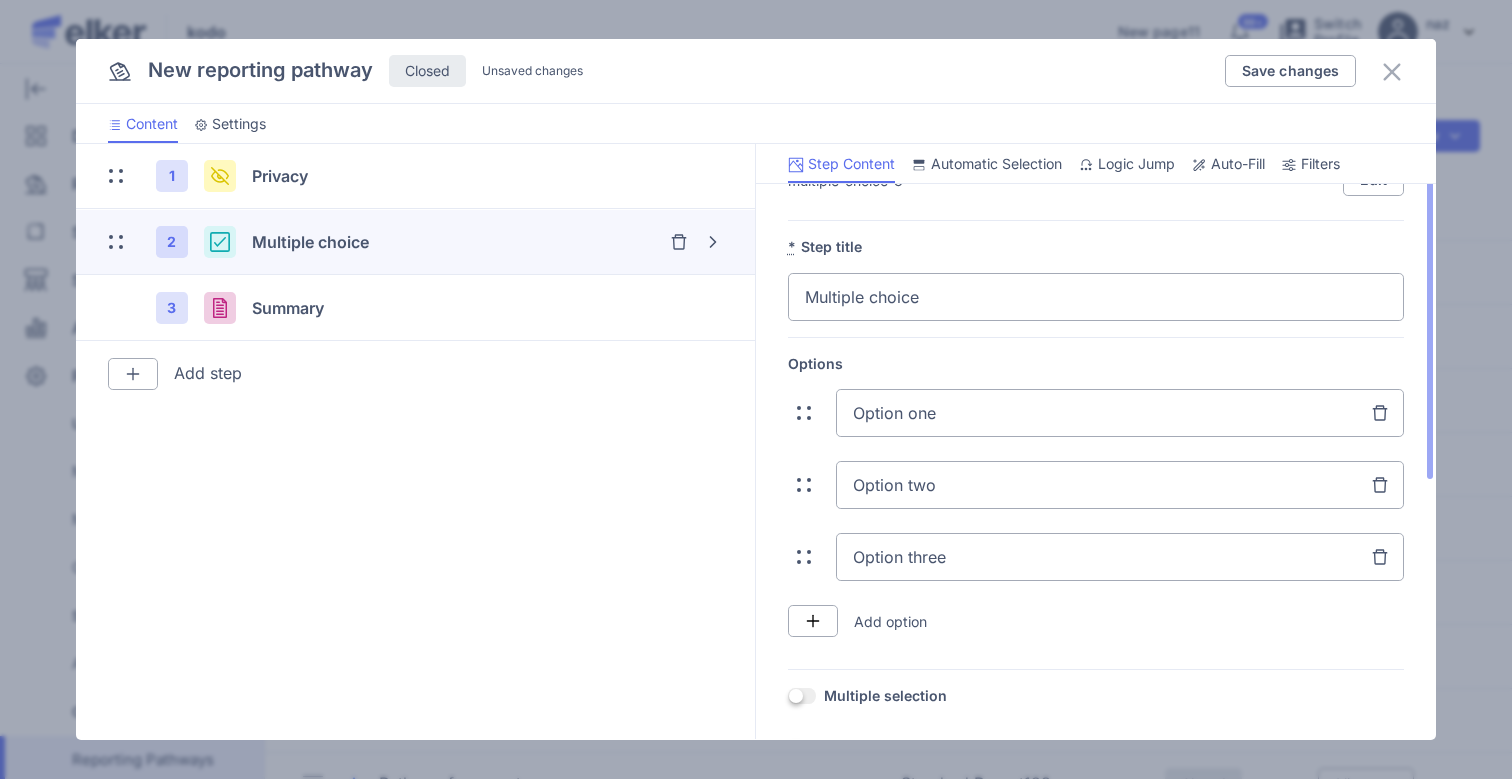 scroll, scrollTop: 52, scrollLeft: 0, axis: vertical 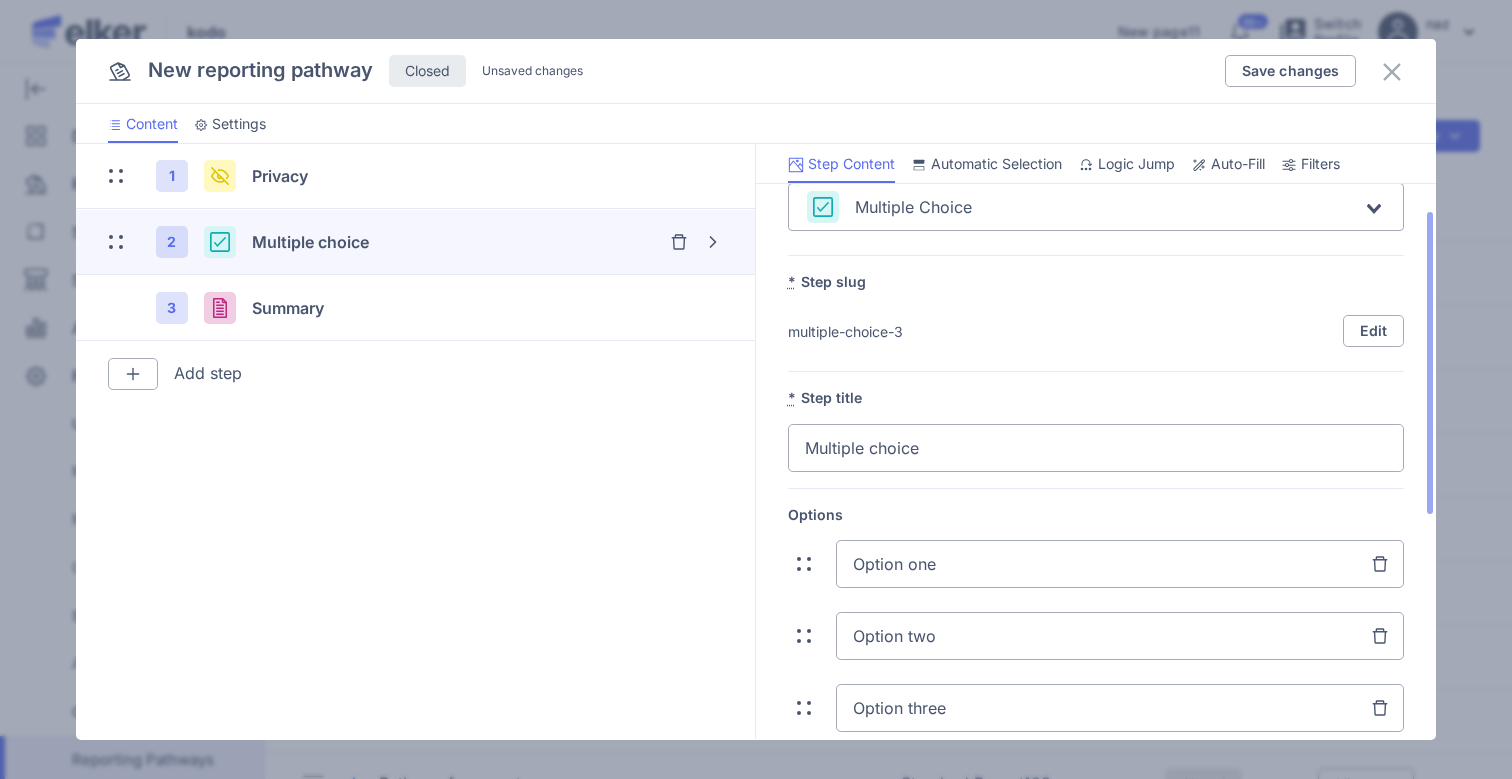 click at bounding box center (1291, 164) 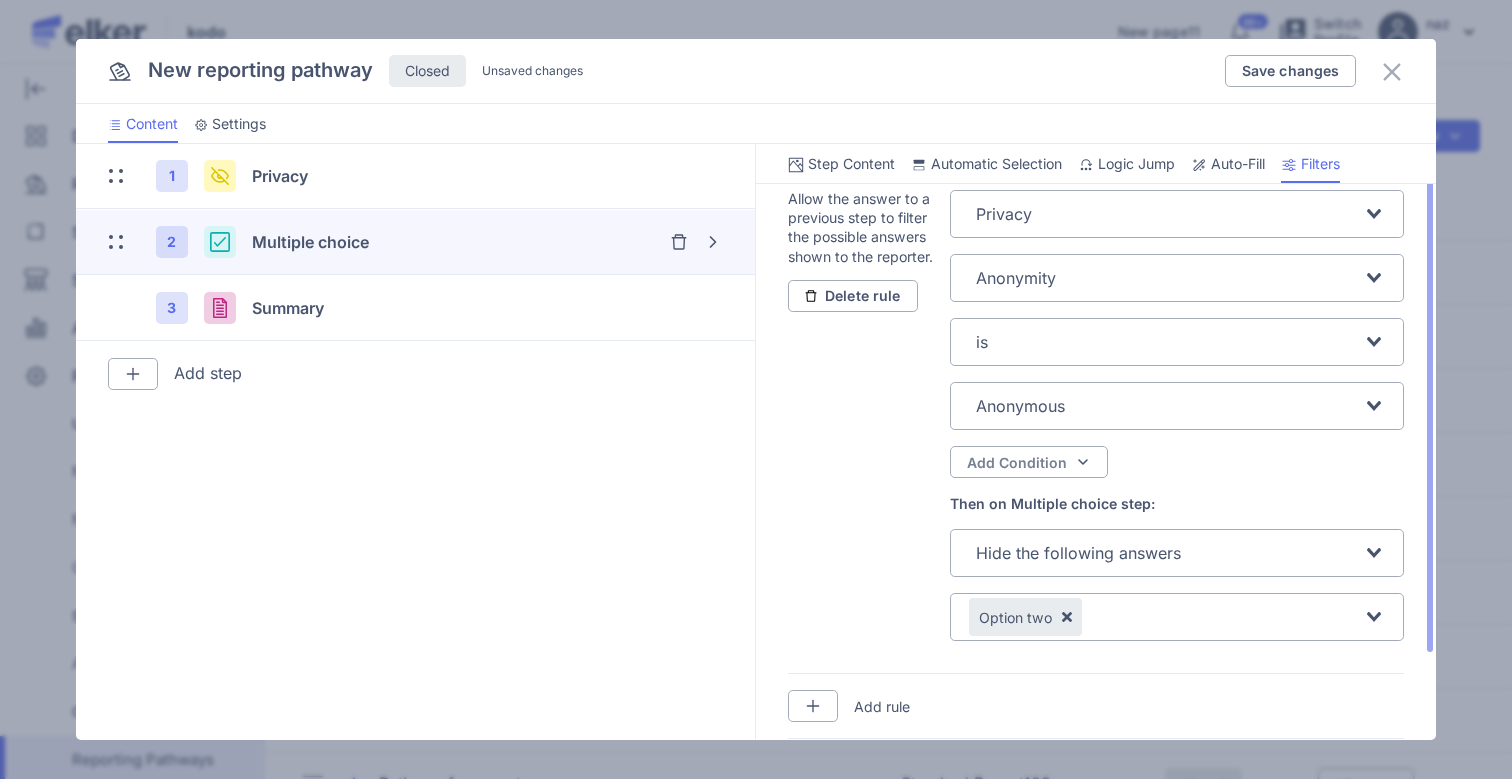scroll, scrollTop: 0, scrollLeft: 0, axis: both 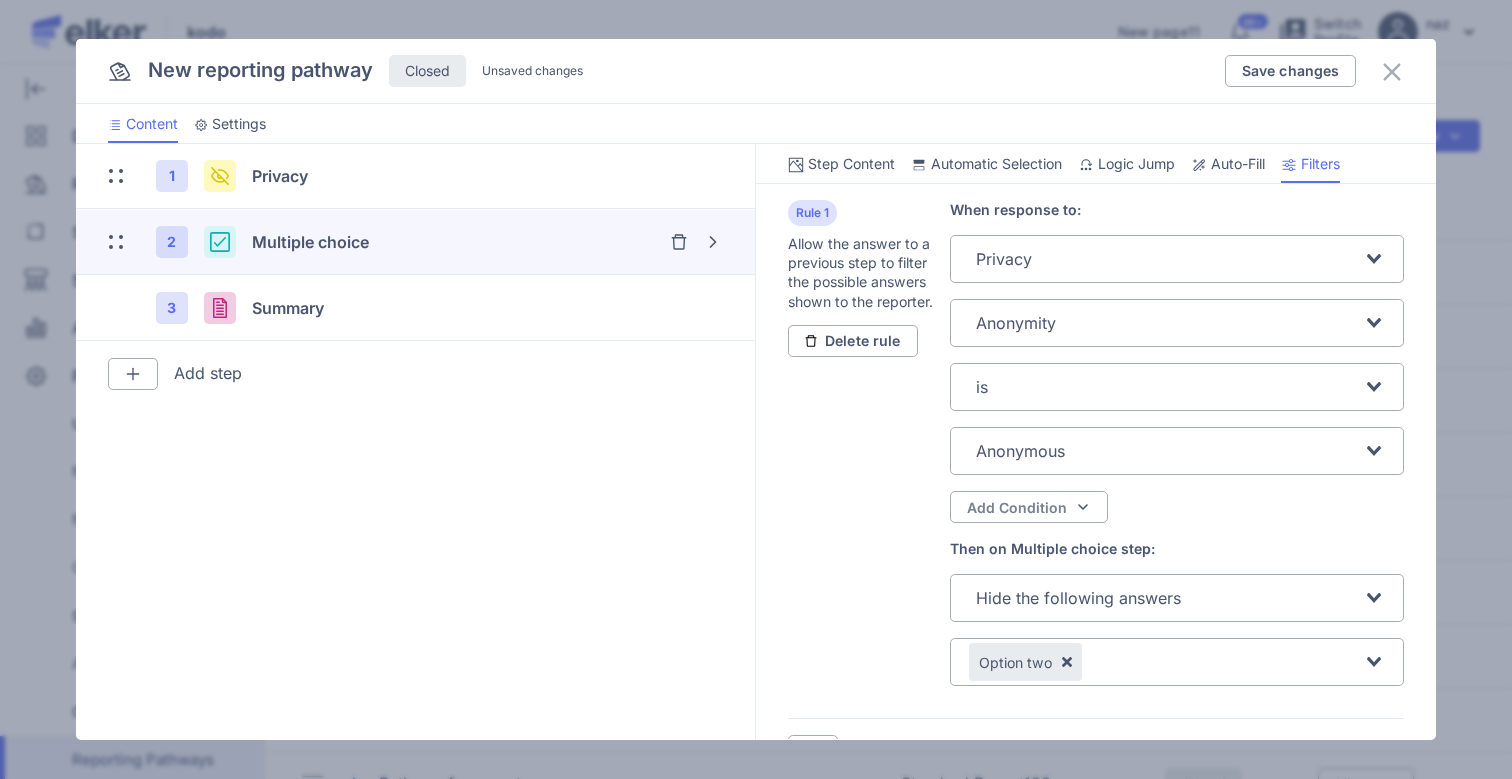 click on "Settings" 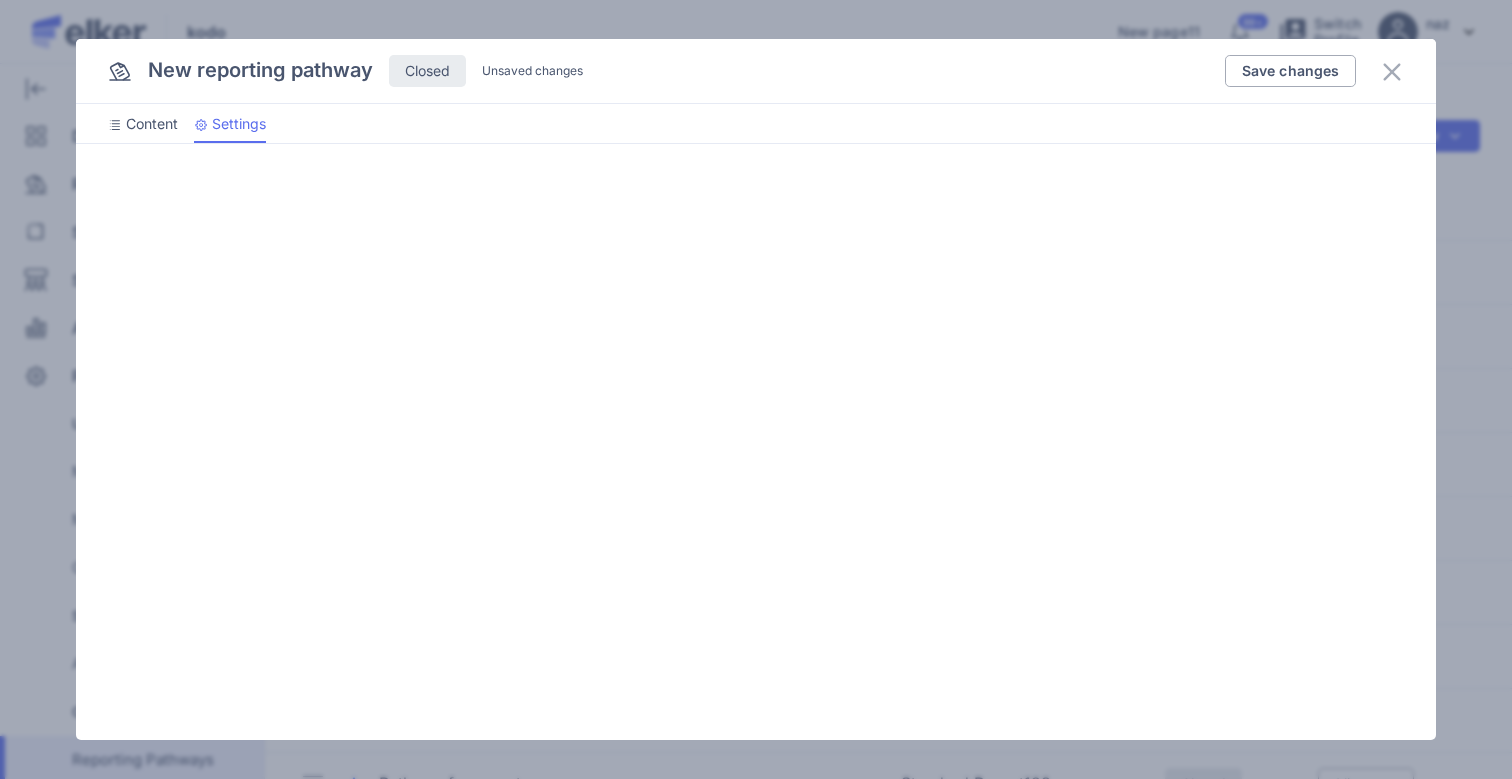 click on "Settings" at bounding box center [239, 124] 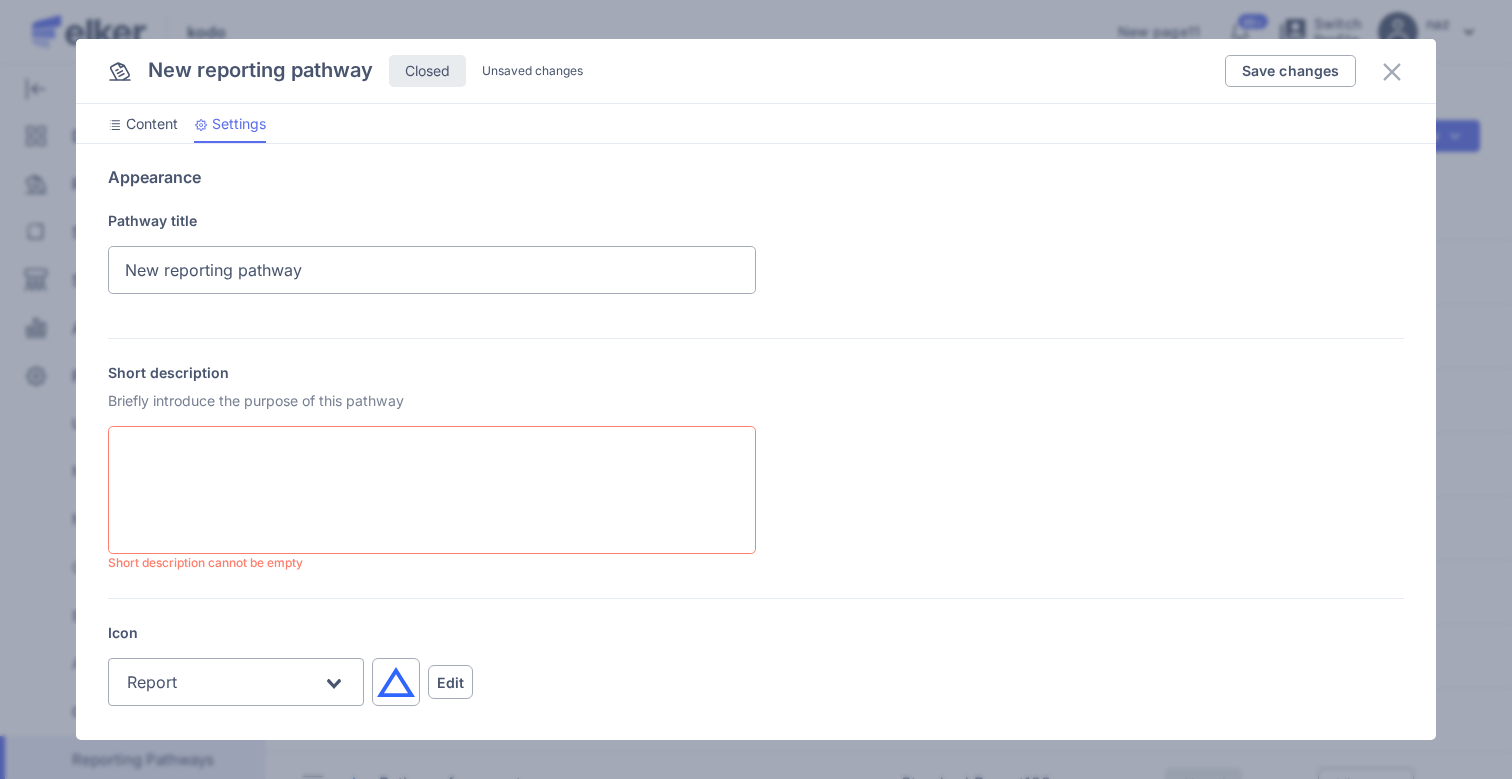 click on "Short description" at bounding box center (432, 490) 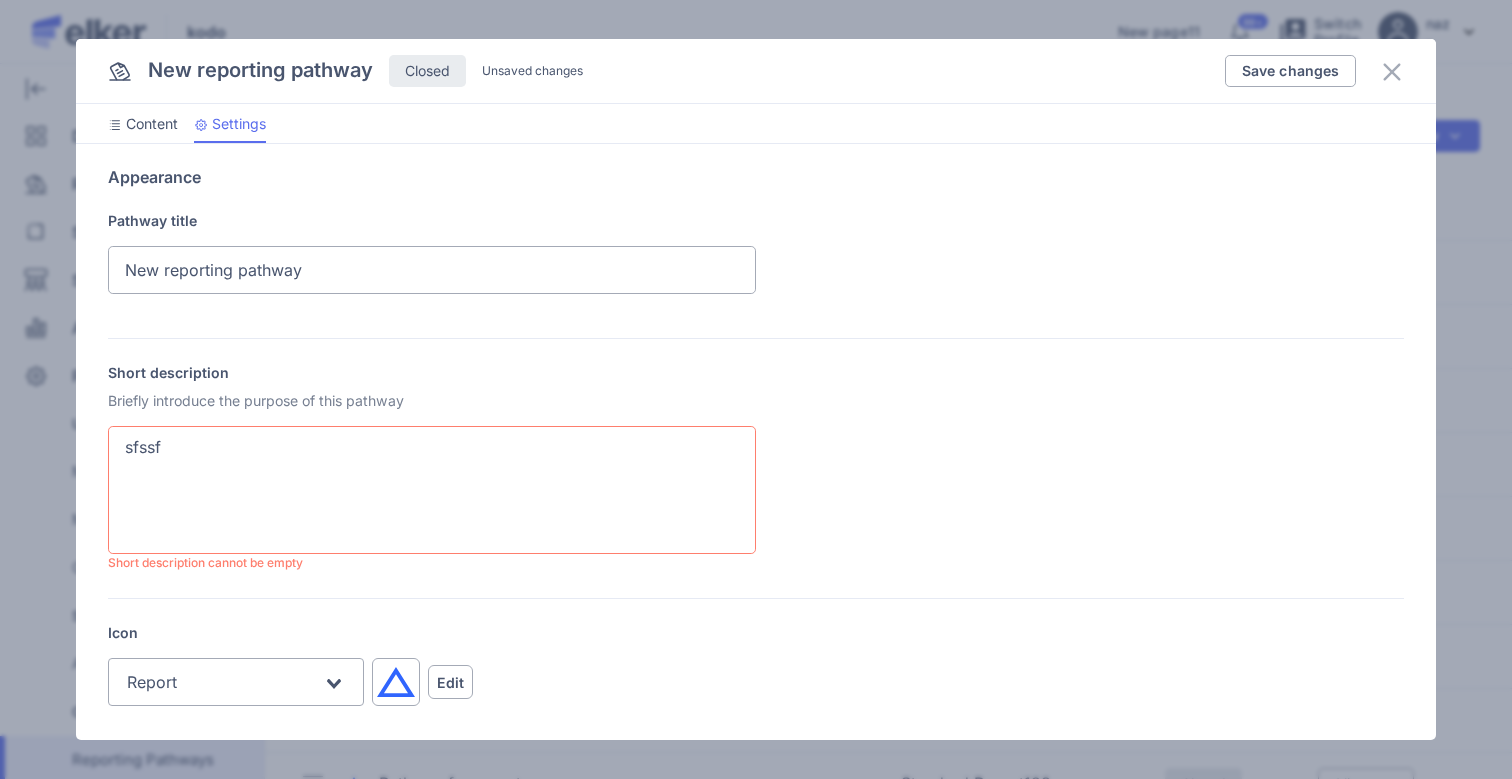 type on "sfssf" 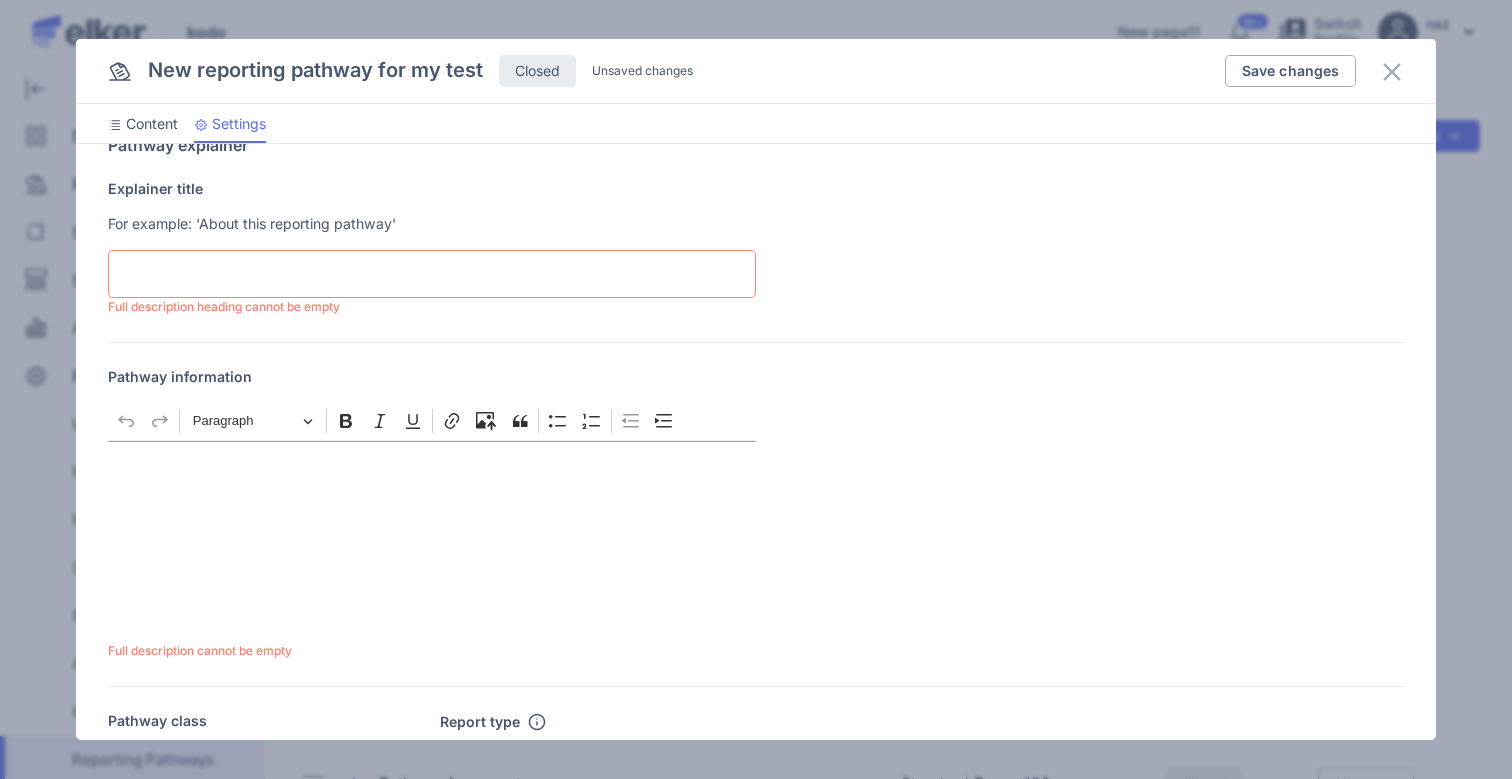 scroll, scrollTop: 684, scrollLeft: 0, axis: vertical 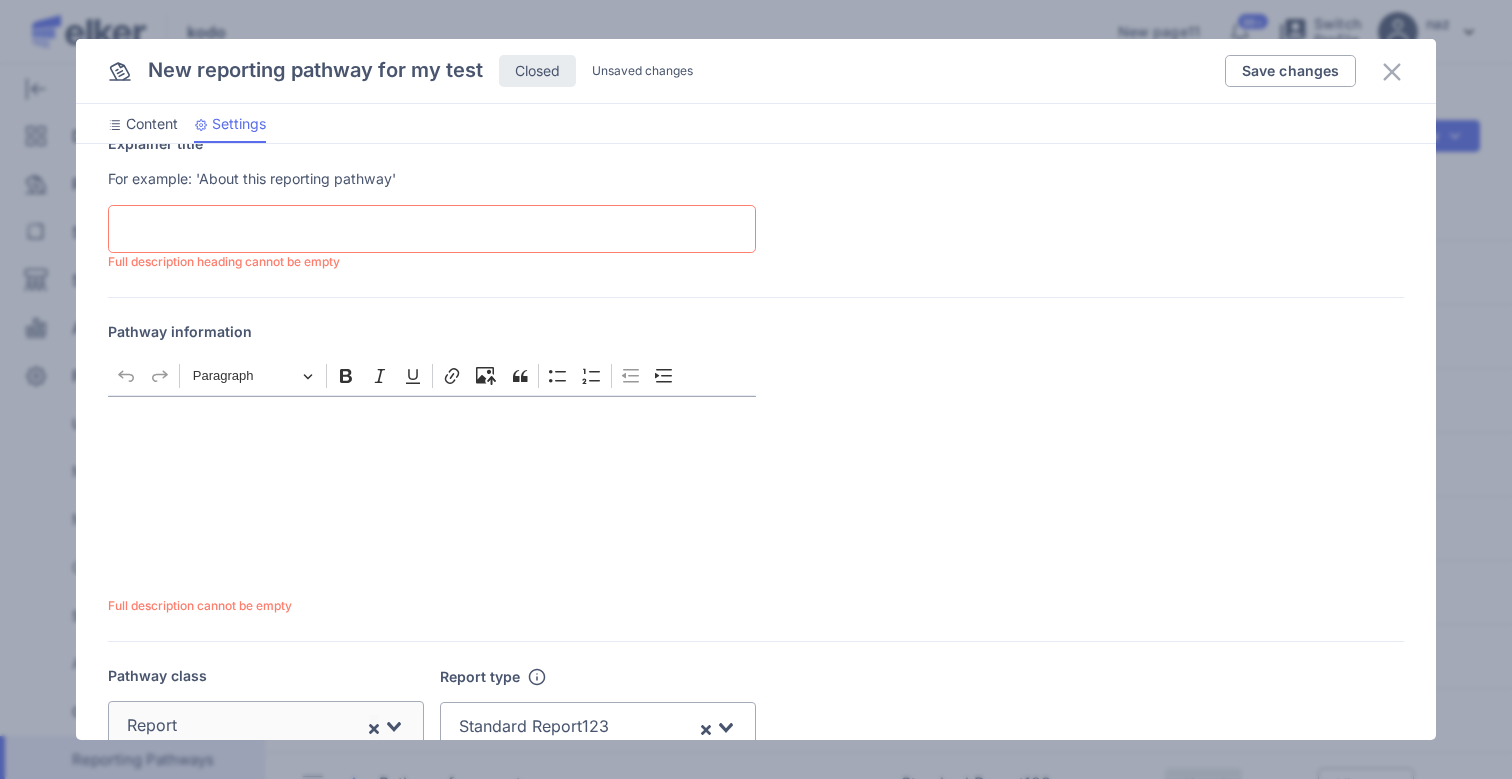 type on "New reporting pathway for my test" 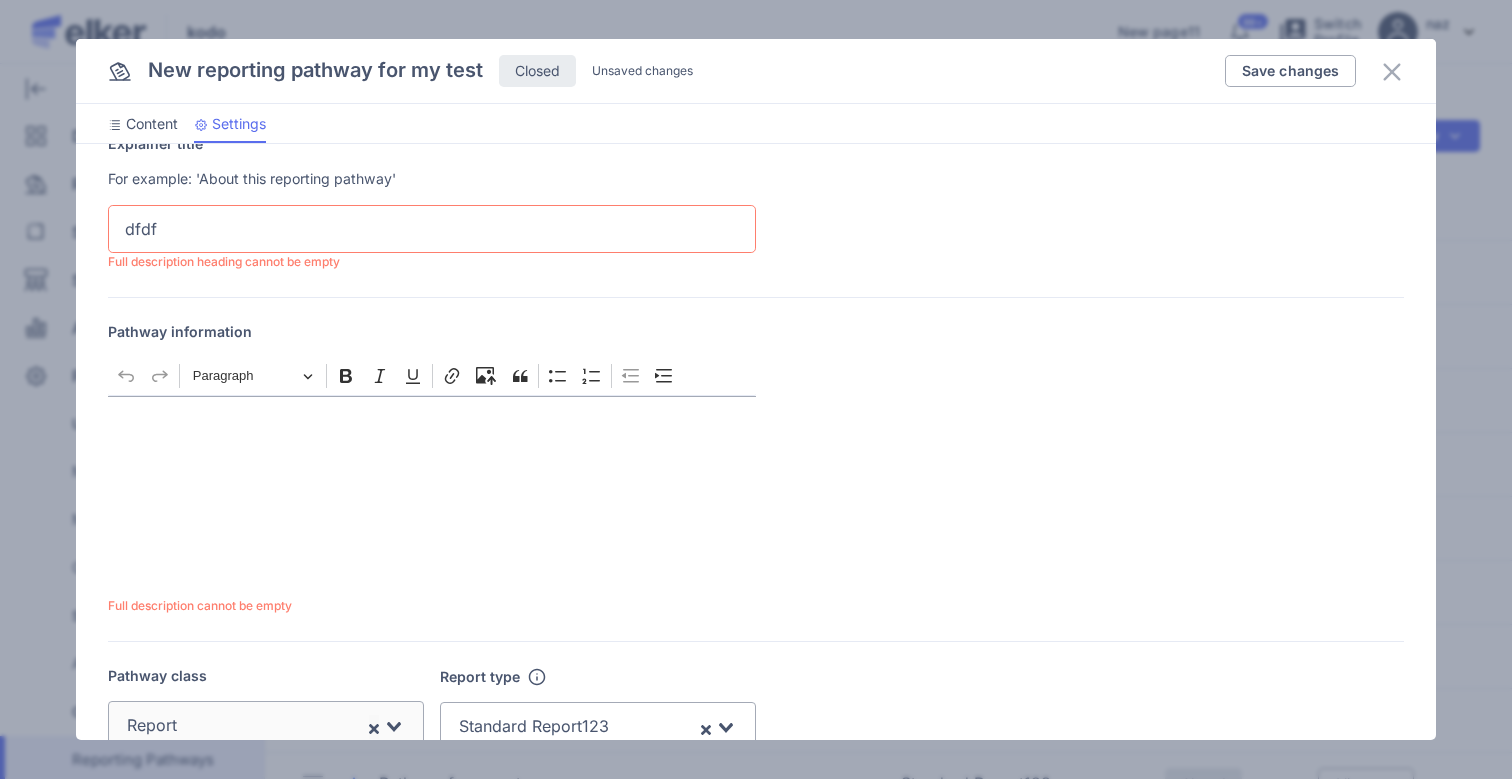 type on "dfdf" 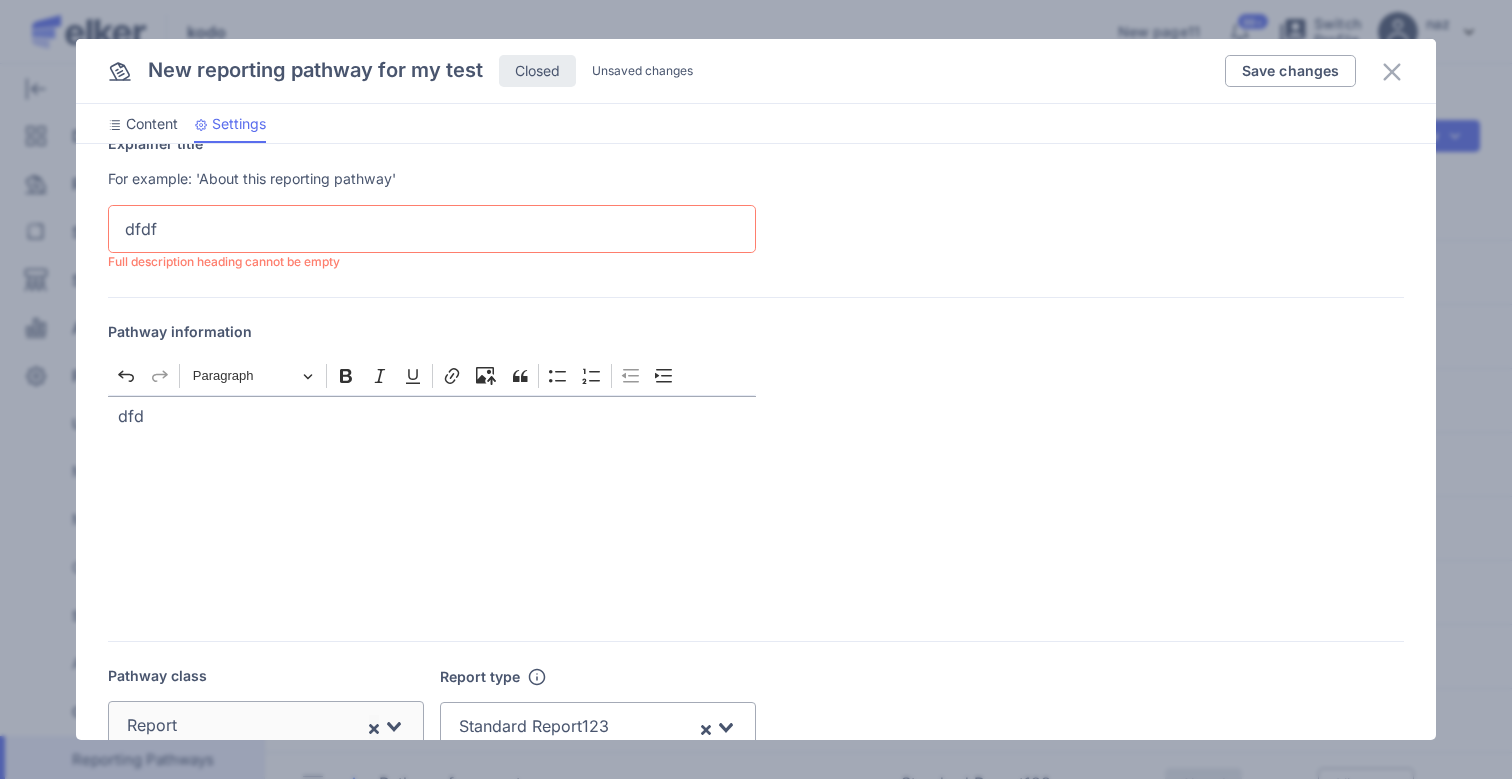 scroll, scrollTop: 1108, scrollLeft: 0, axis: vertical 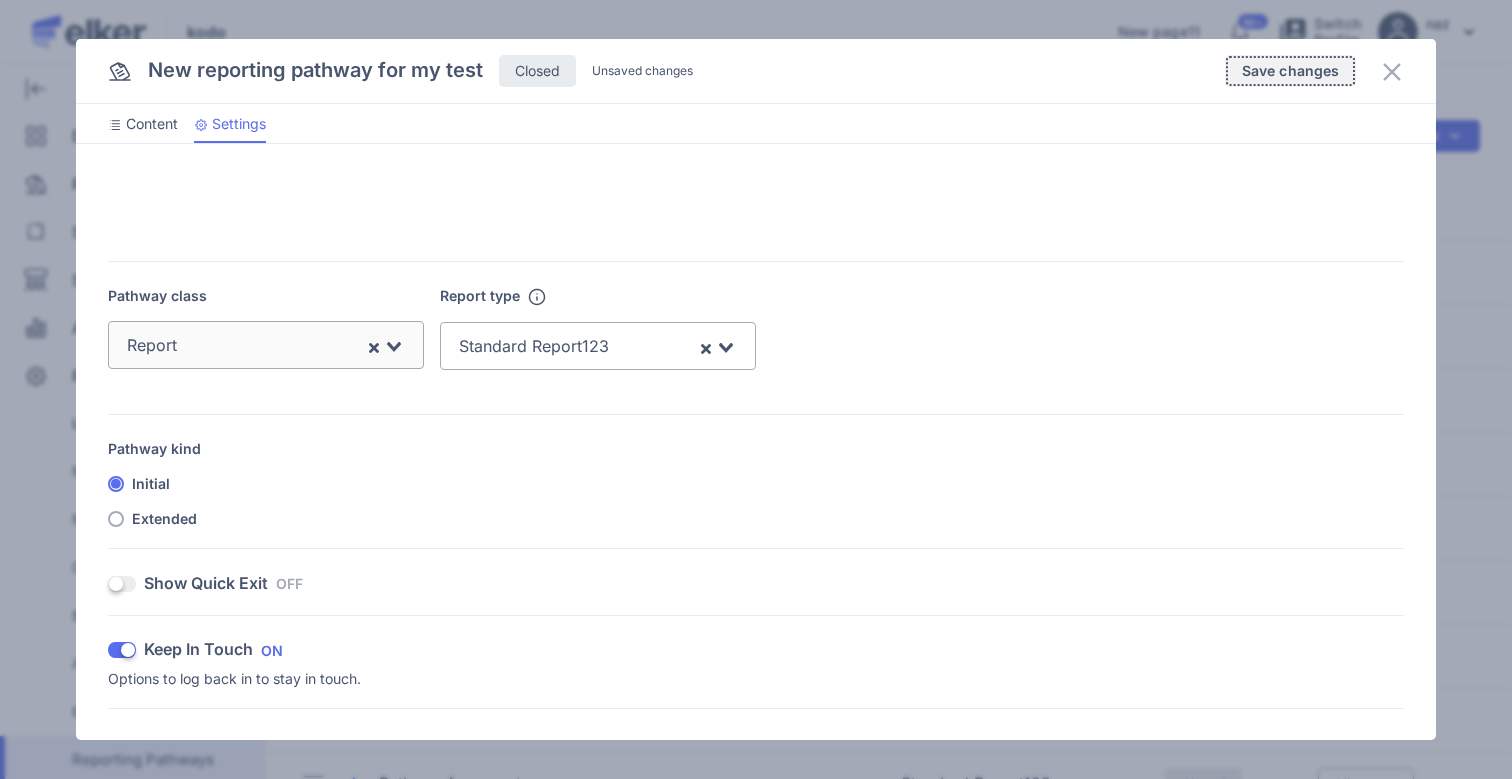 click on "Save changes" 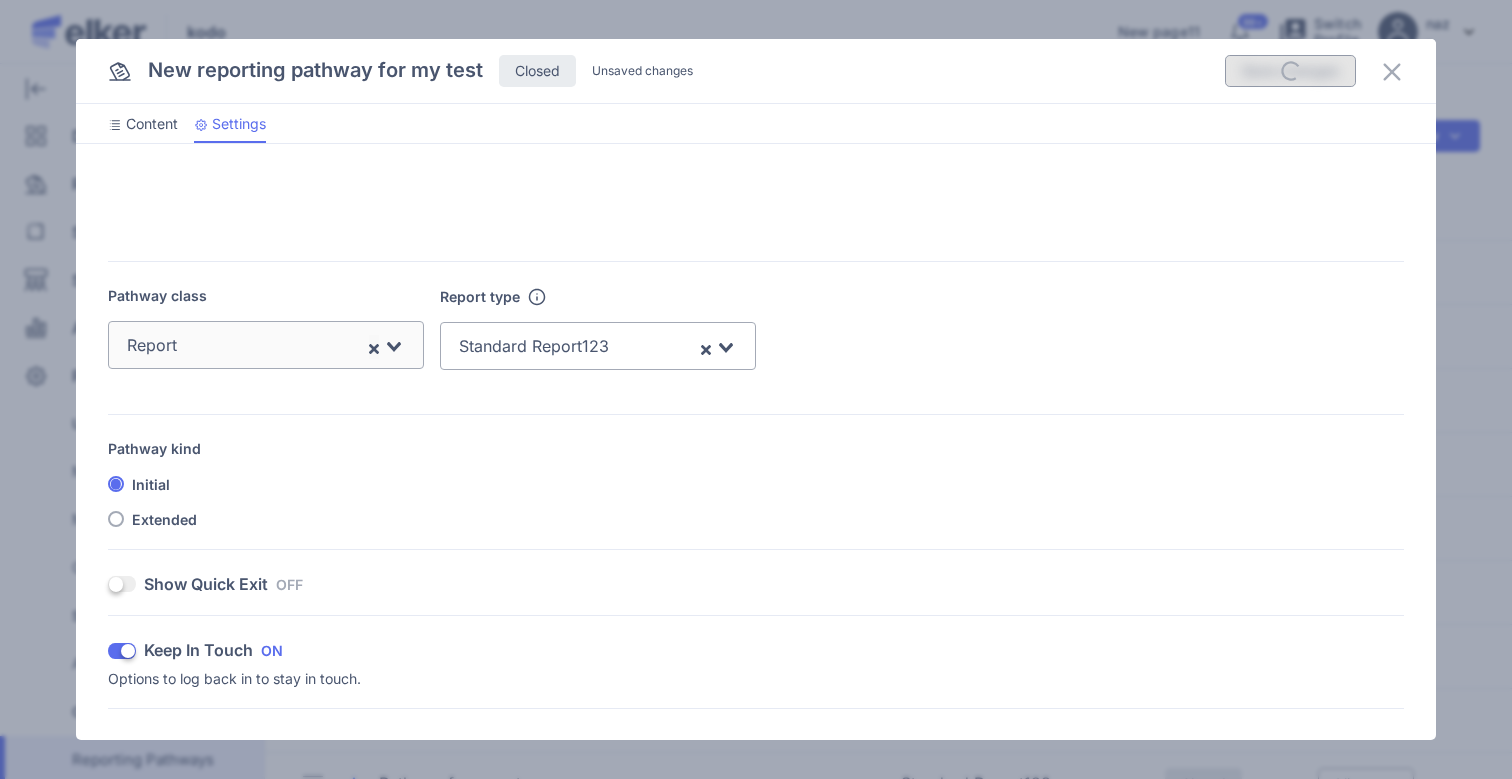 scroll, scrollTop: 0, scrollLeft: 0, axis: both 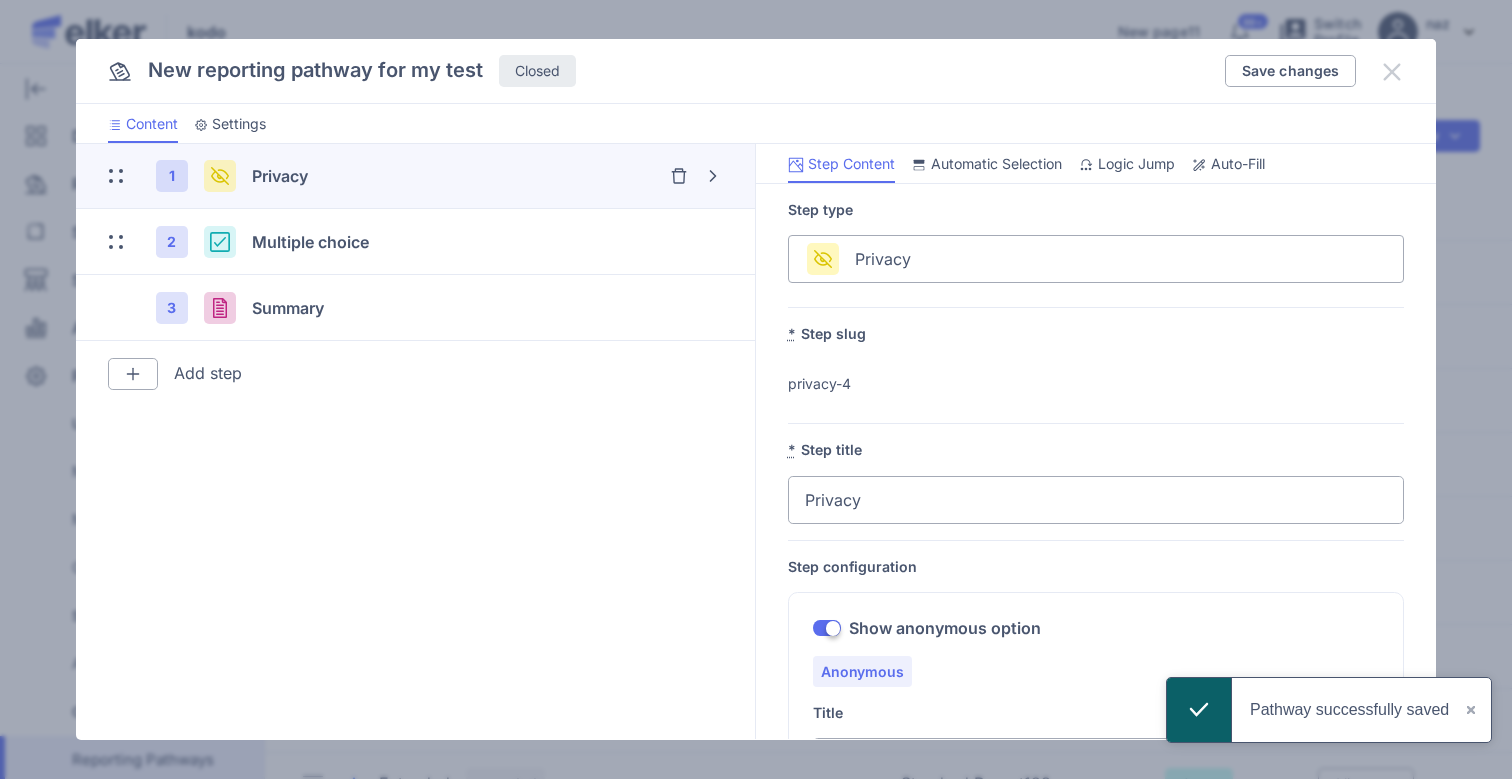 click 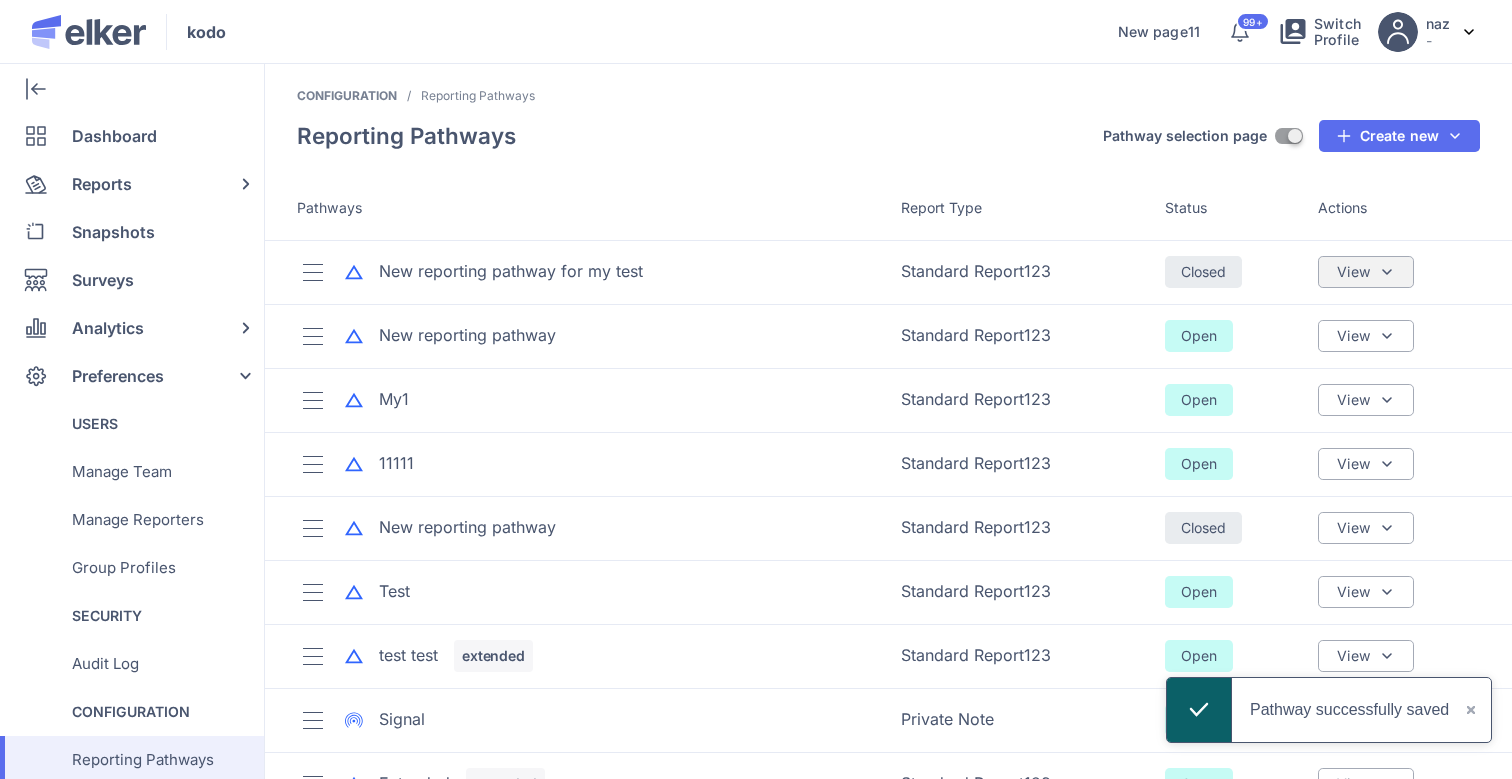 click on "View" 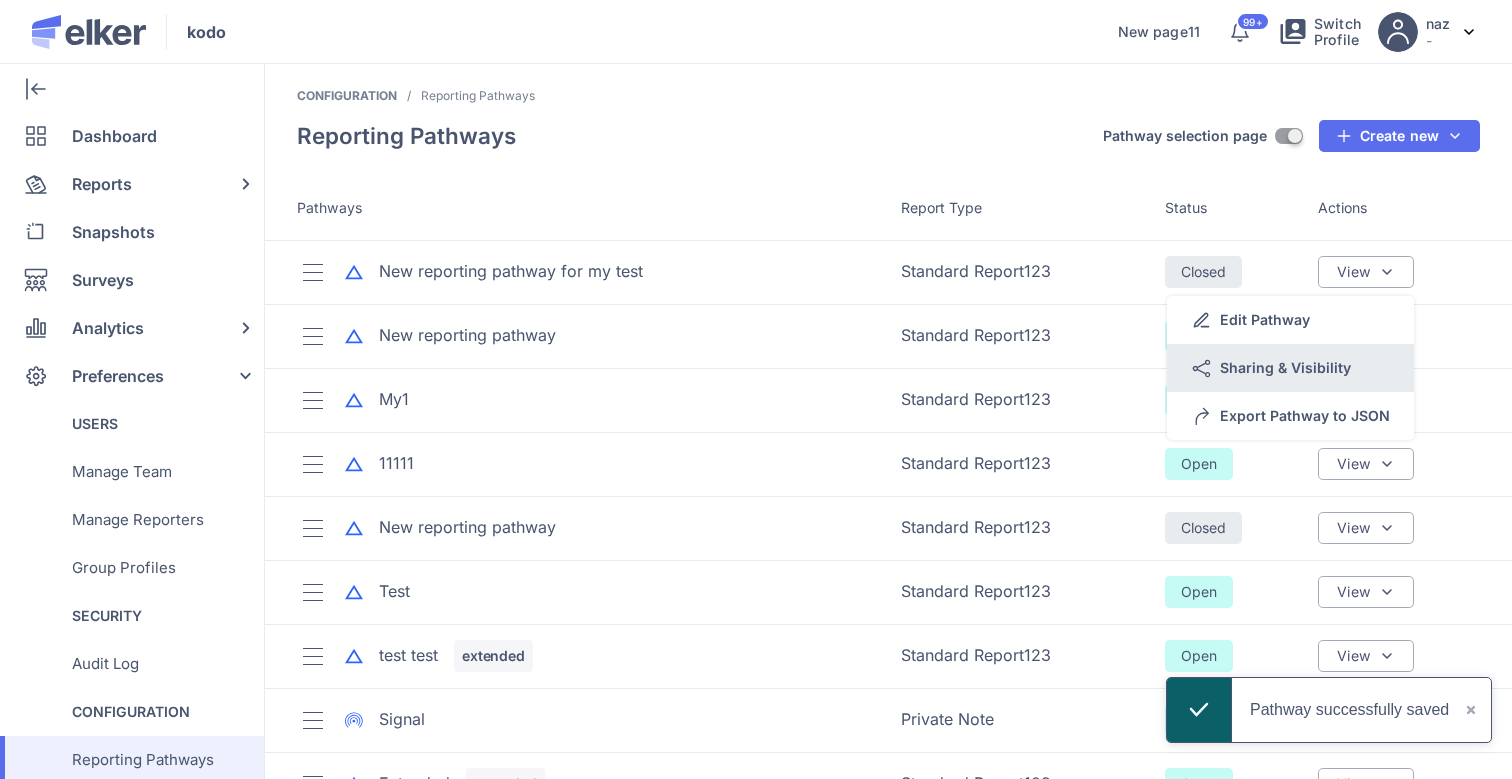 click on "Sharing & Visibility" at bounding box center (1290, 368) 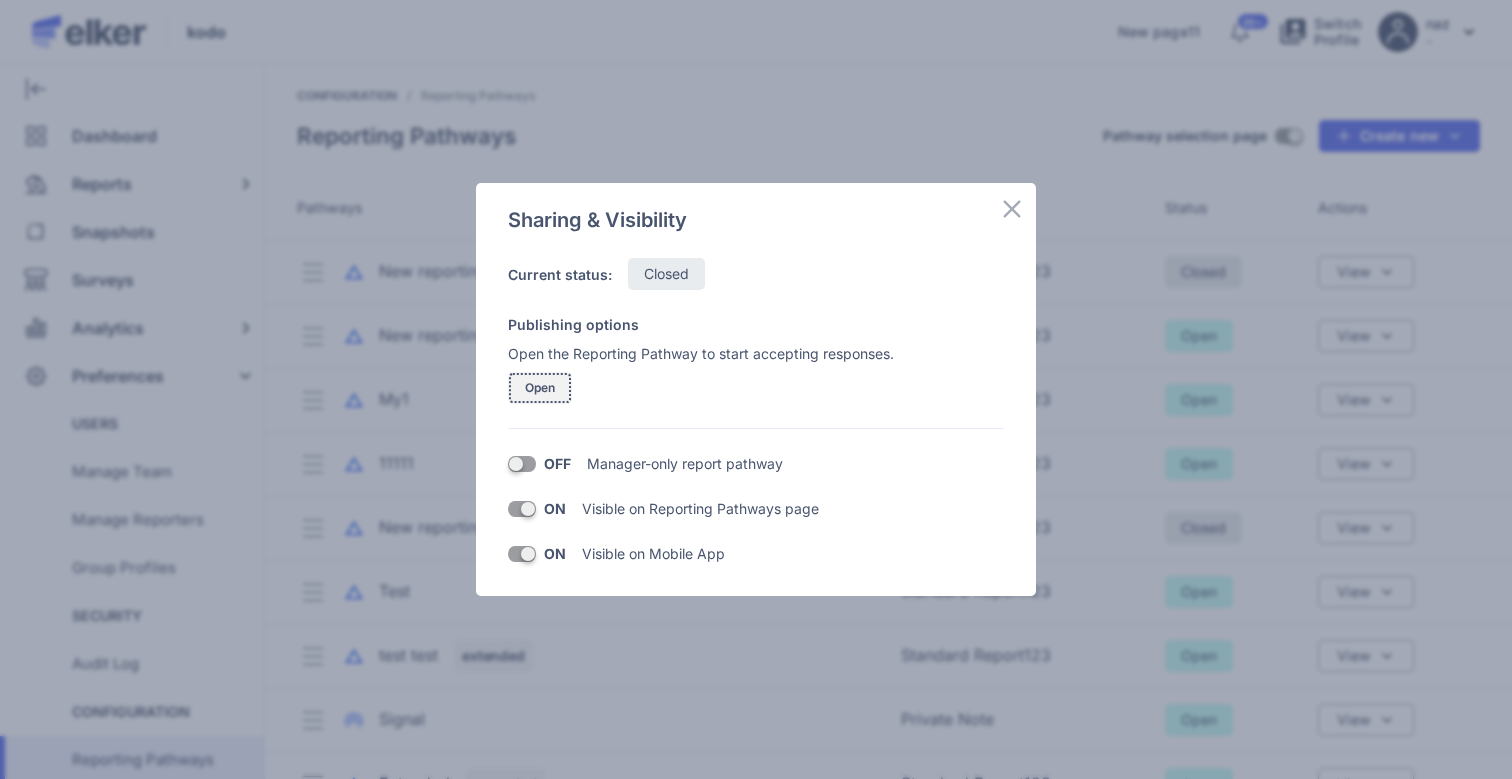 click on "Open" 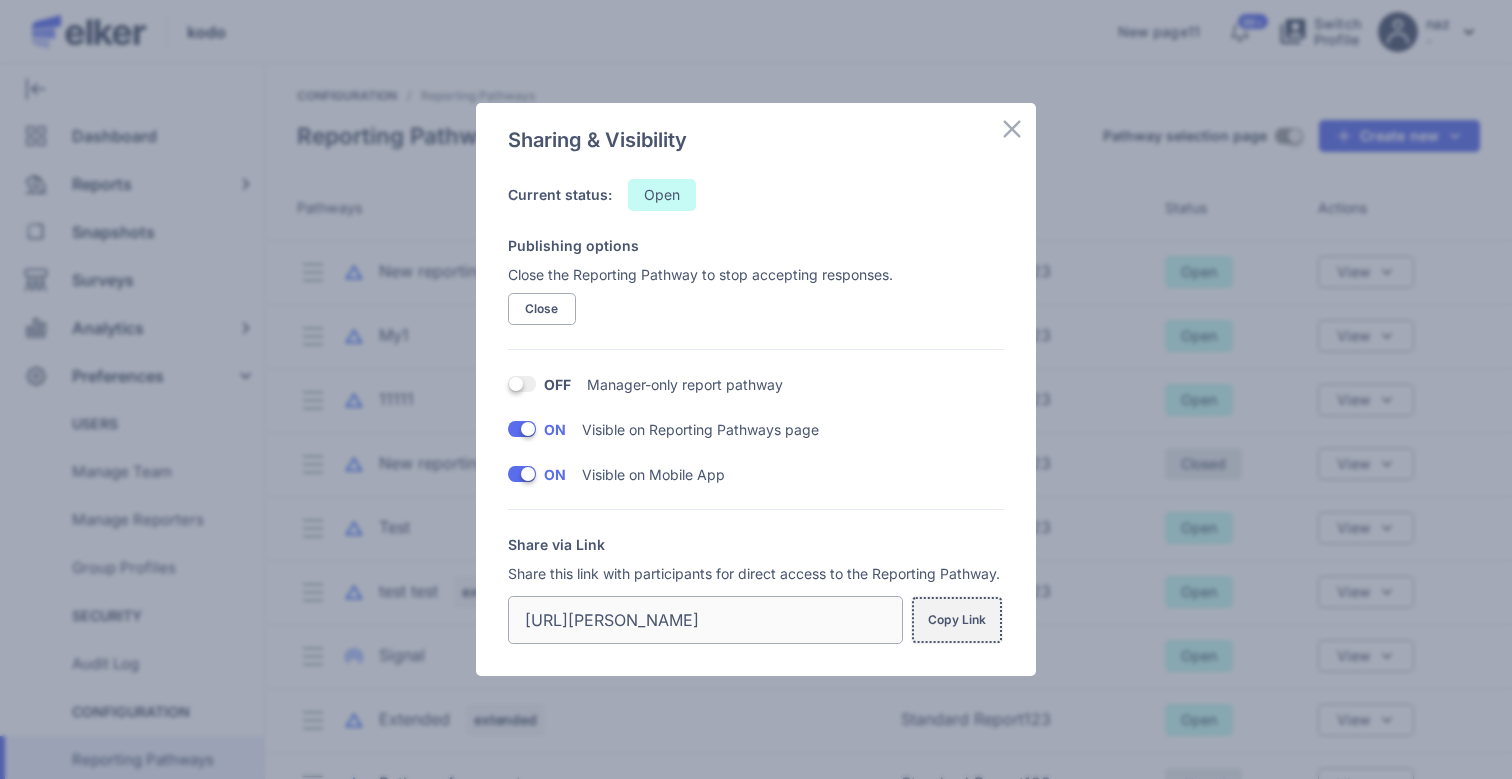 click on "Copy Link" at bounding box center [957, 620] 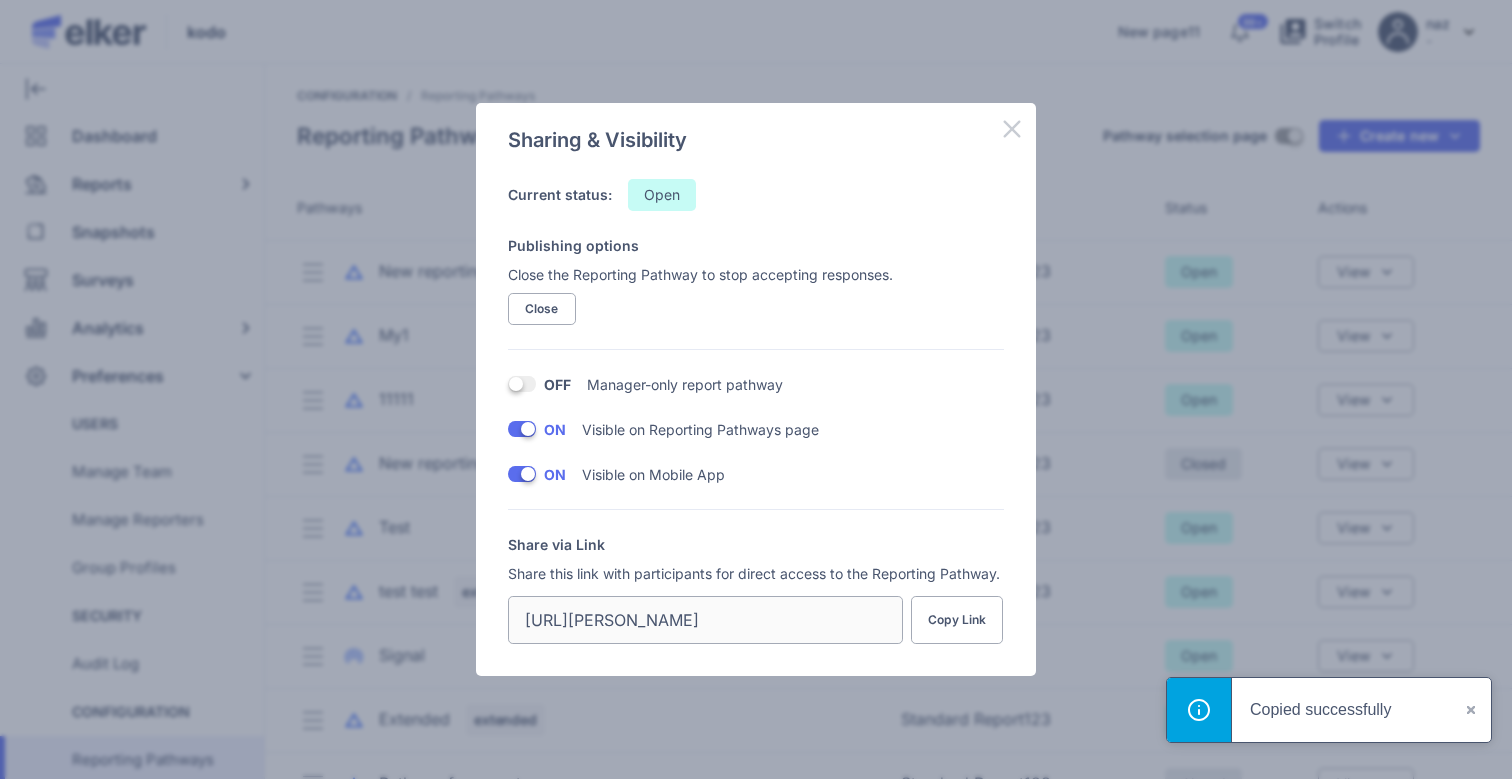 click 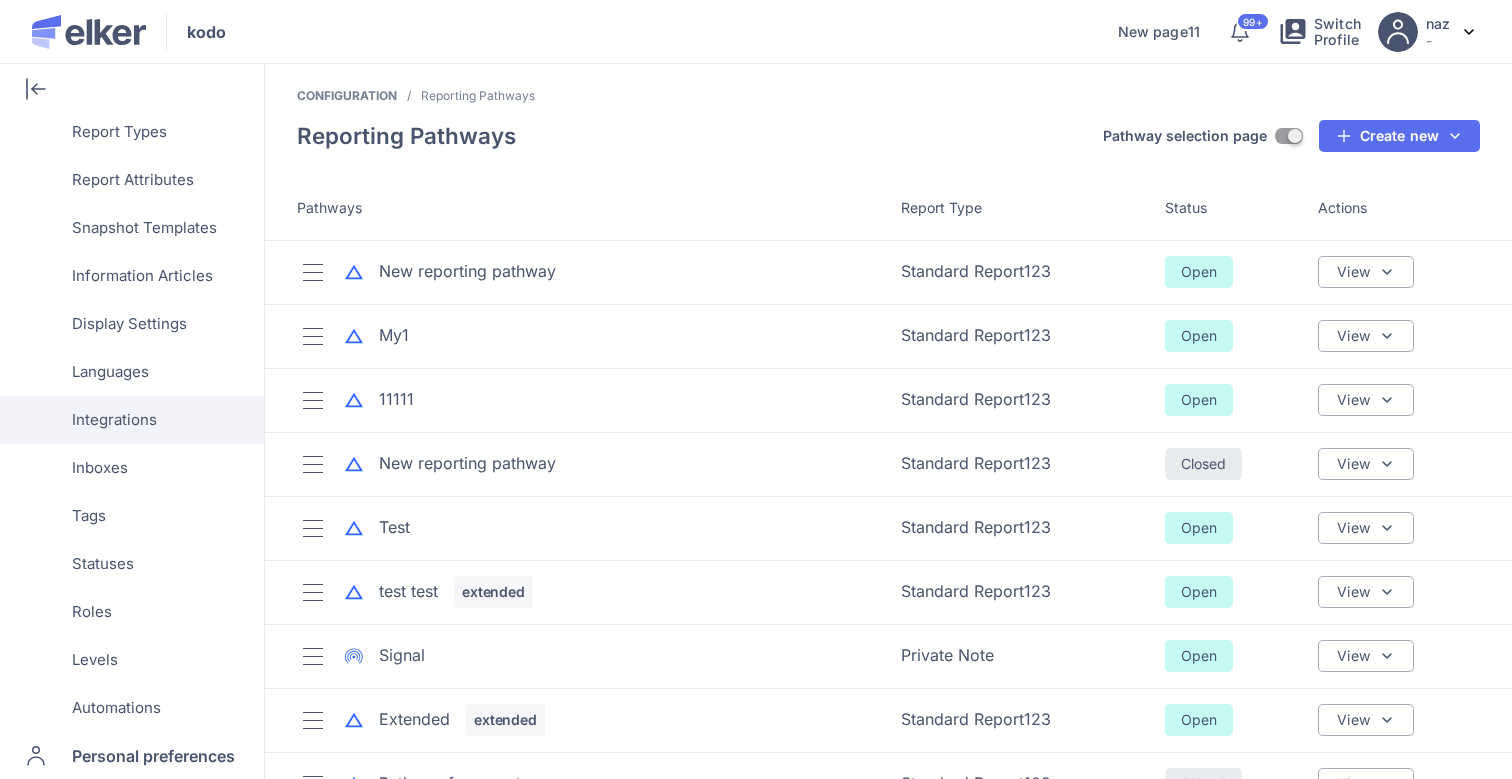 scroll, scrollTop: 752, scrollLeft: 0, axis: vertical 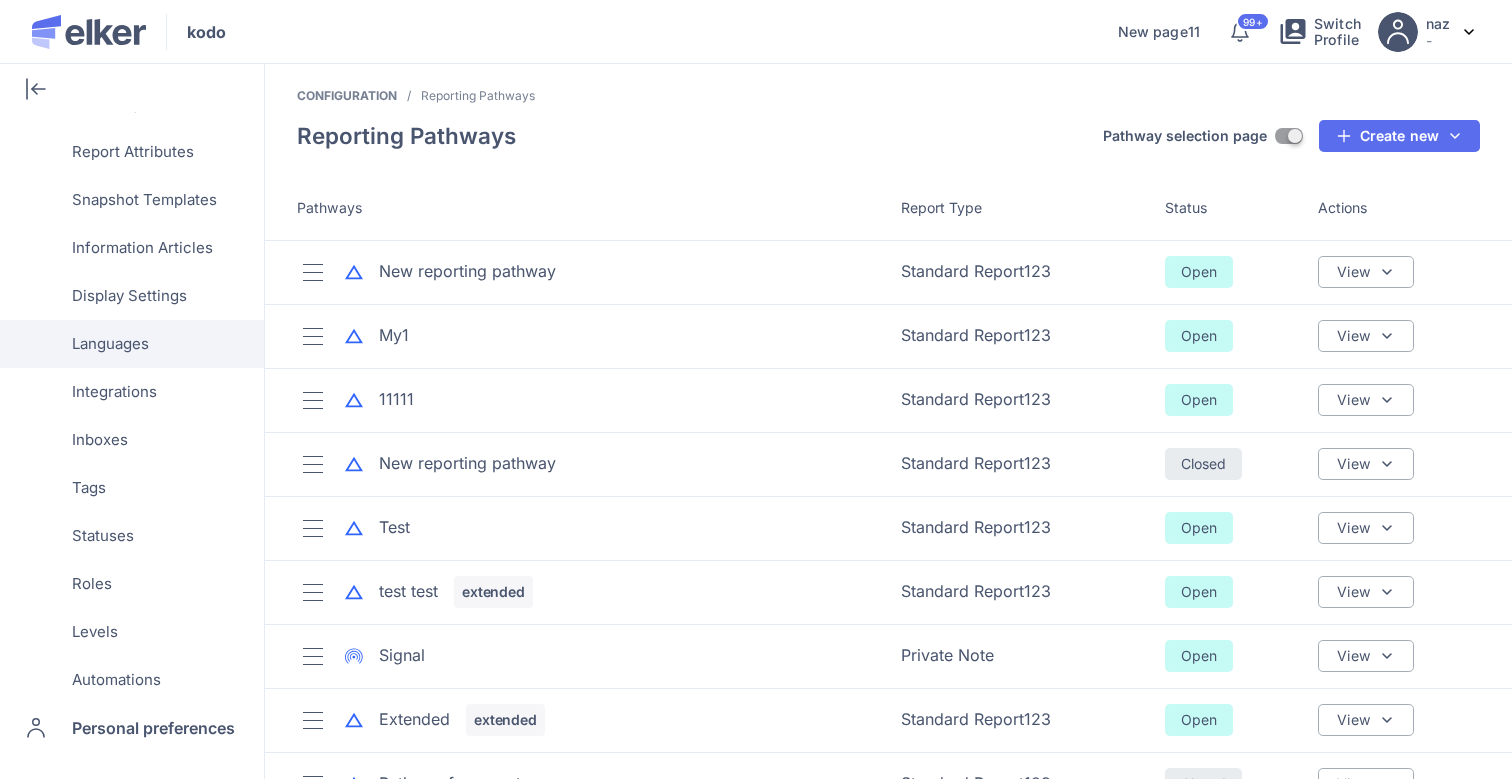 click on "Languages" 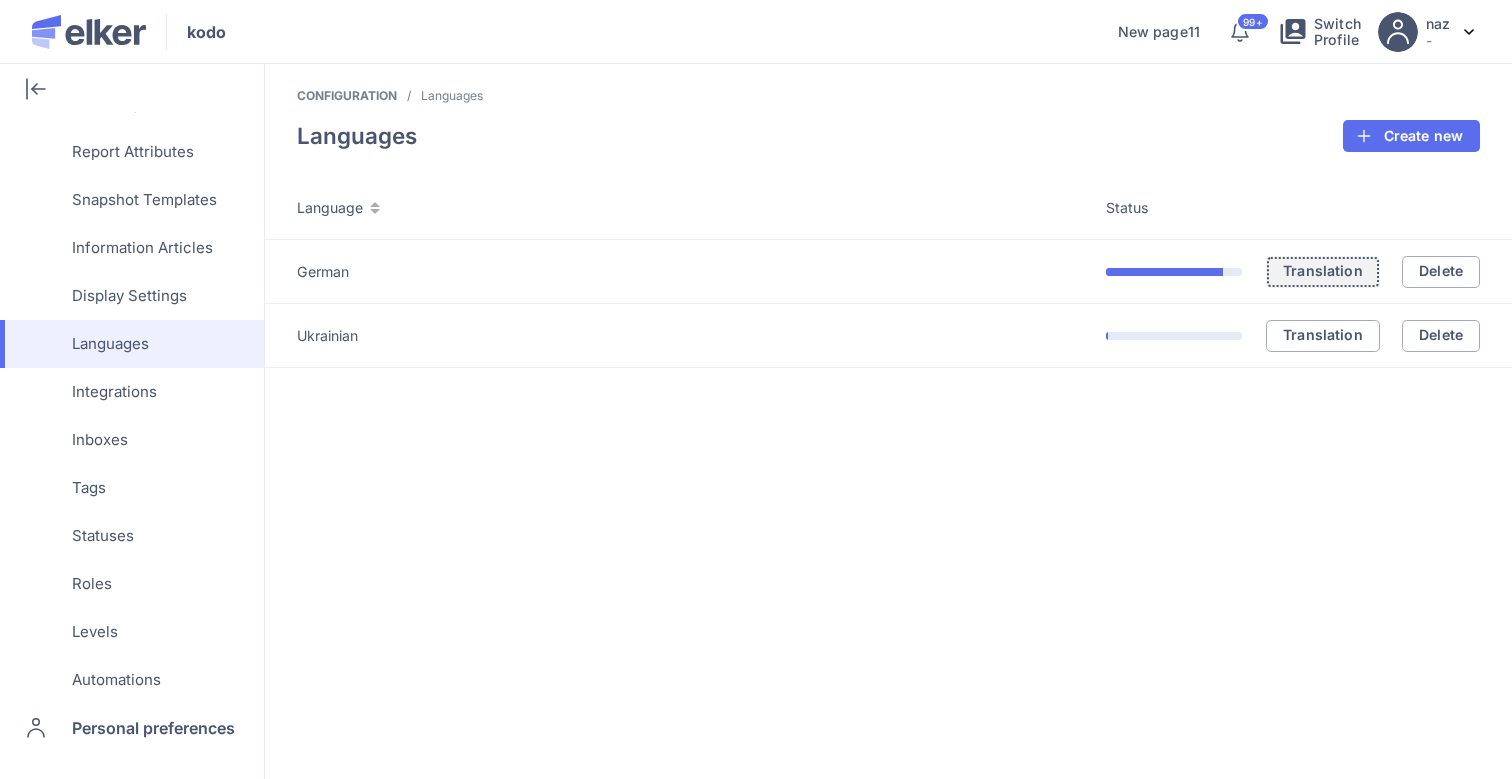 click on "Translation" 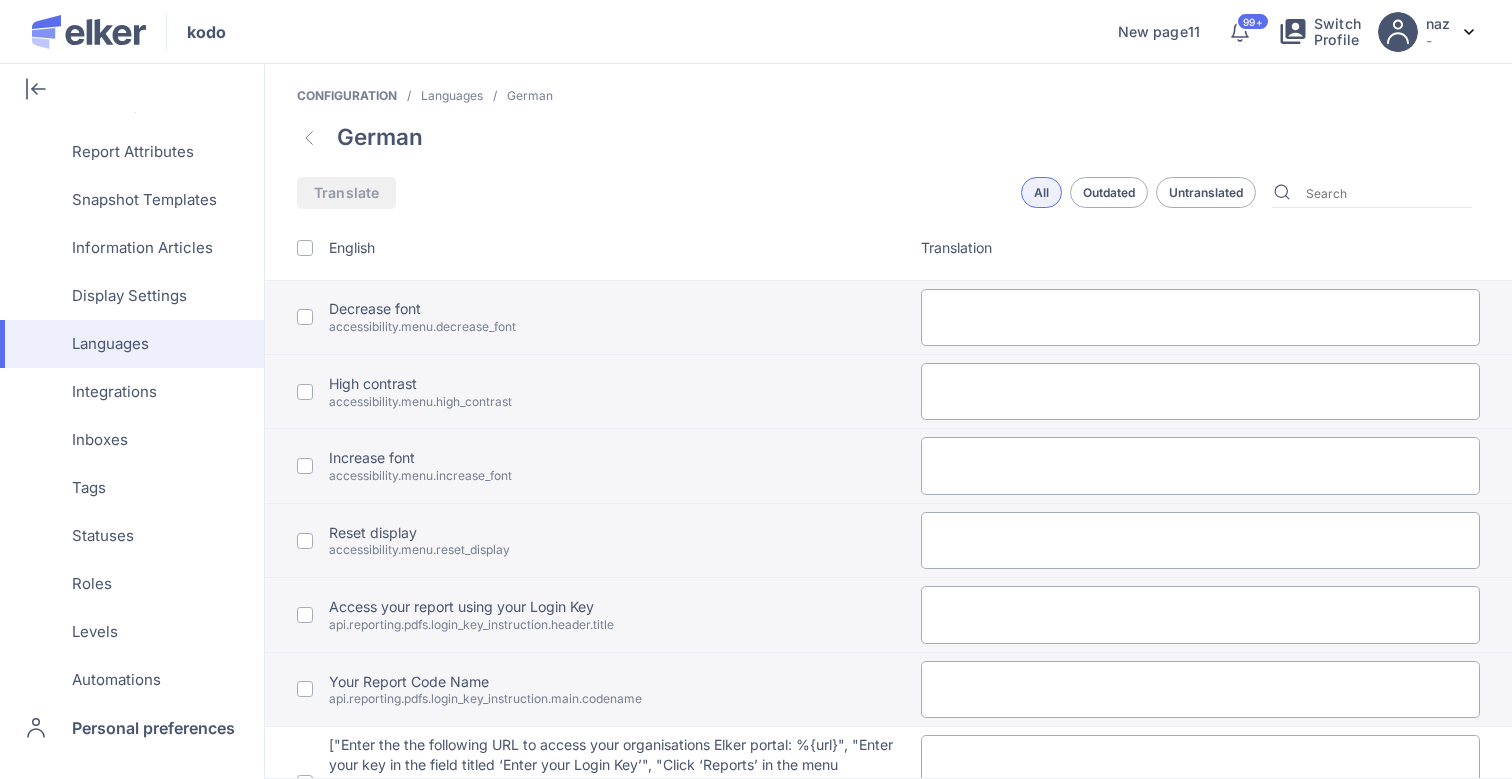 click on "Untranslated" 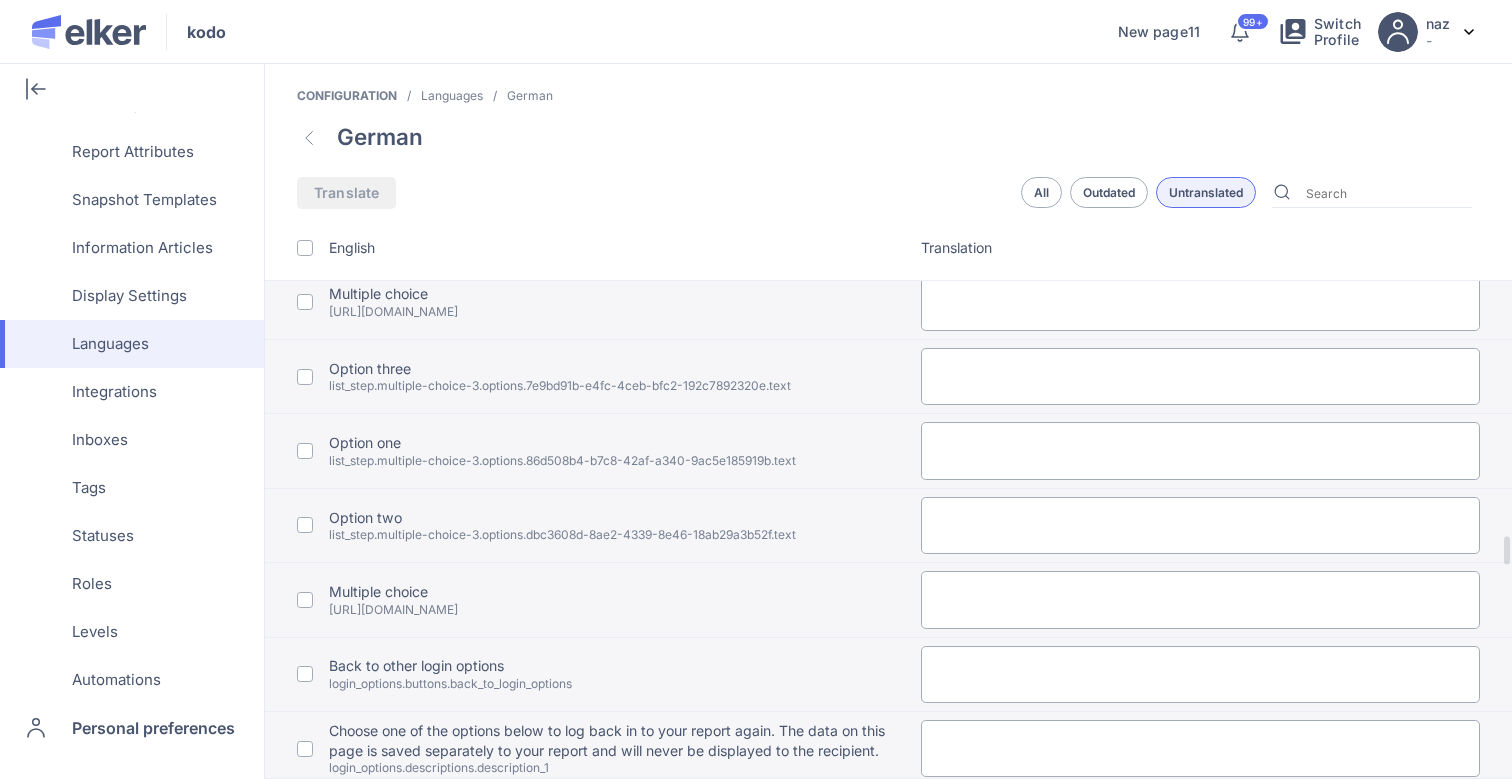 scroll, scrollTop: 6367, scrollLeft: 0, axis: vertical 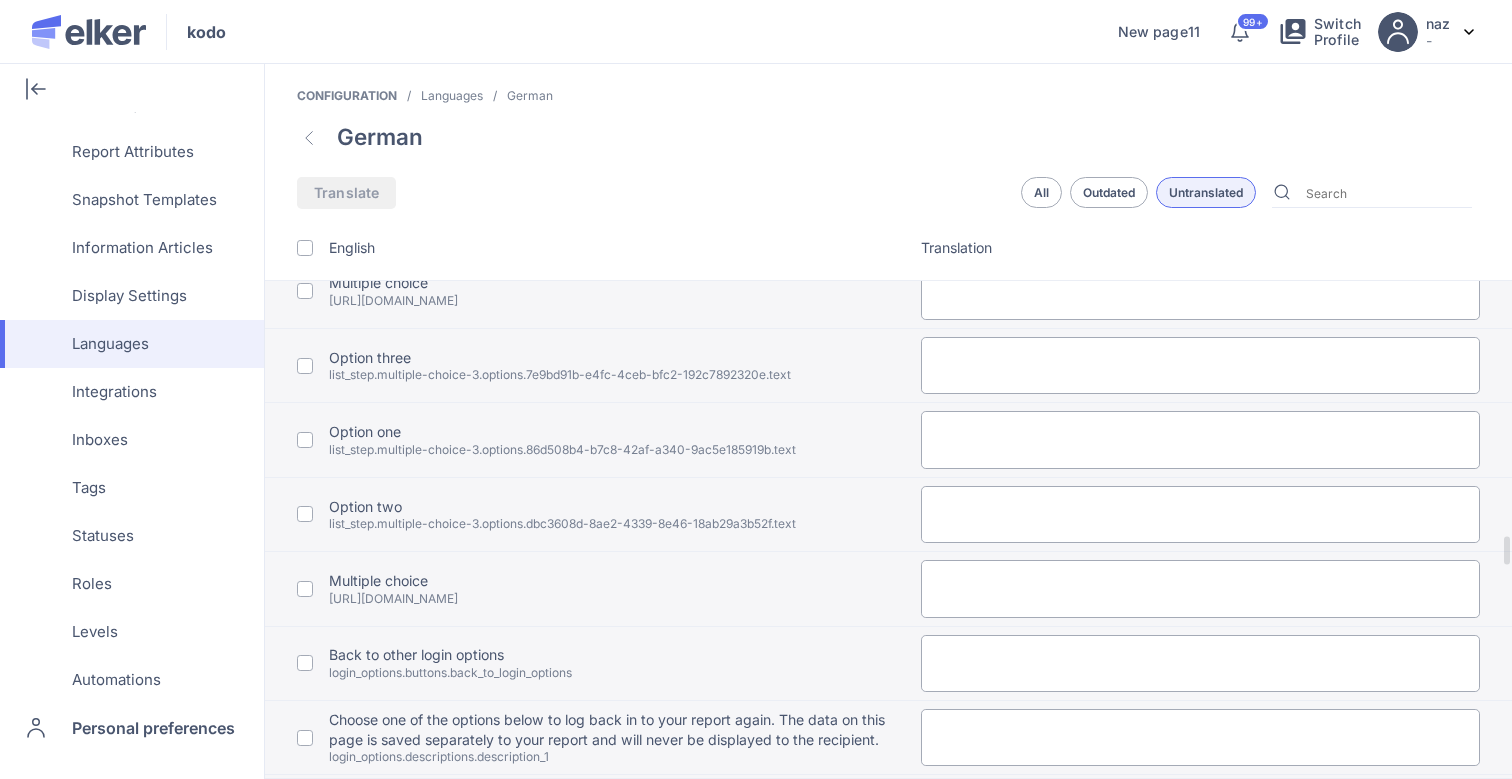 click at bounding box center (305, 366) 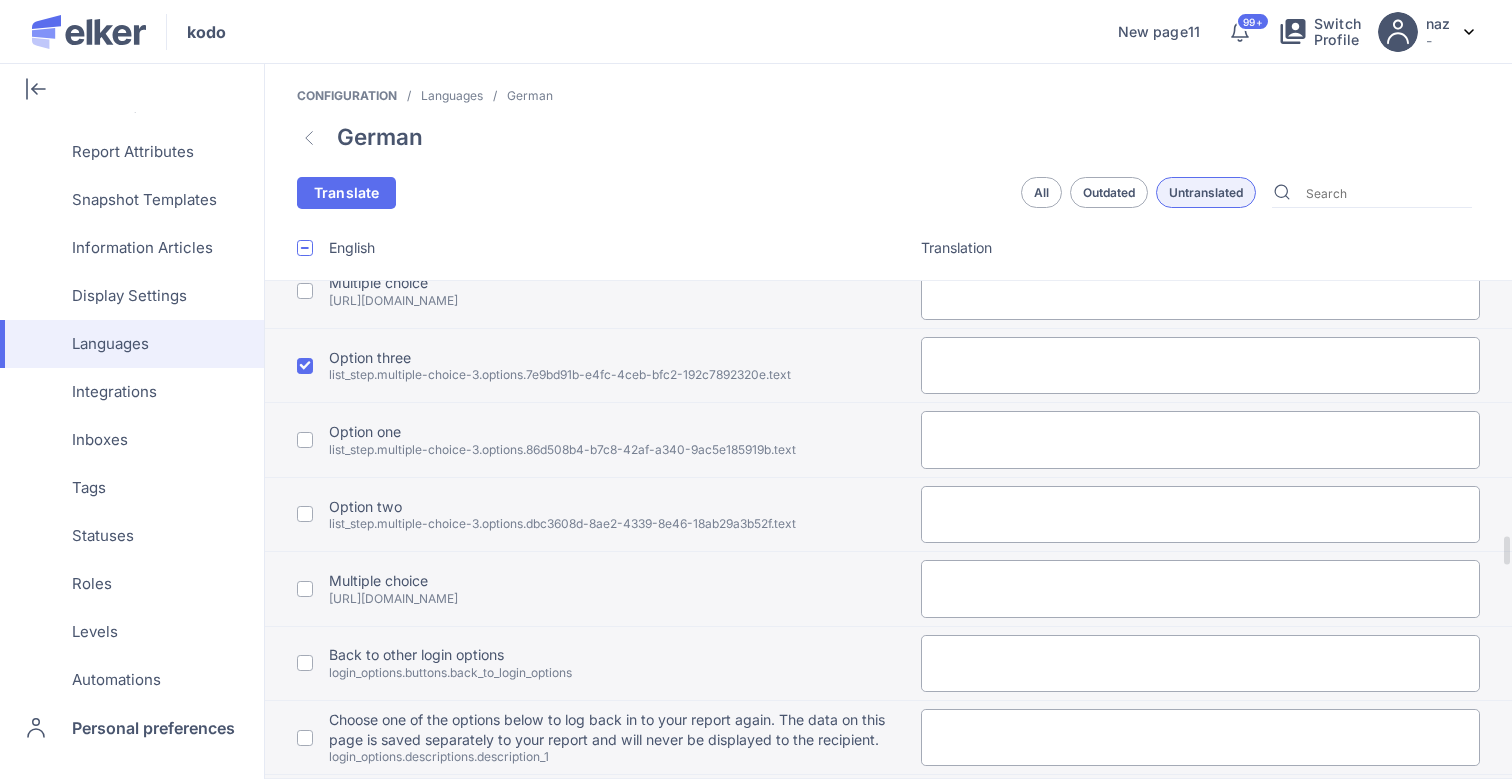 click at bounding box center [305, 440] 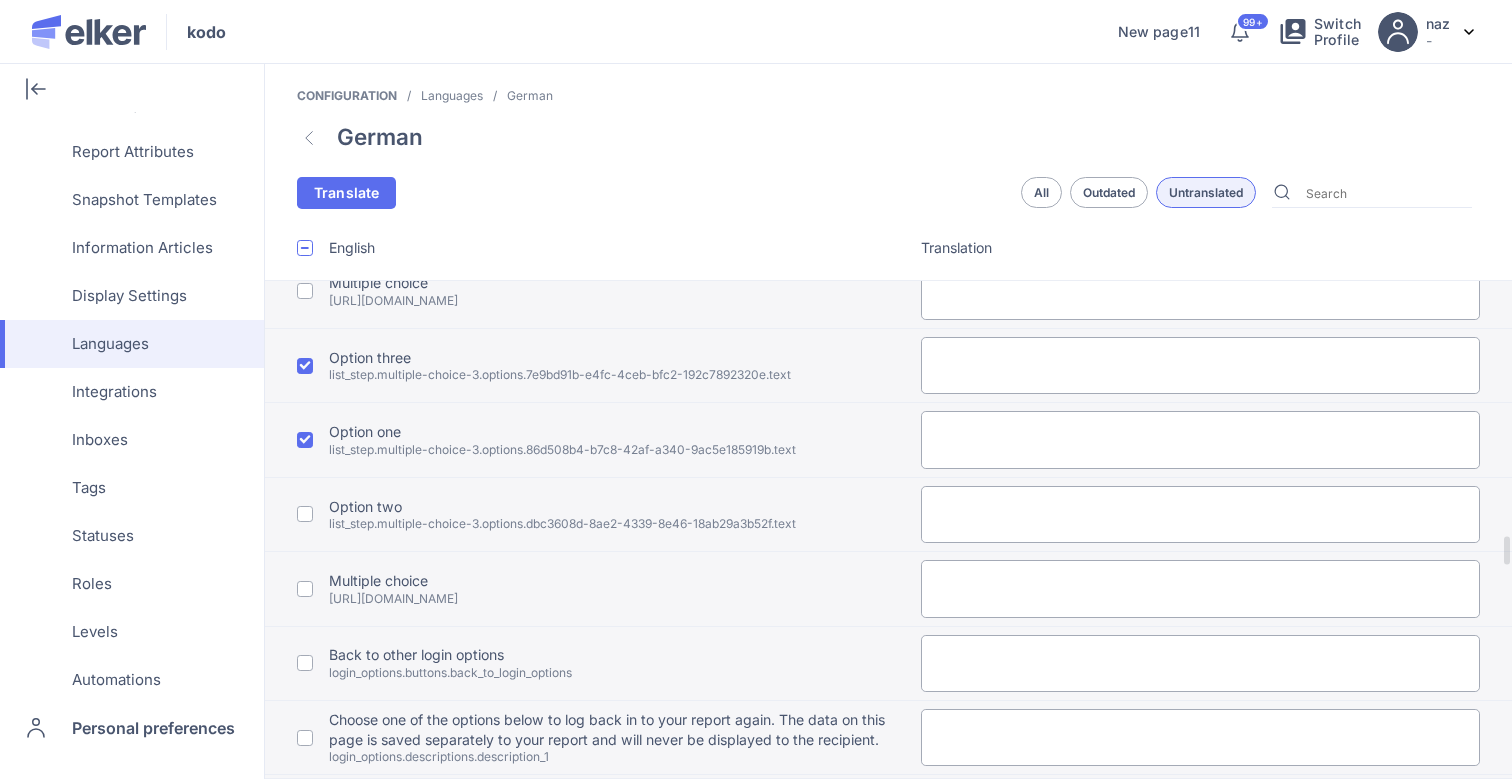 click at bounding box center [305, 514] 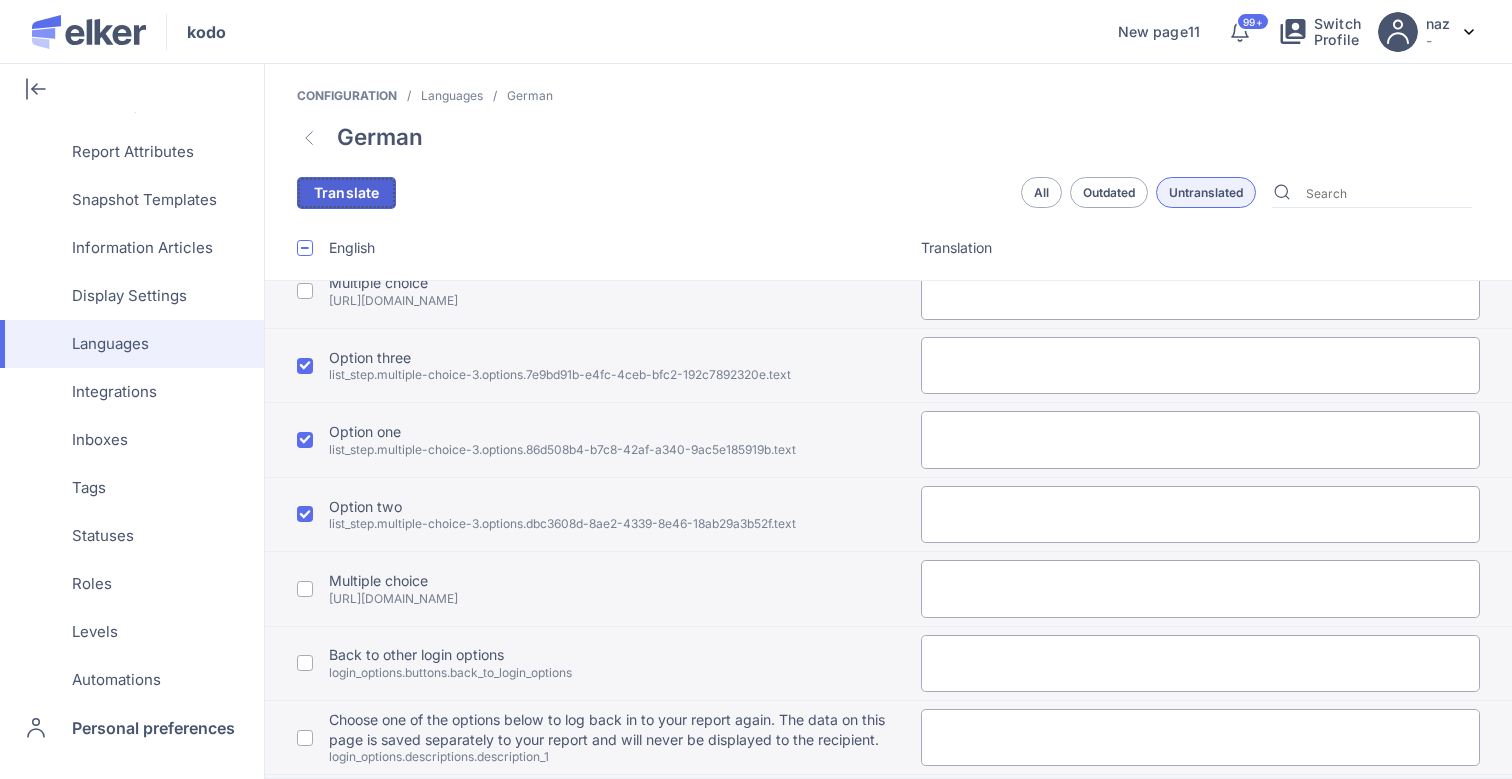 click on "Translate" 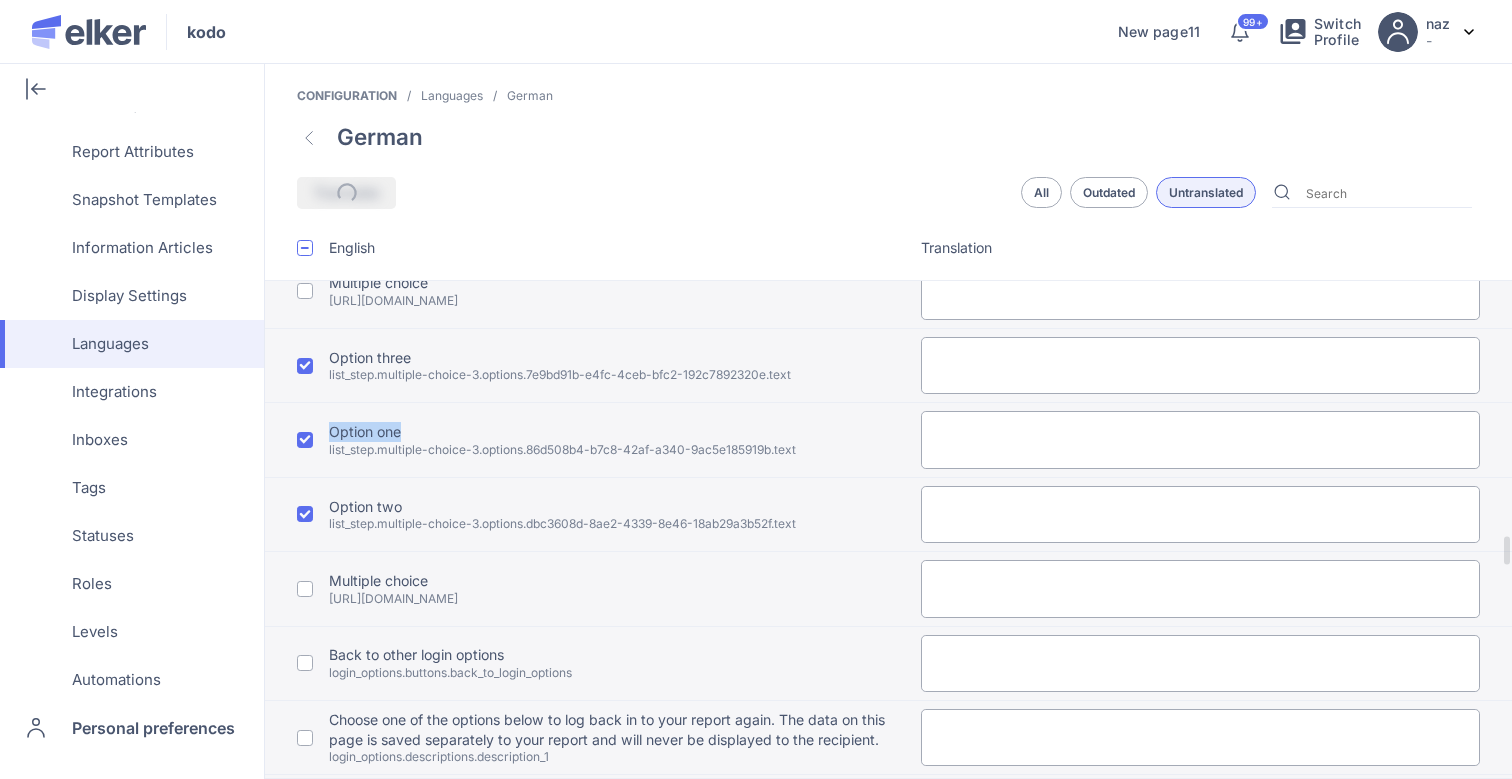 drag, startPoint x: 329, startPoint y: 432, endPoint x: 448, endPoint y: 432, distance: 119 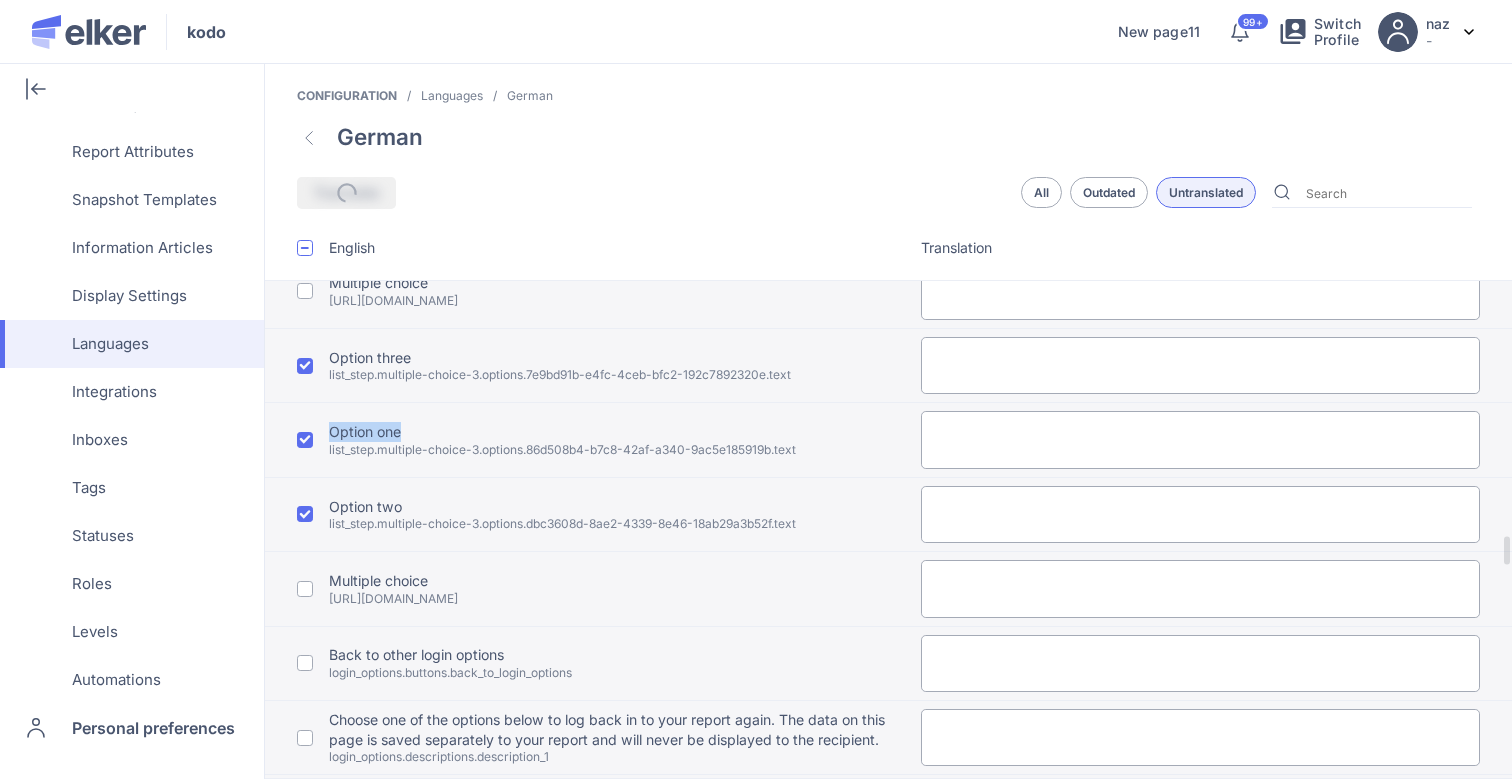 click on "Option one" 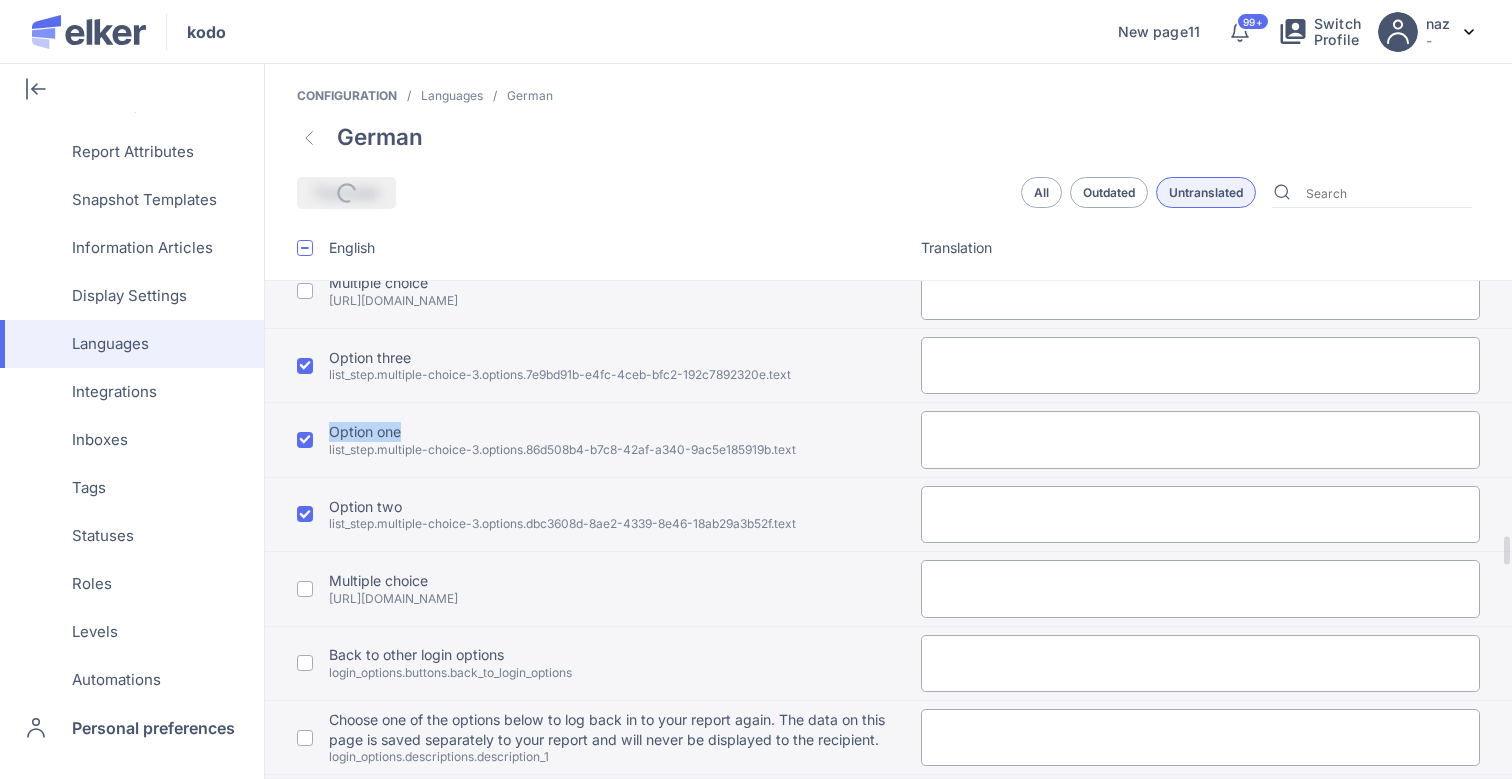 copy on "Option one" 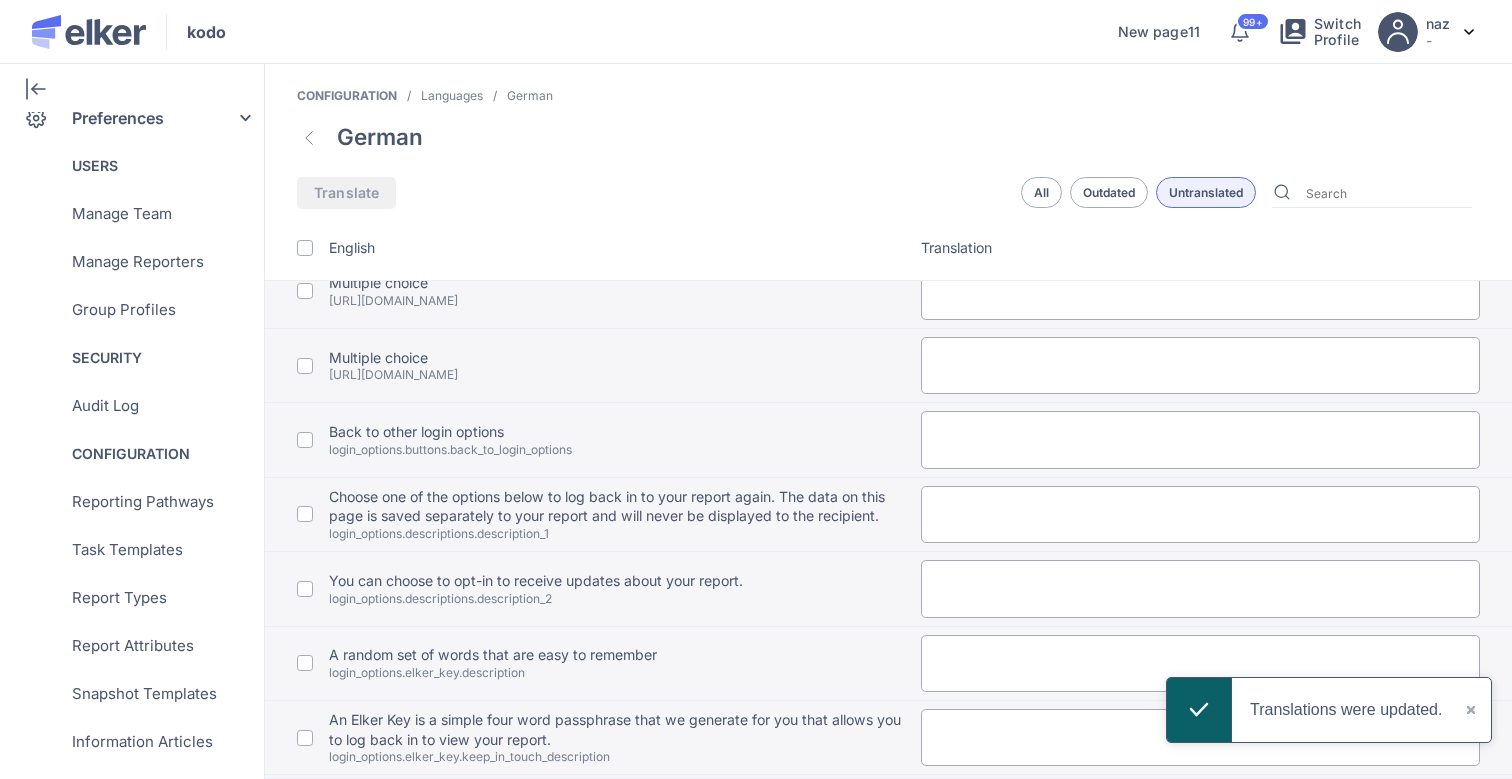 scroll, scrollTop: 288, scrollLeft: 0, axis: vertical 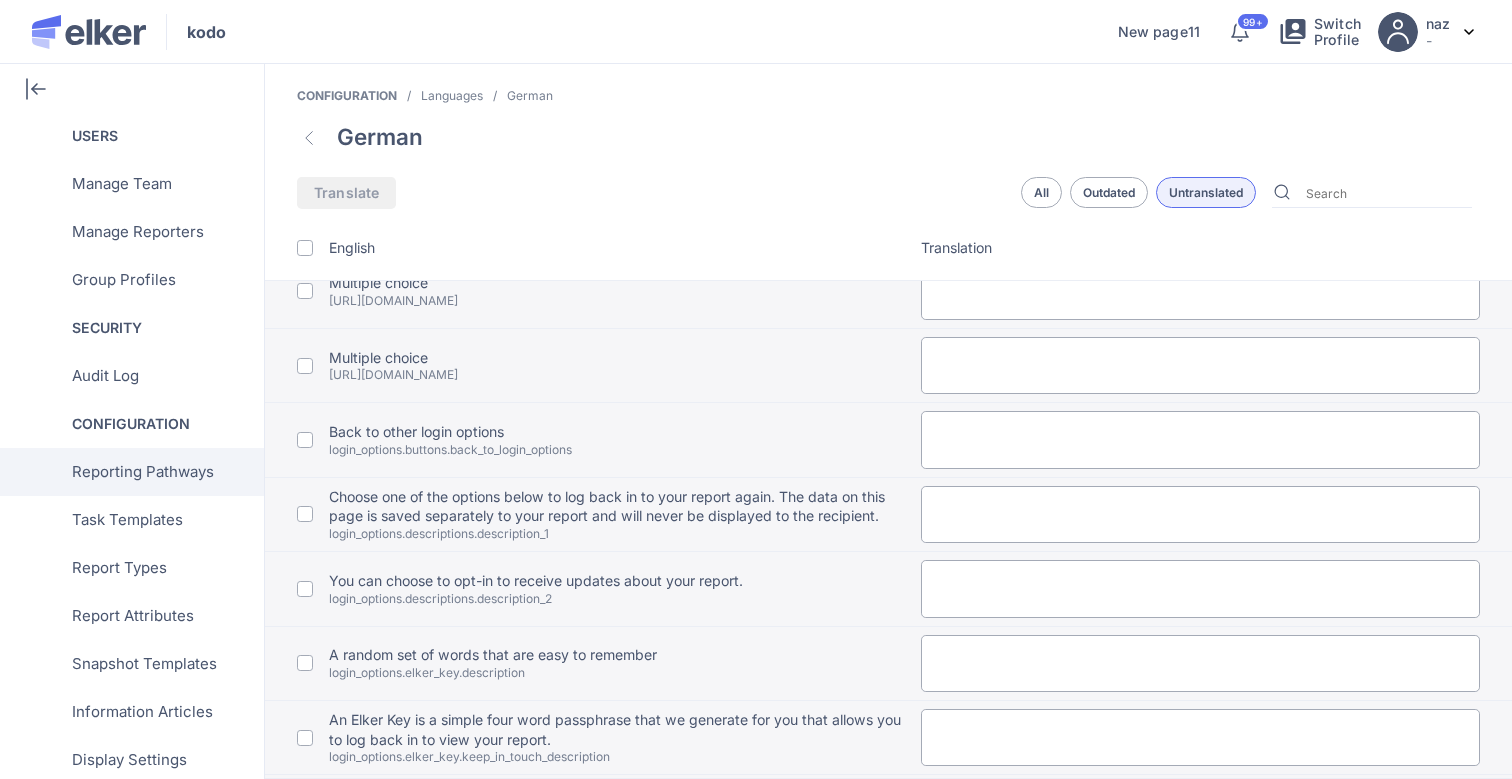click on "Reporting Pathways" at bounding box center [143, 472] 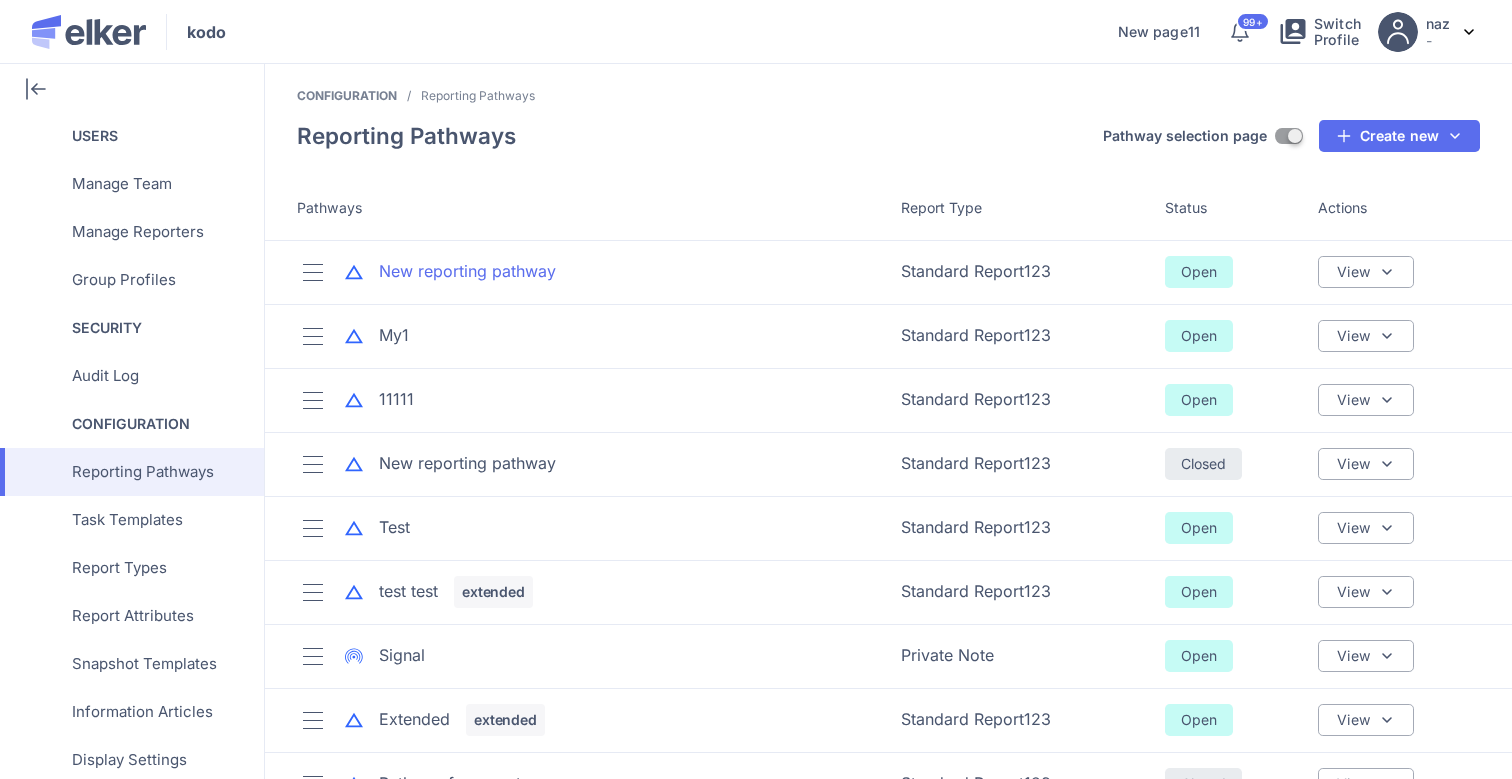 click on "New reporting pathway" at bounding box center [467, 271] 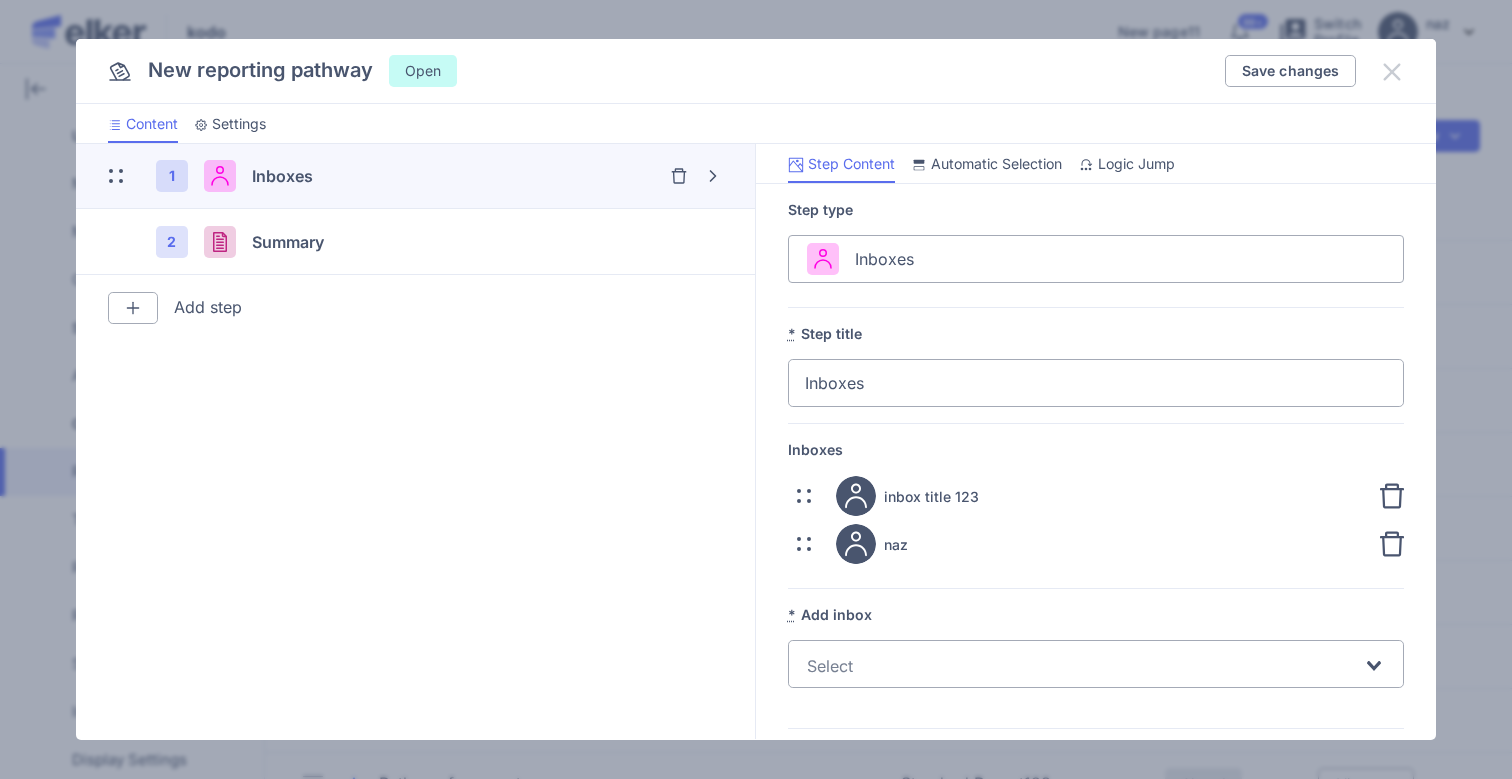 click 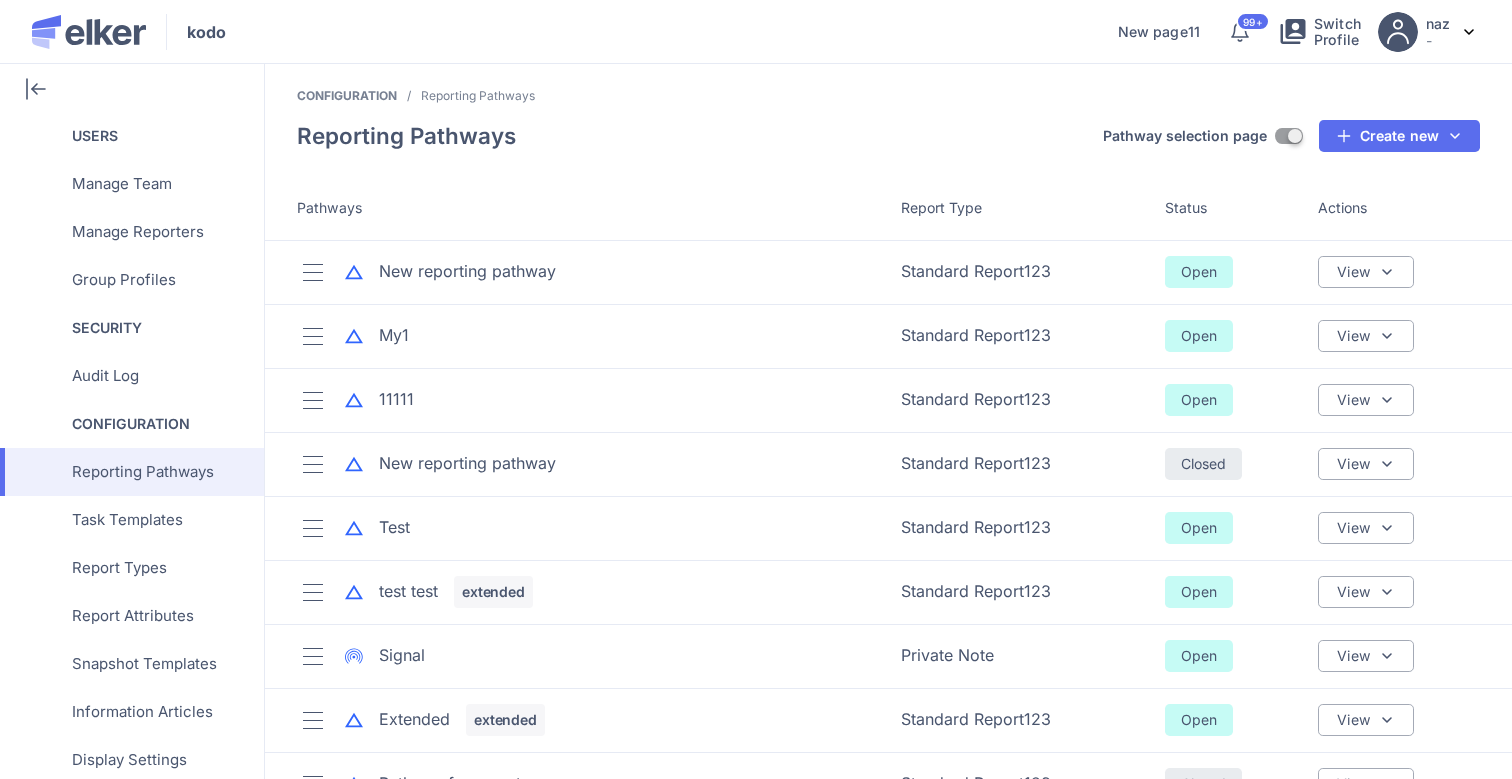 scroll, scrollTop: 165, scrollLeft: 0, axis: vertical 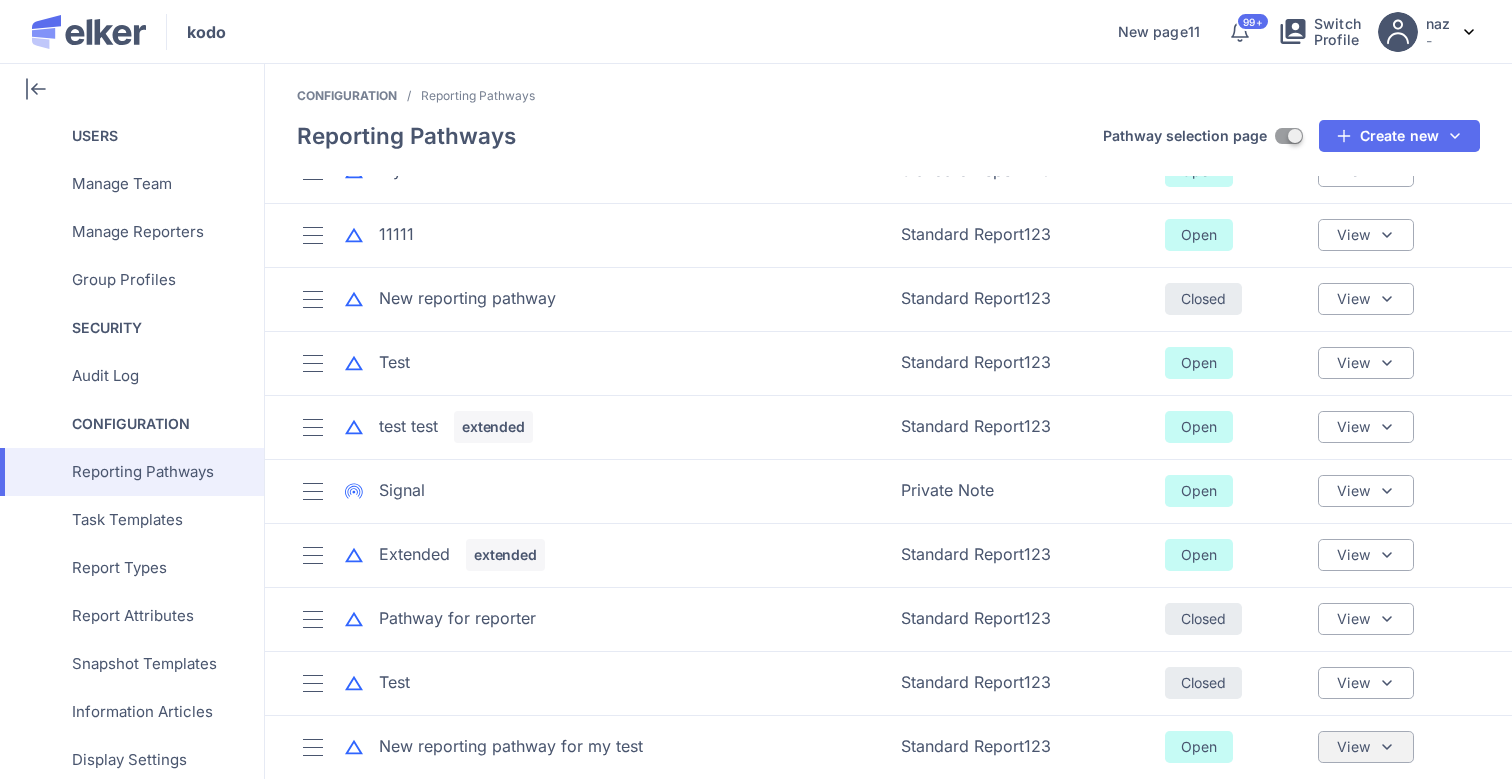click on "View" 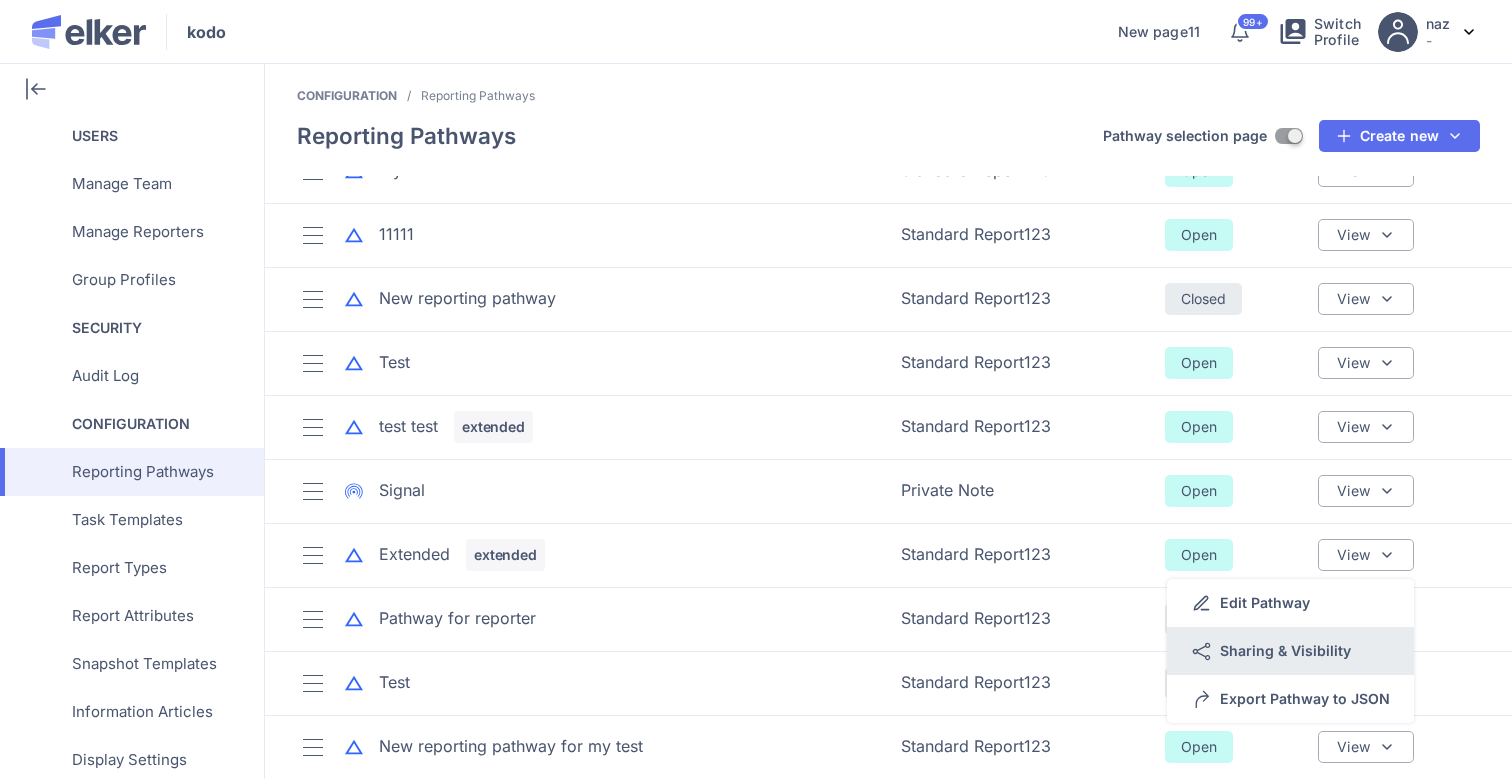 click on "Sharing & Visibility" 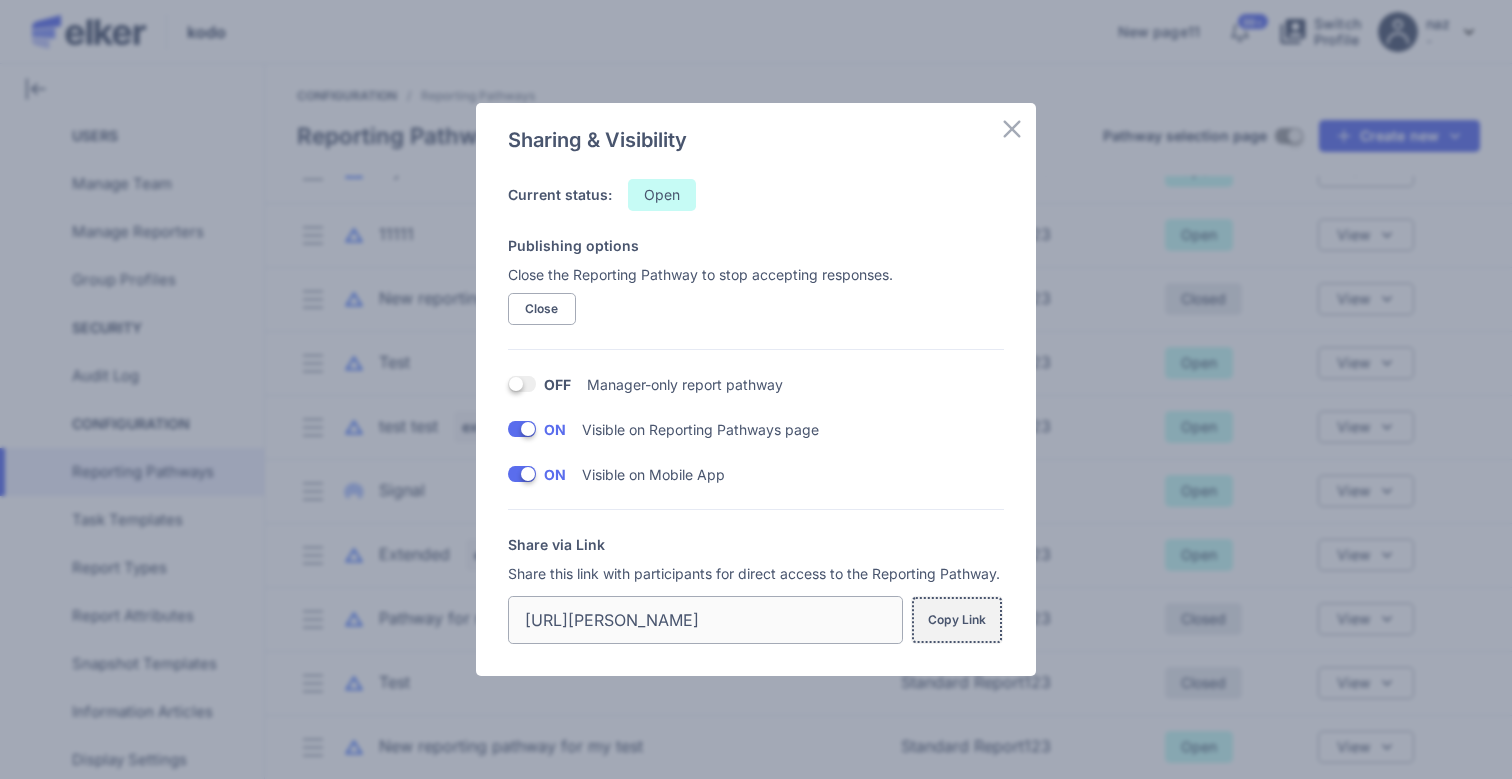 click on "Copy Link" 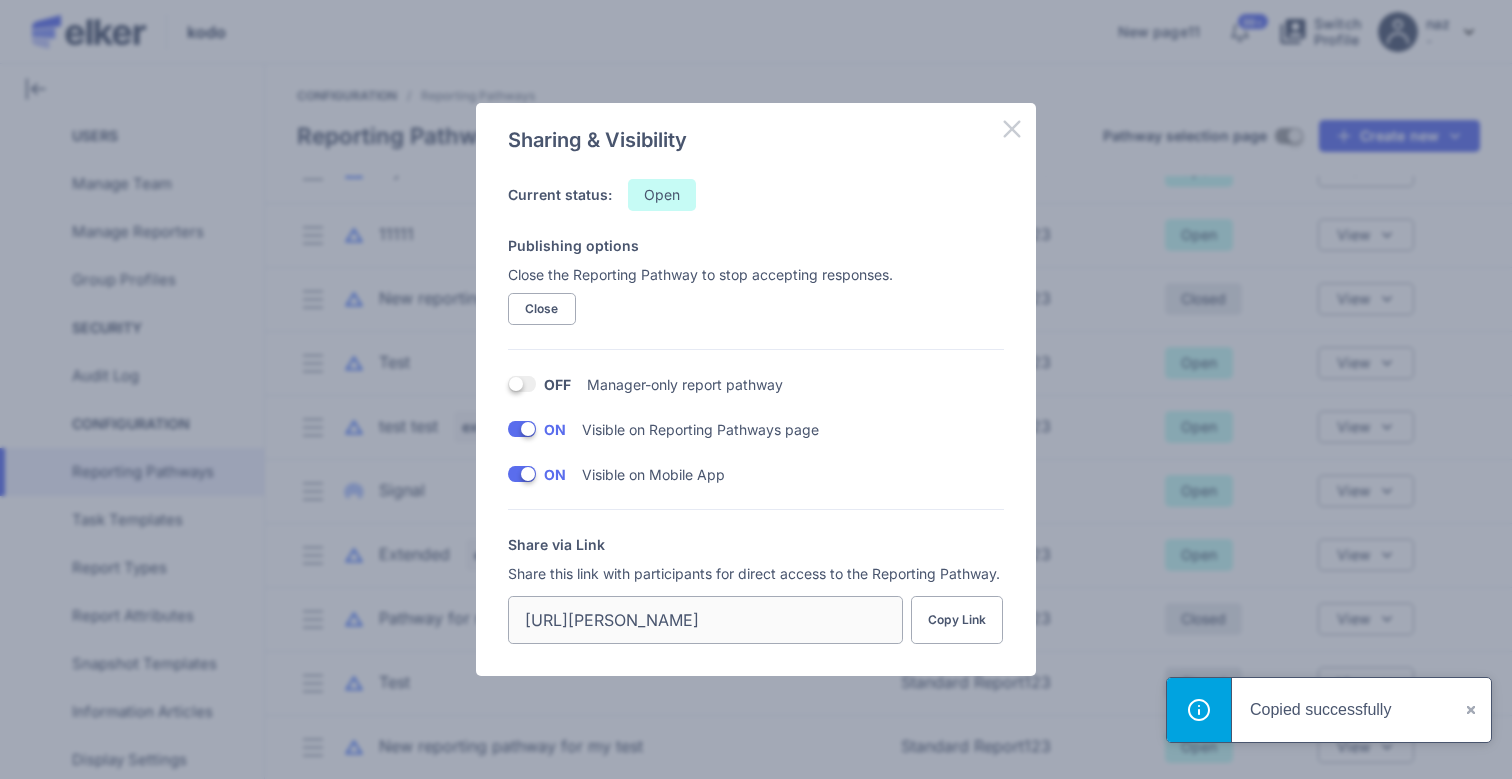 click 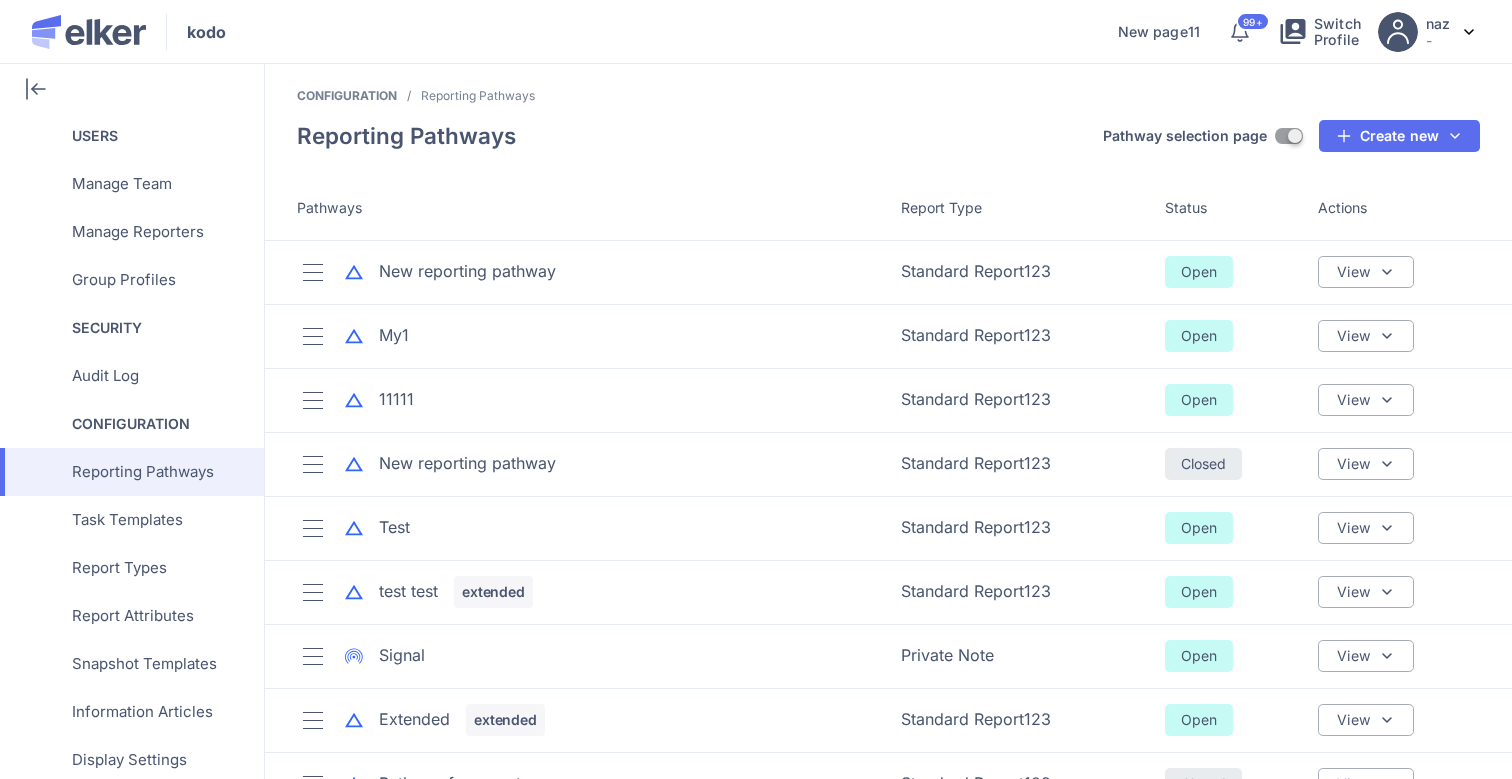 scroll, scrollTop: 165, scrollLeft: 0, axis: vertical 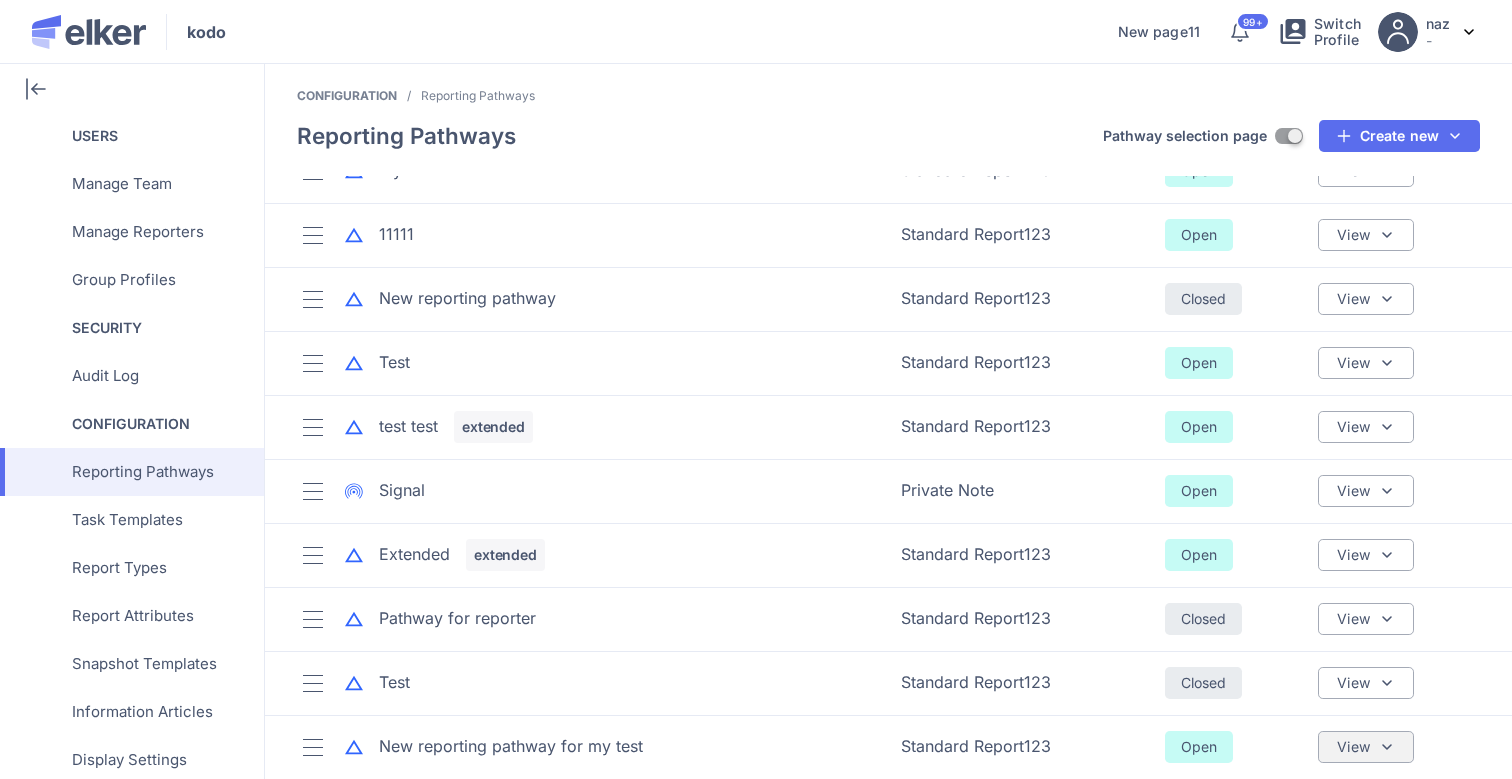 click on "View" 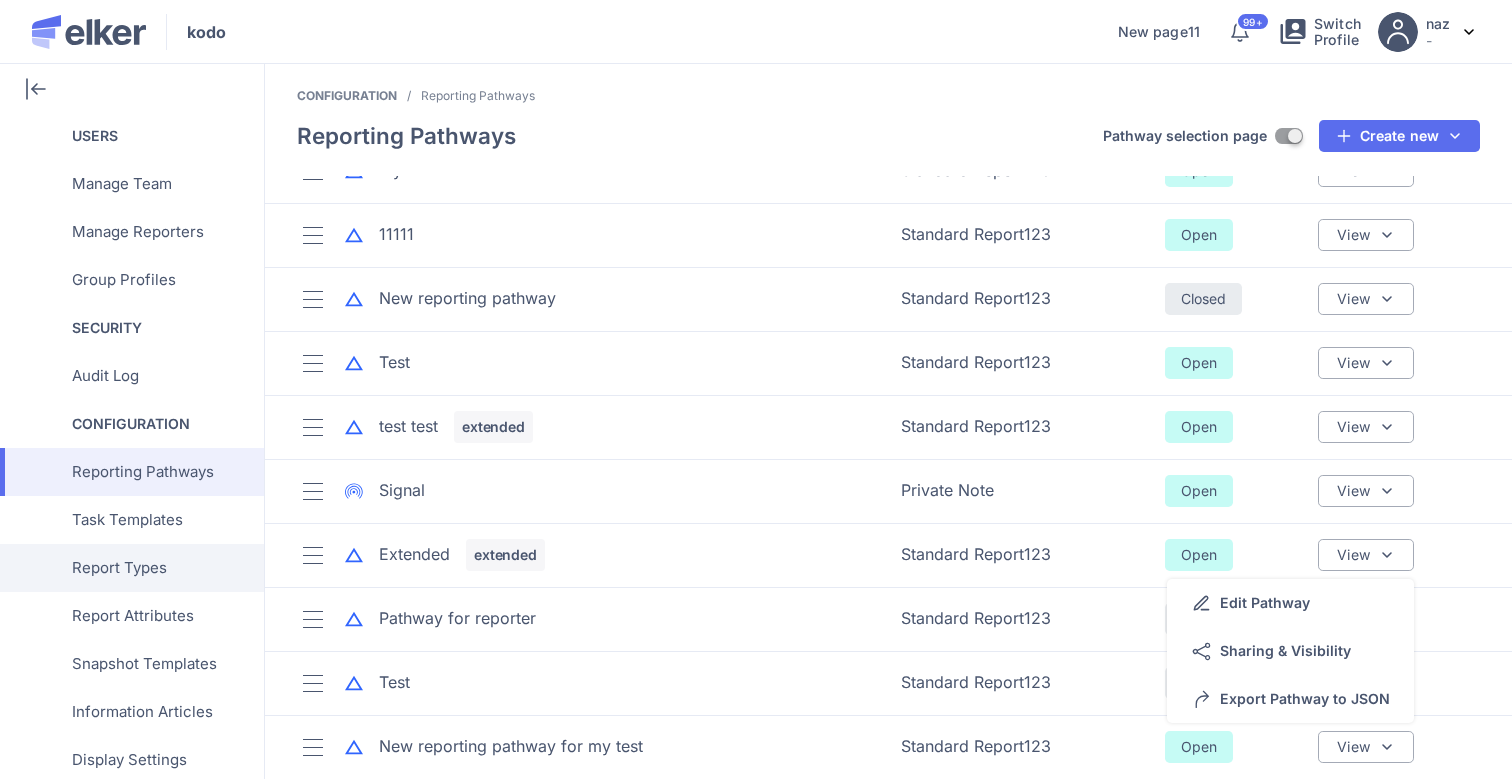 scroll, scrollTop: 757, scrollLeft: 0, axis: vertical 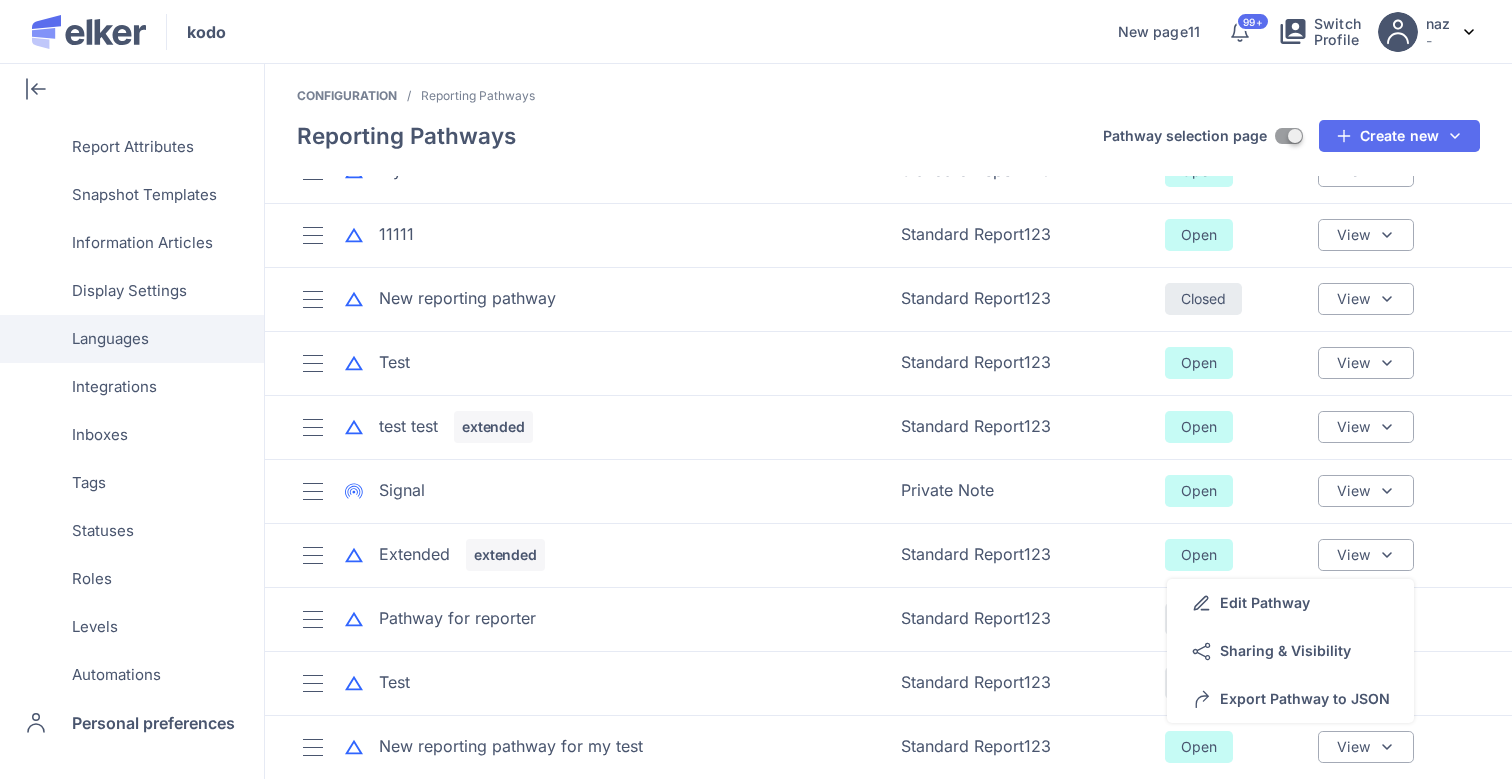 click on "Languages" 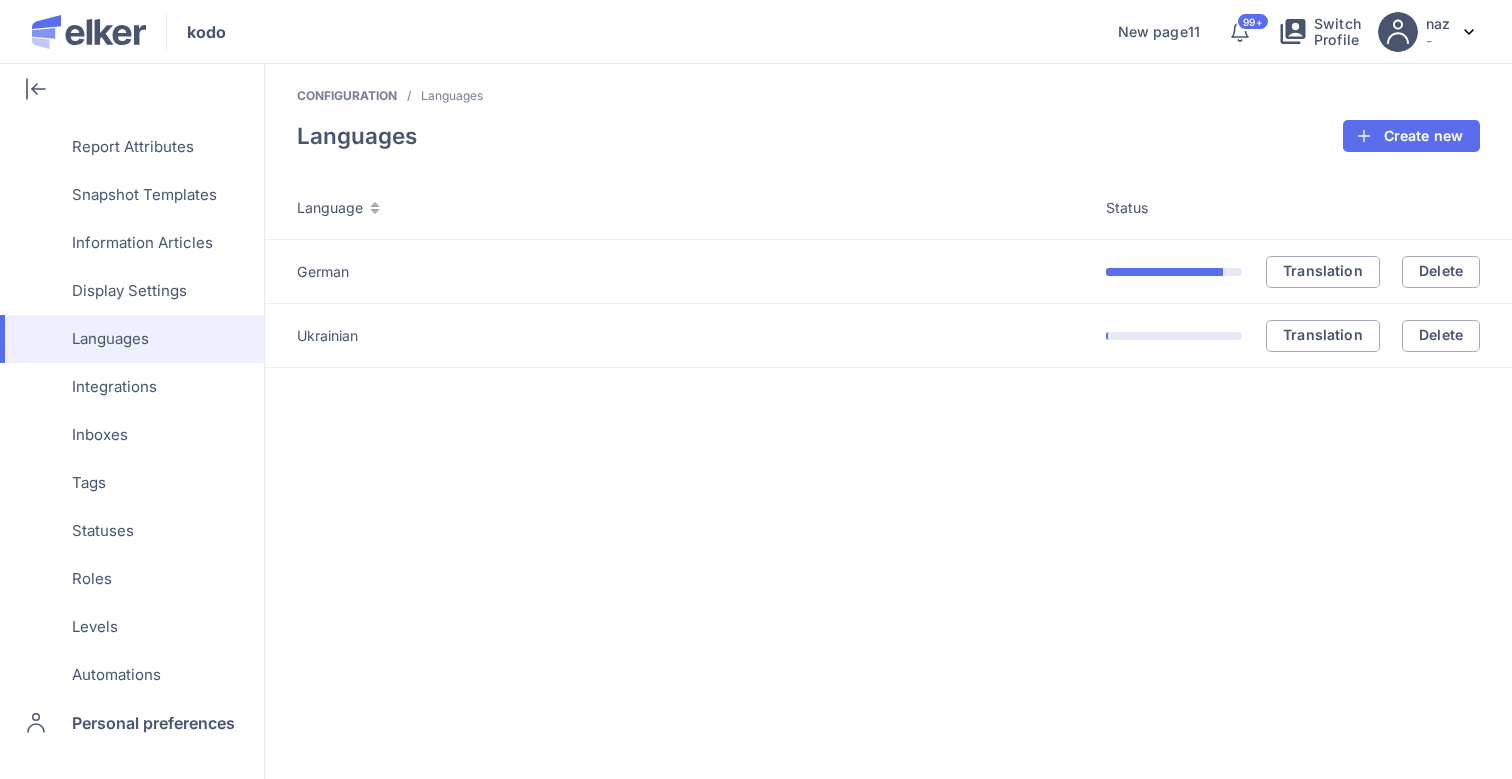 click on "Language Status German Translation Delete Ukrainian Translation Delete Are you sure you want to delete this Language? Are you sure you want to delete this item? Delete Cancel" at bounding box center [888, 477] 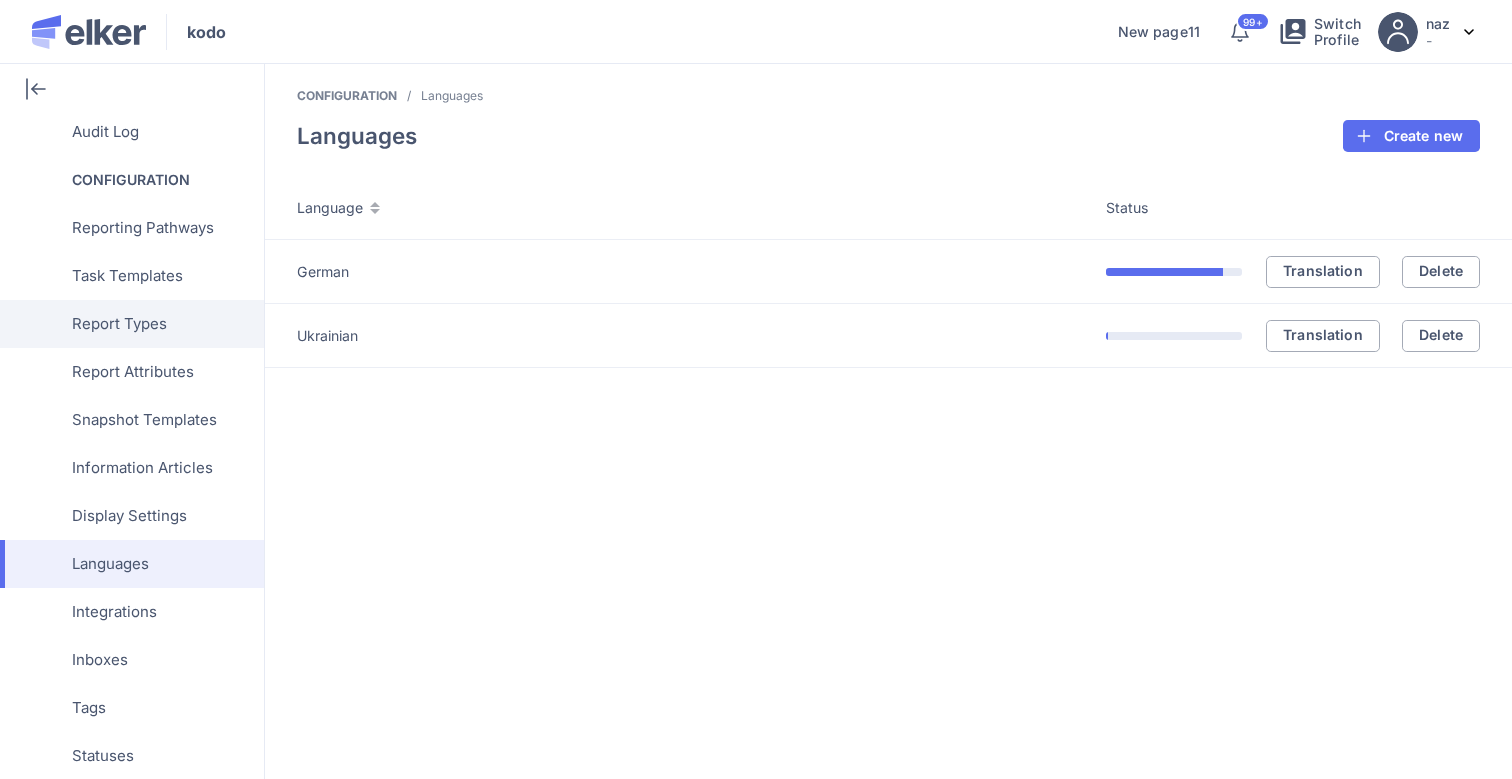 scroll, scrollTop: 530, scrollLeft: 0, axis: vertical 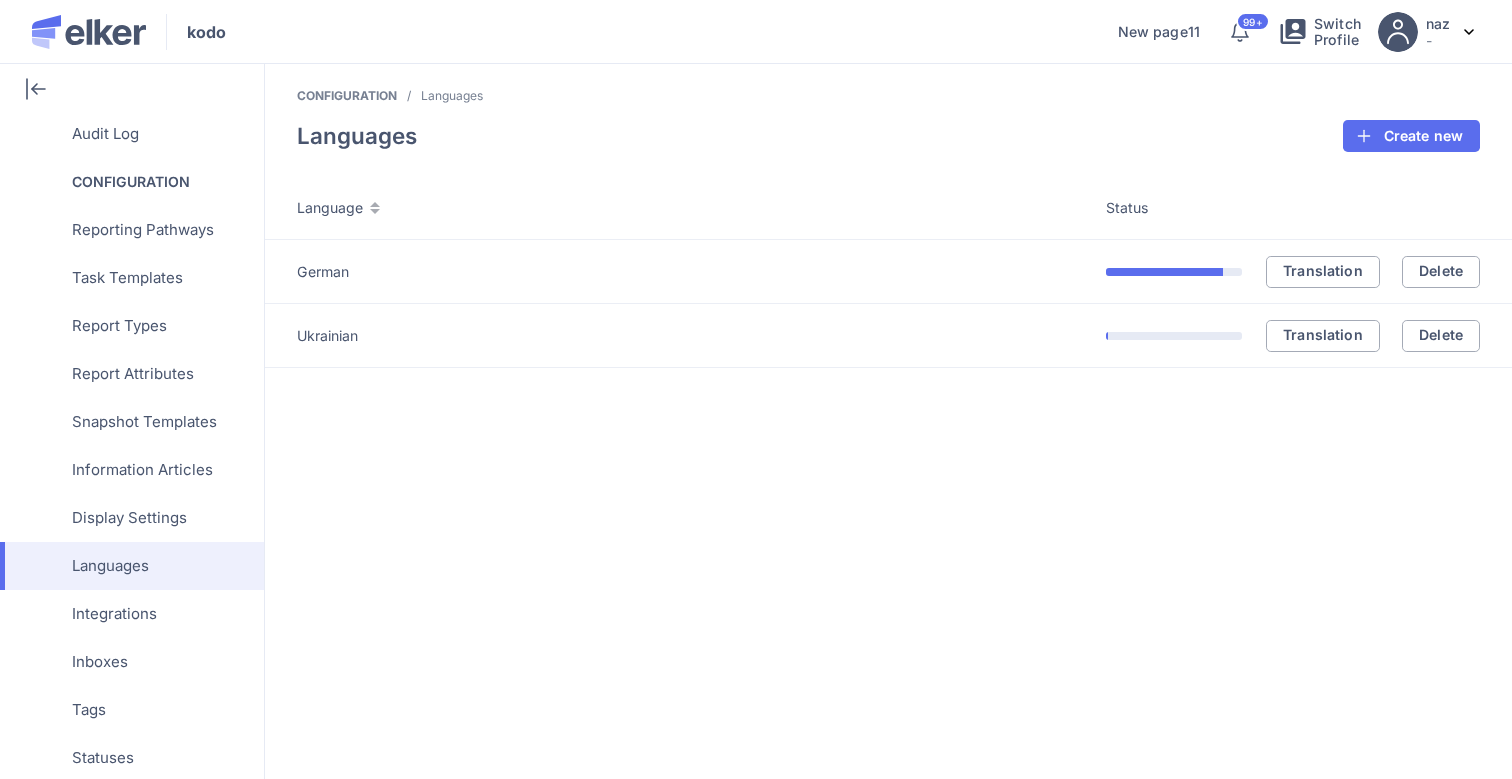 click on "Languages" at bounding box center (110, 566) 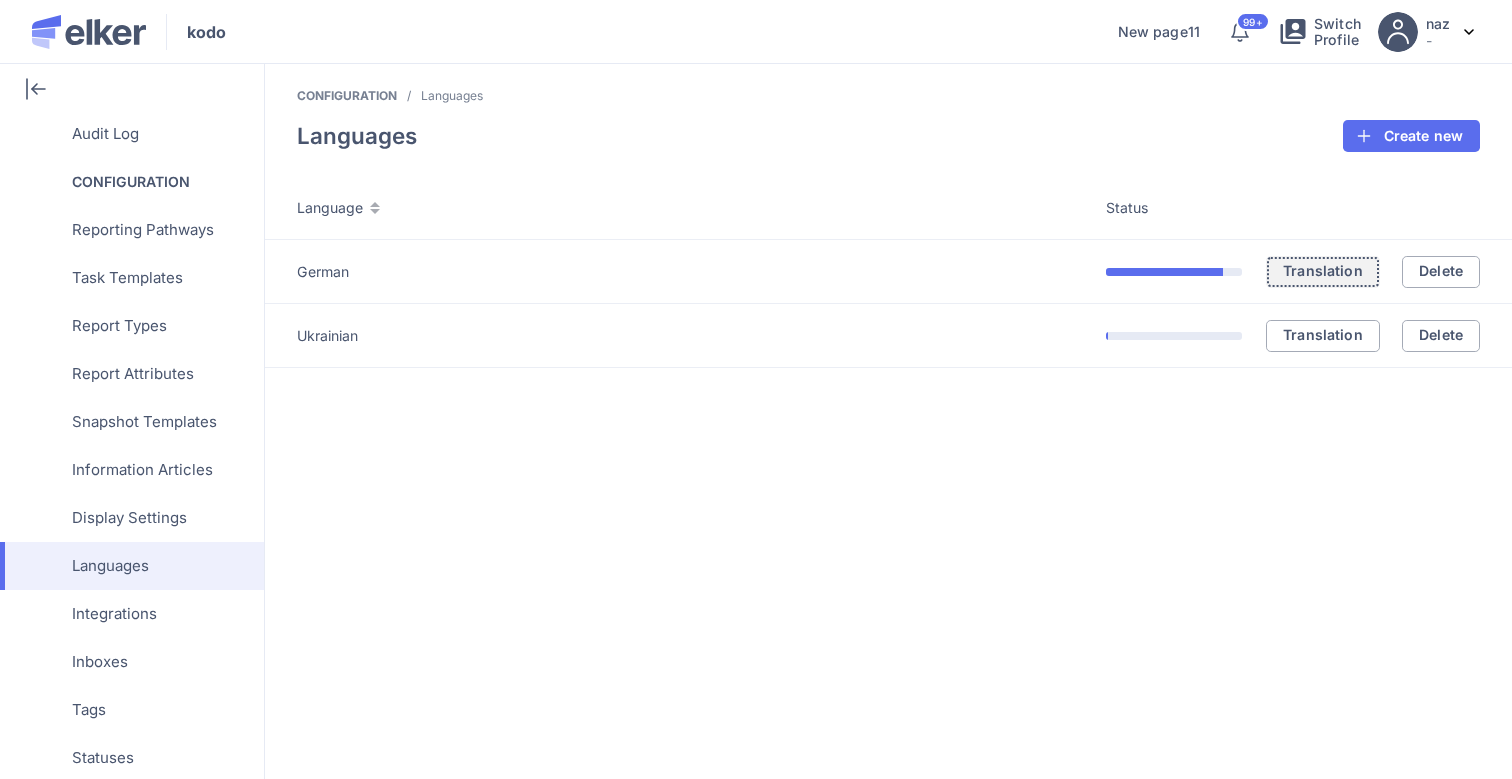 click on "Translation" 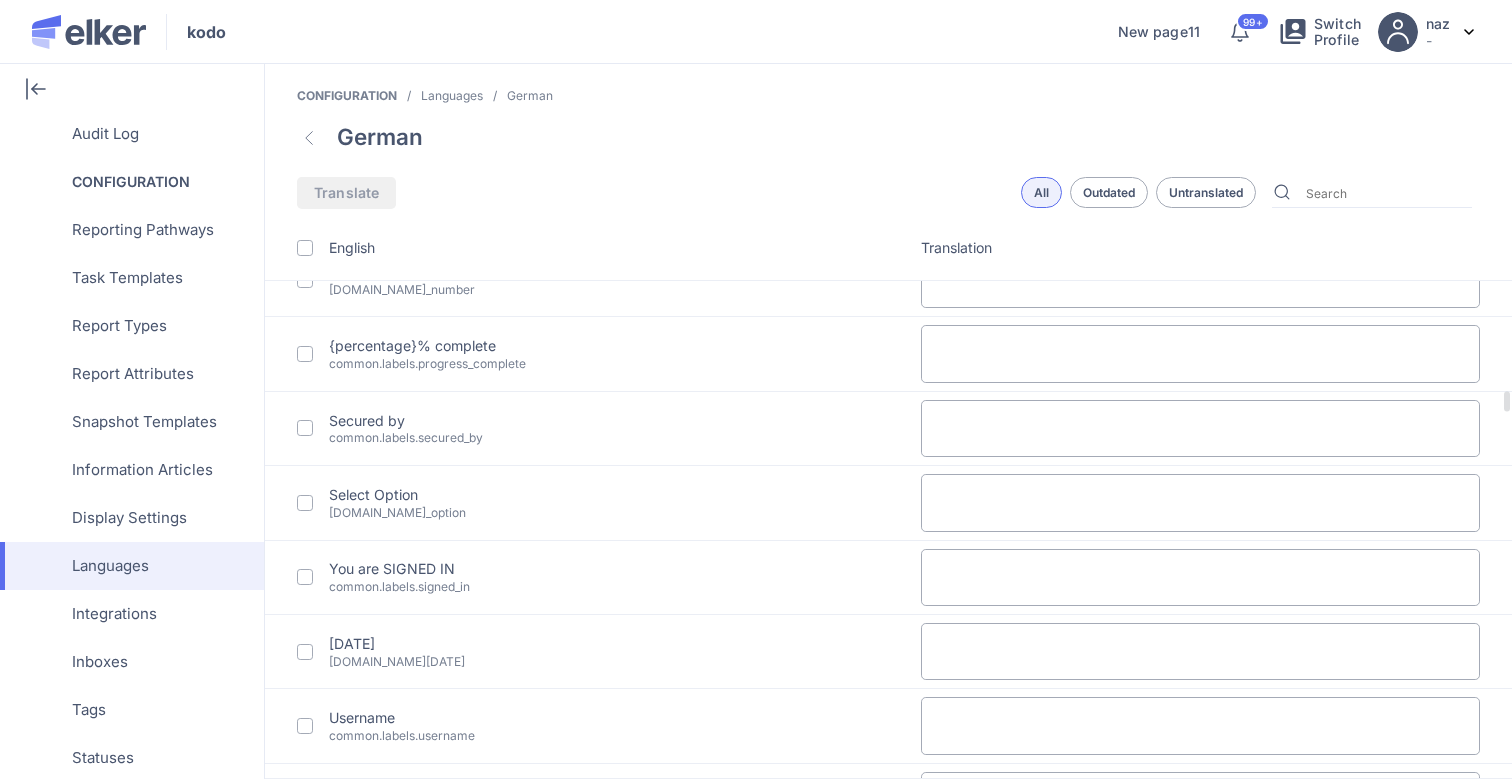 scroll, scrollTop: 44613, scrollLeft: 0, axis: vertical 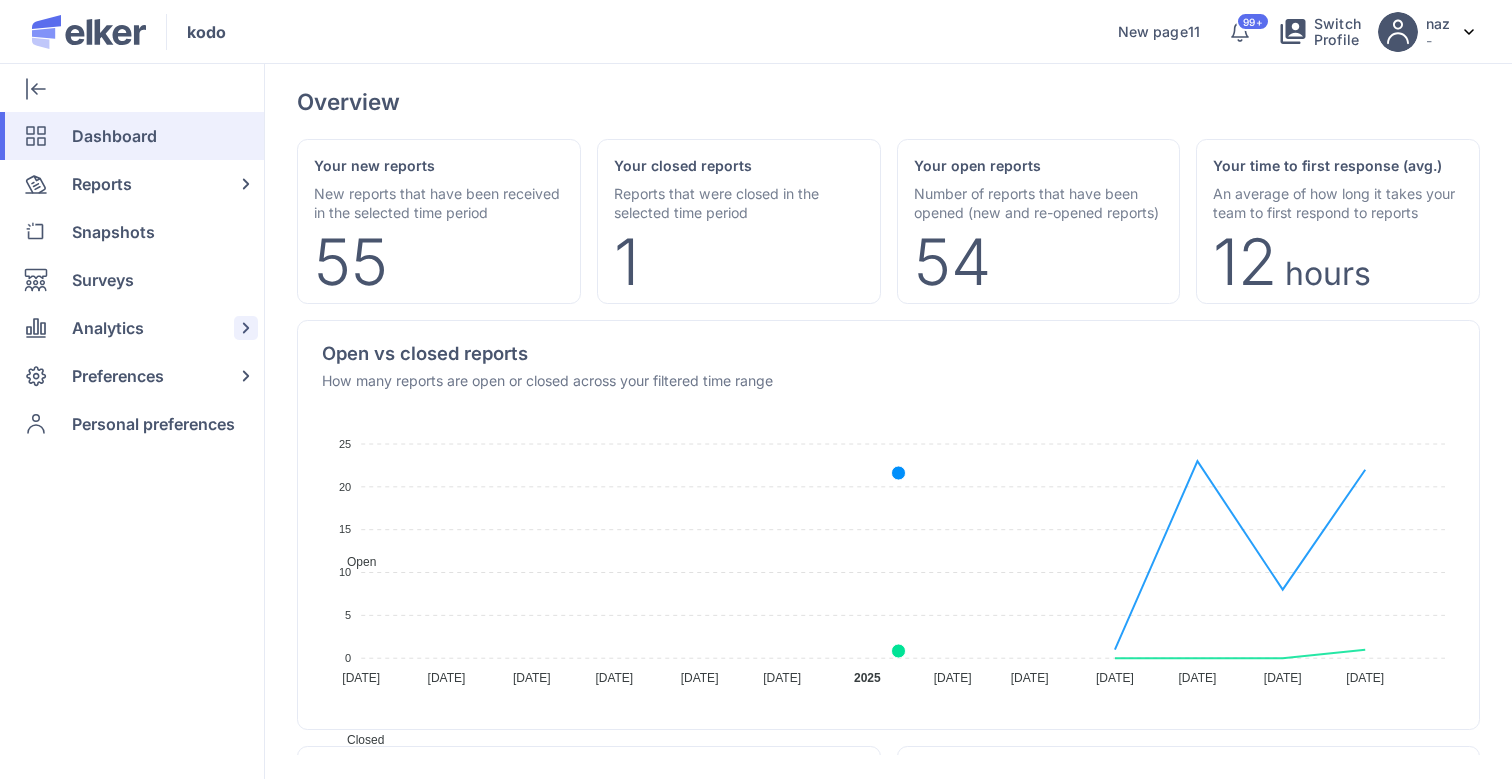click on "Analytics" 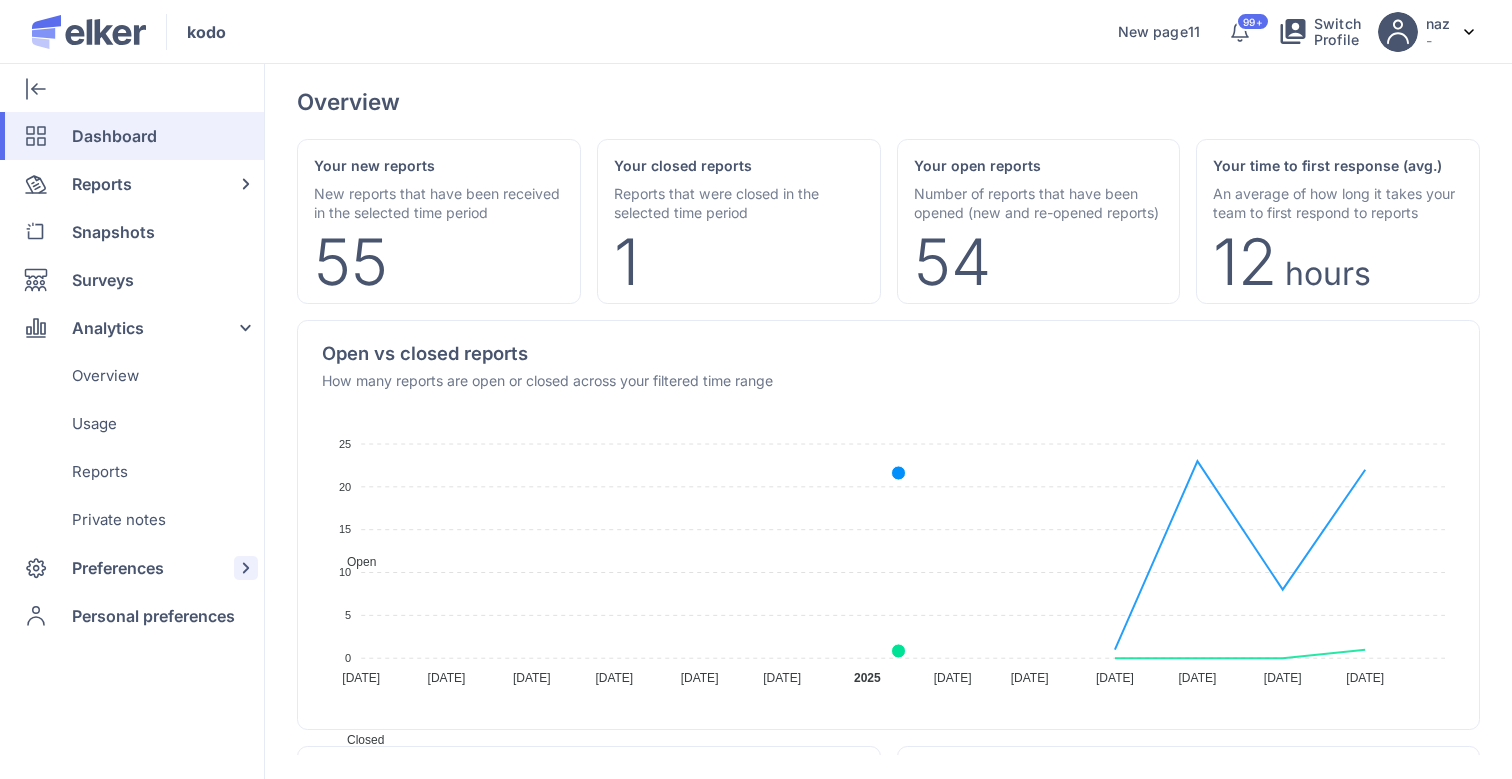 click on "Preferences" at bounding box center (118, 568) 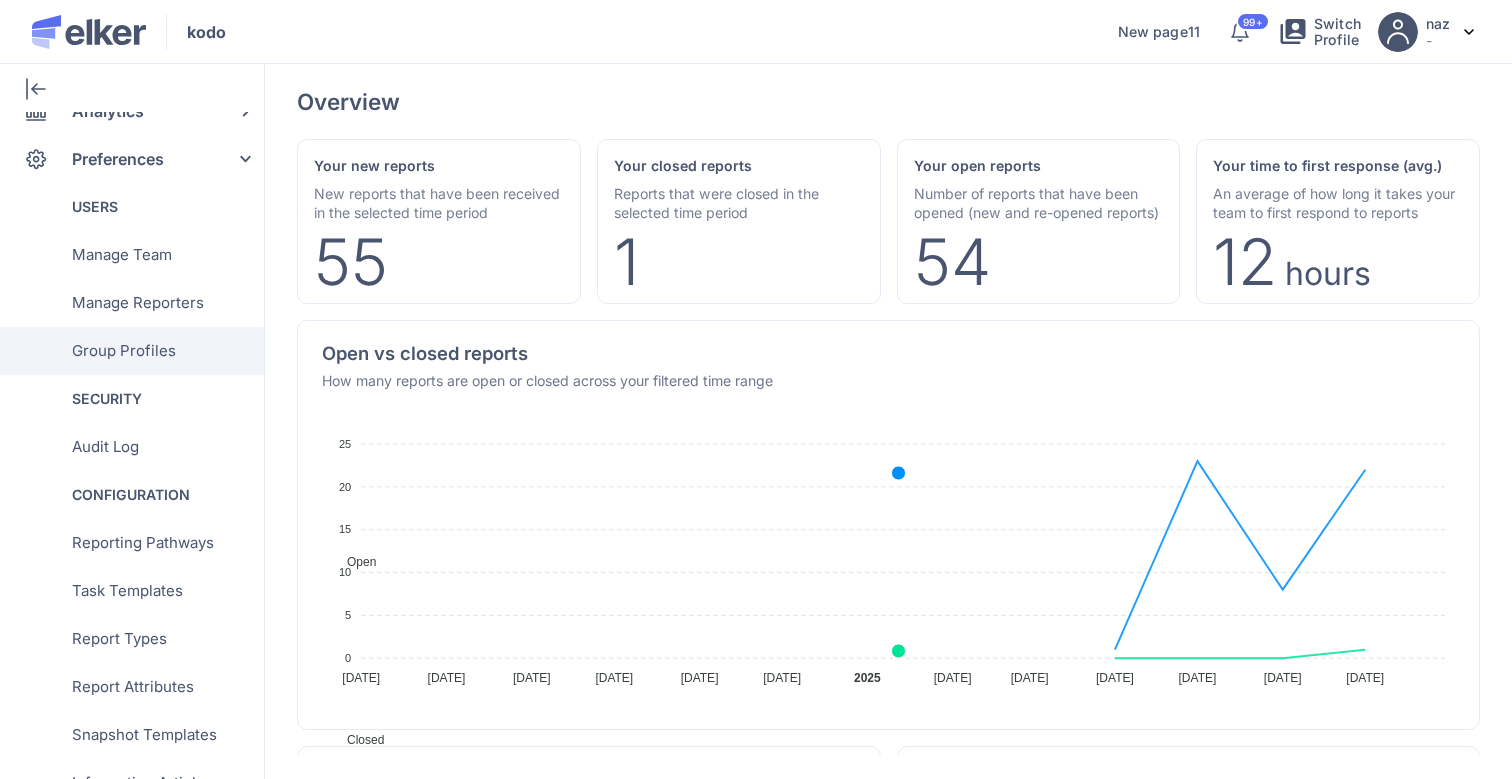 scroll, scrollTop: 226, scrollLeft: 0, axis: vertical 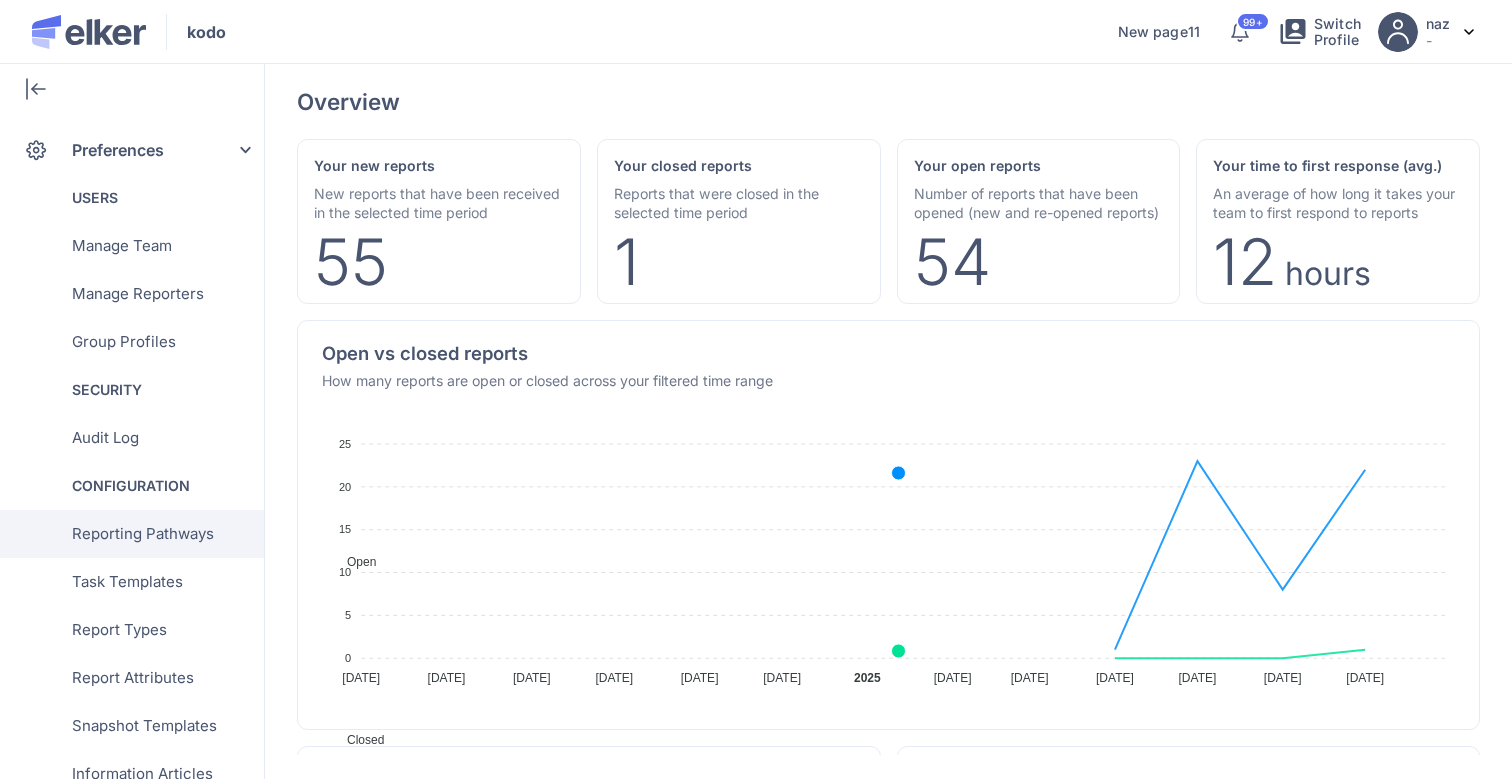 click on "Reporting Pathways" at bounding box center (143, 534) 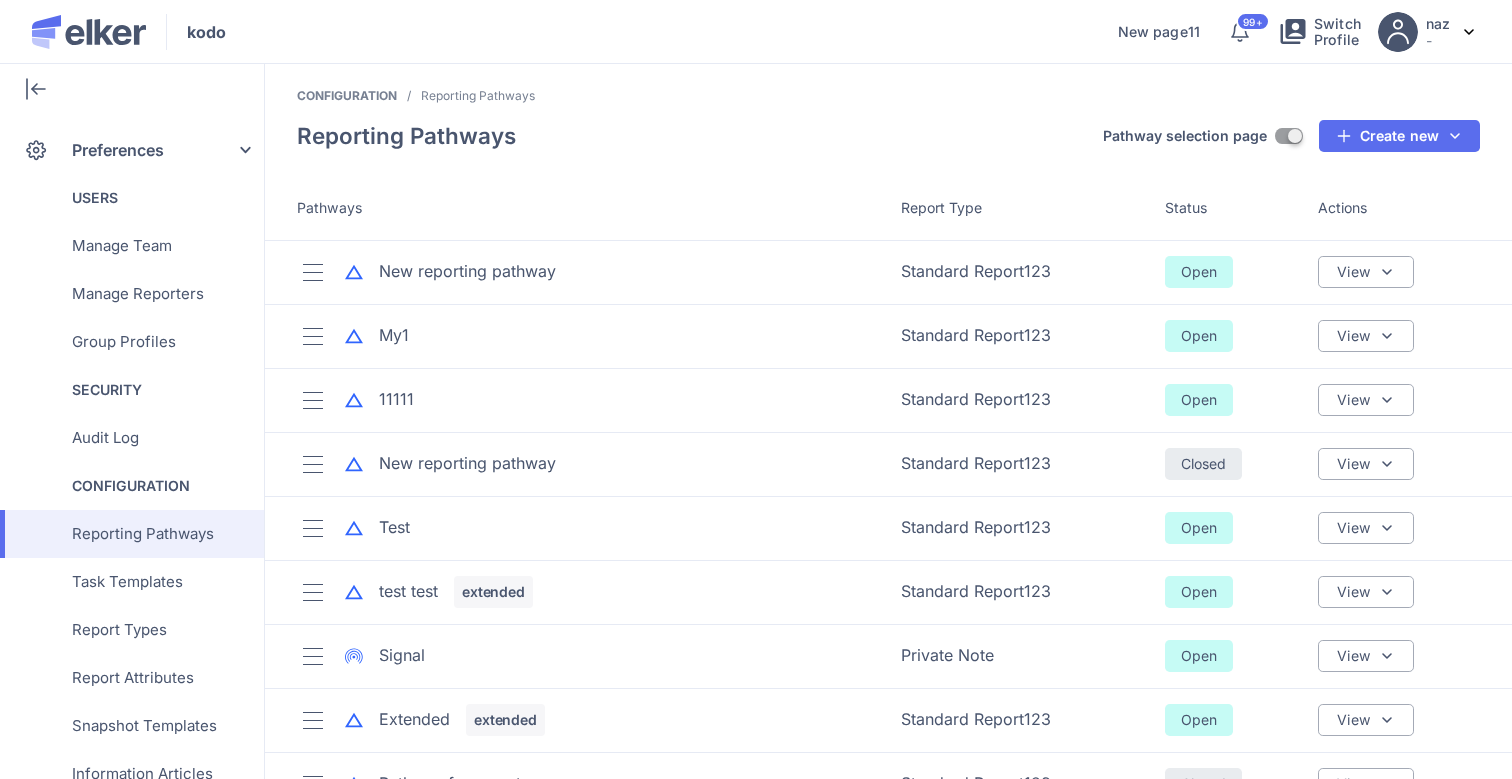 scroll, scrollTop: 165, scrollLeft: 0, axis: vertical 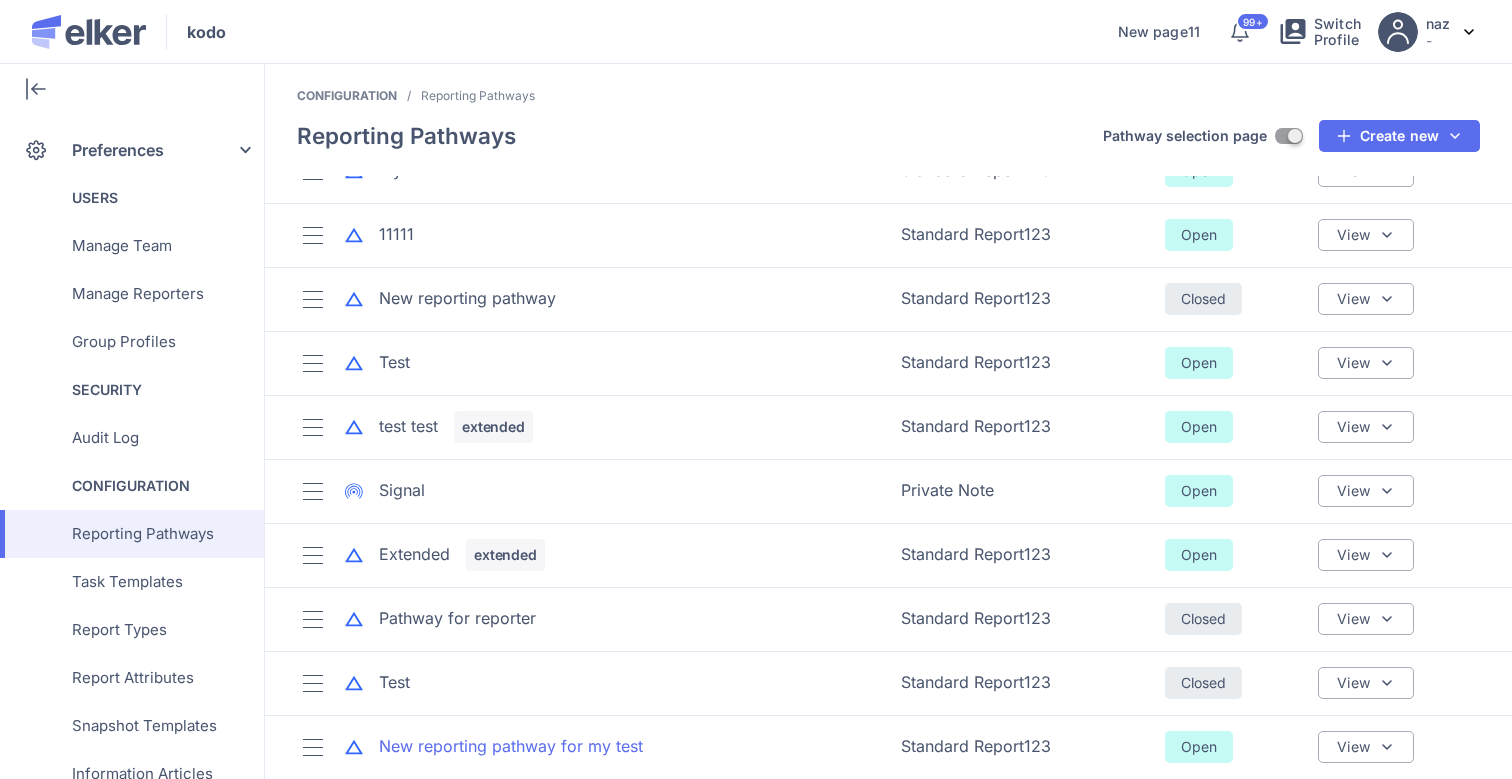 click on "New reporting pathway for my test" at bounding box center [511, 746] 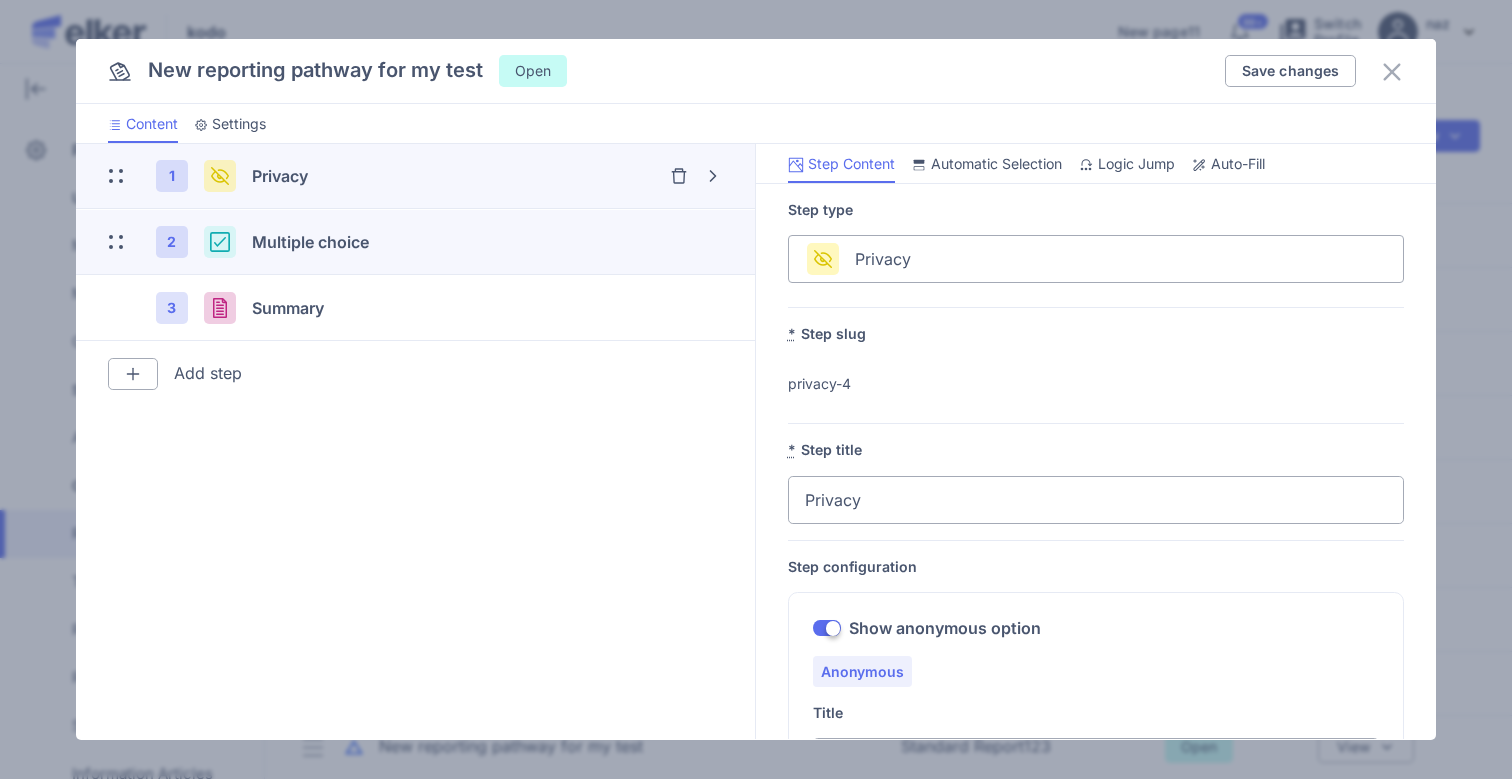 click on "2 Multiple choice" at bounding box center [415, 242] 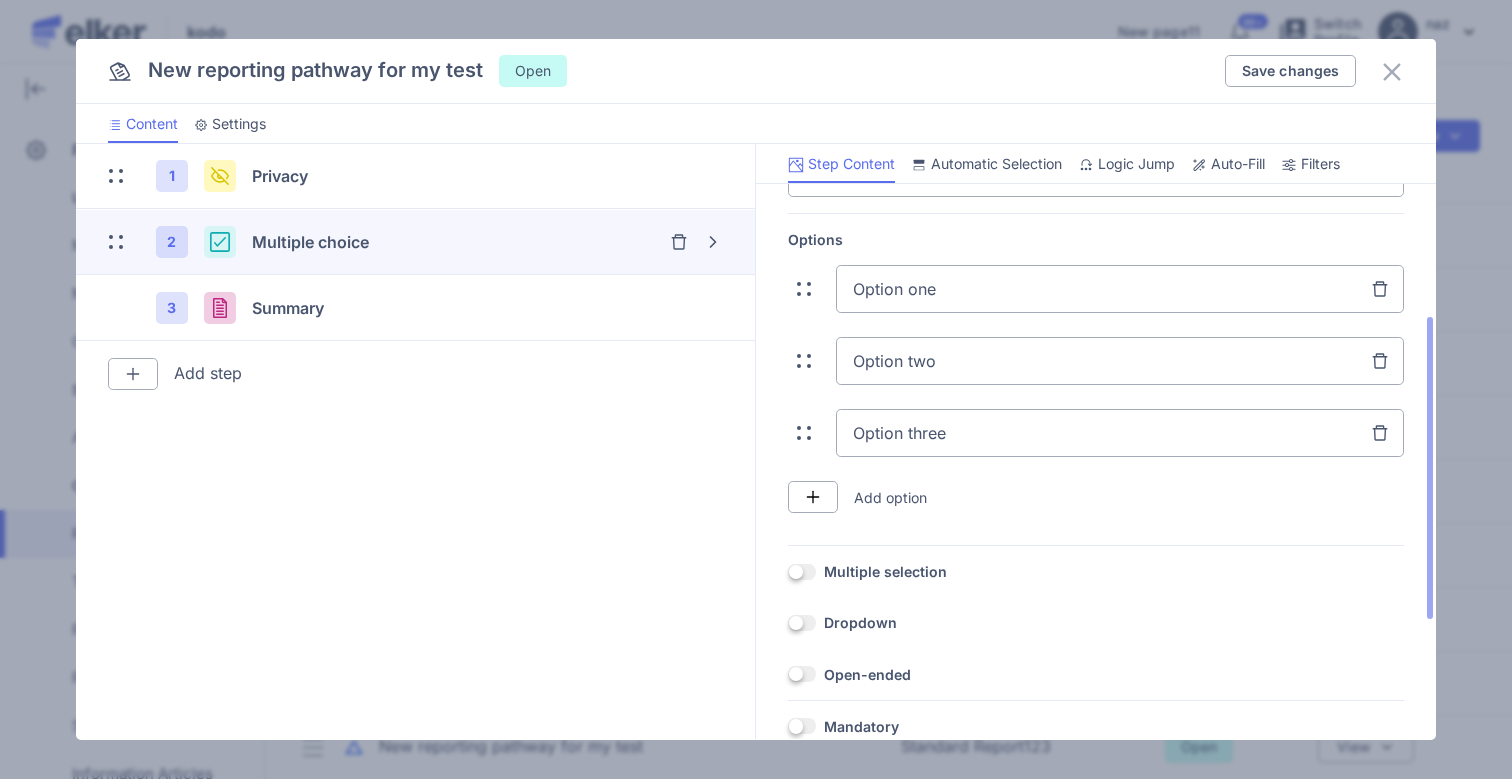 scroll, scrollTop: 352, scrollLeft: 0, axis: vertical 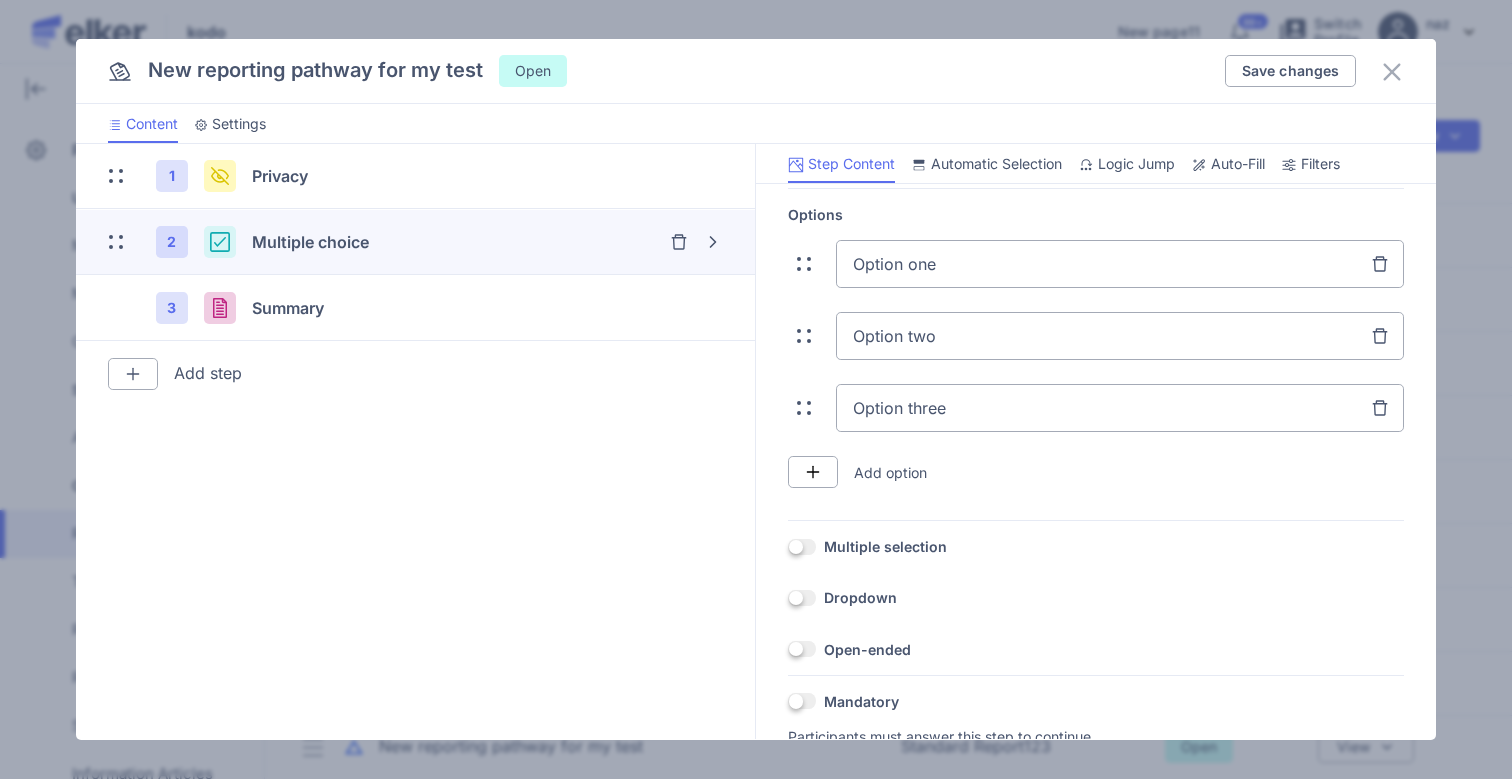 click on "Filters" at bounding box center (1320, 164) 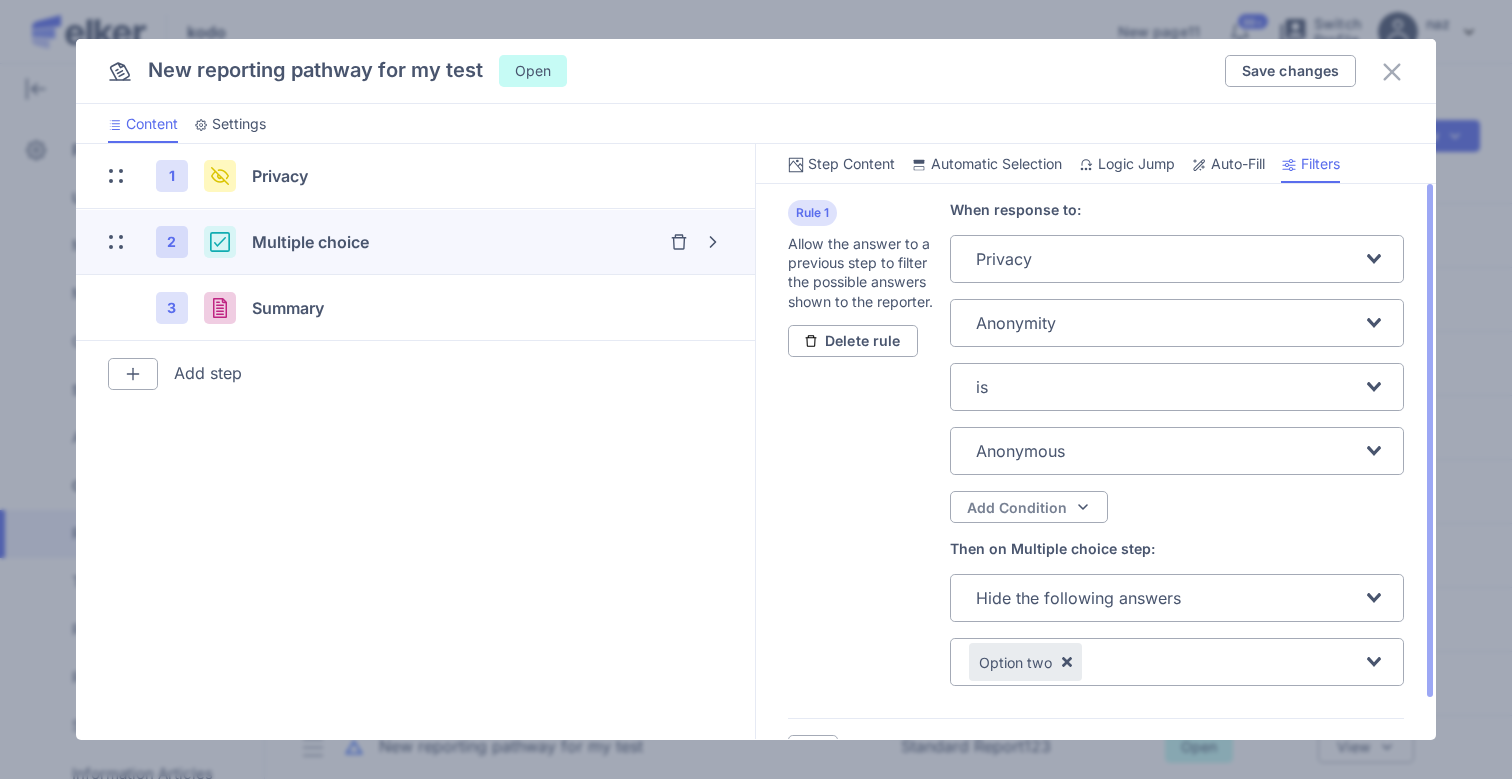 click on "Hide the following answers" at bounding box center (1078, 598) 